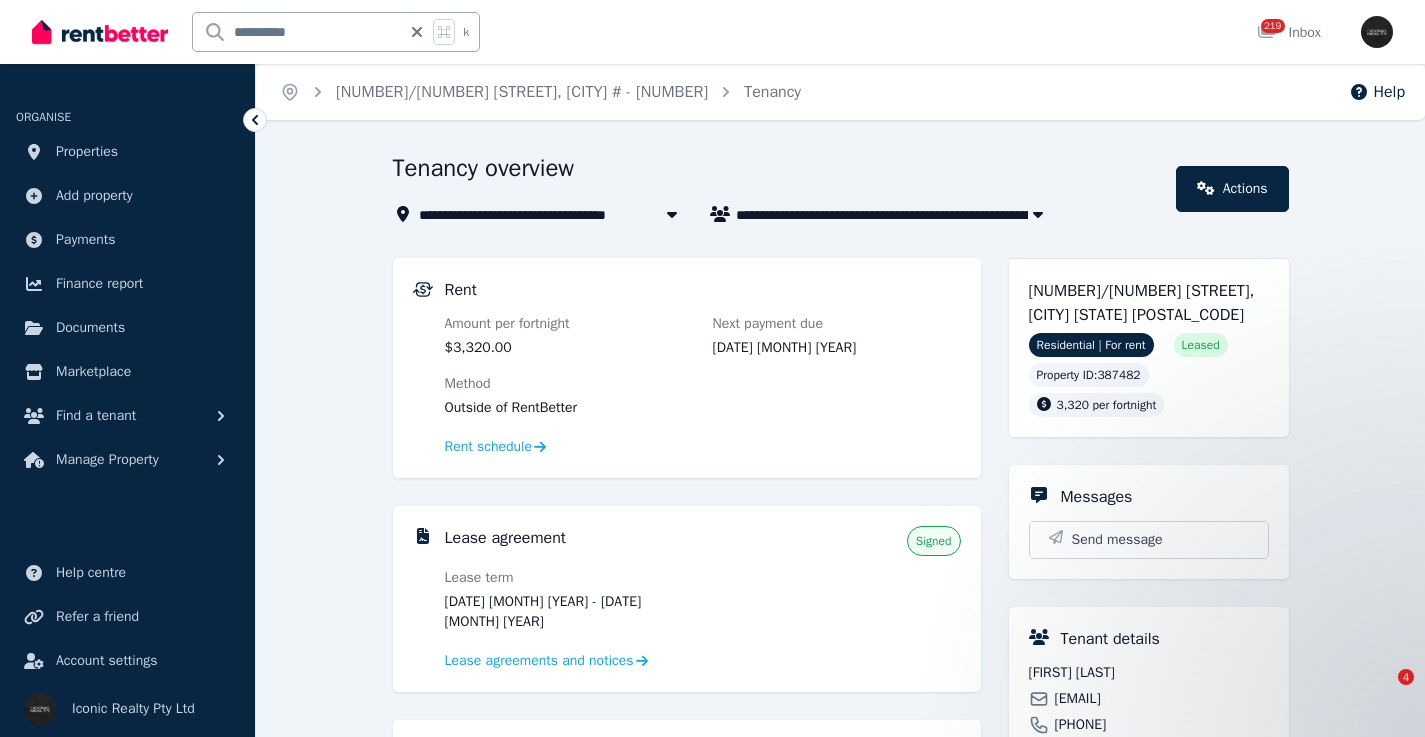 scroll, scrollTop: 490, scrollLeft: 0, axis: vertical 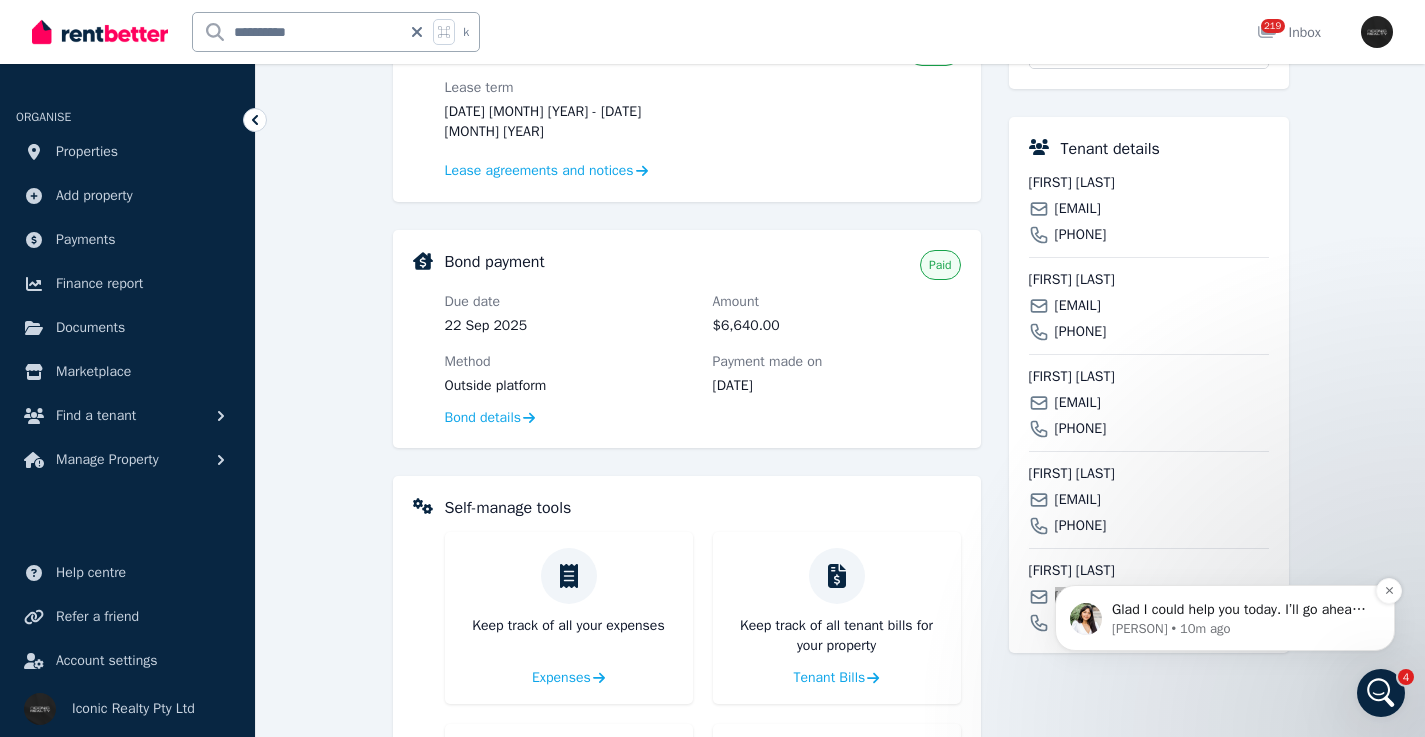 click on "Glad I could help you today. I’ll go ahead and close the chat but reach out if you have further questions.🙂" at bounding box center [1241, 610] 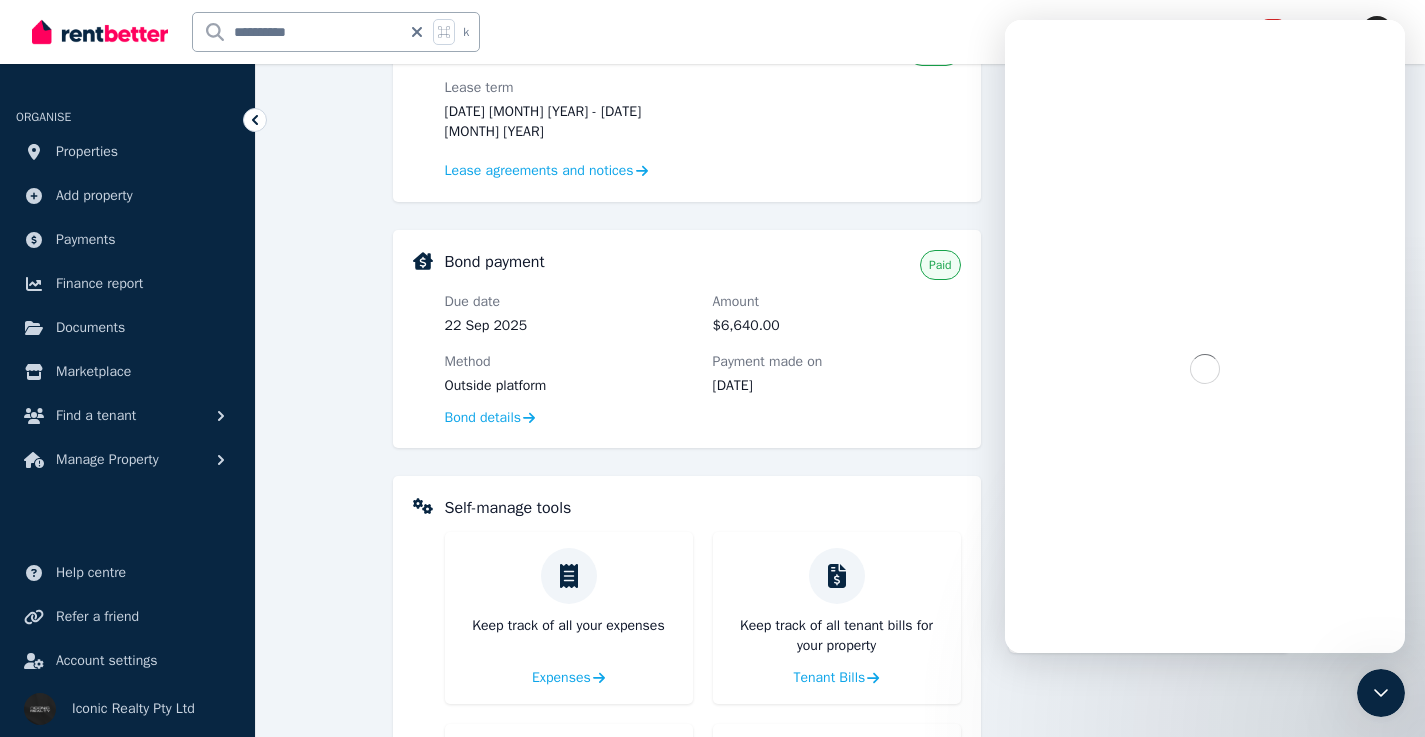 scroll, scrollTop: 0, scrollLeft: 0, axis: both 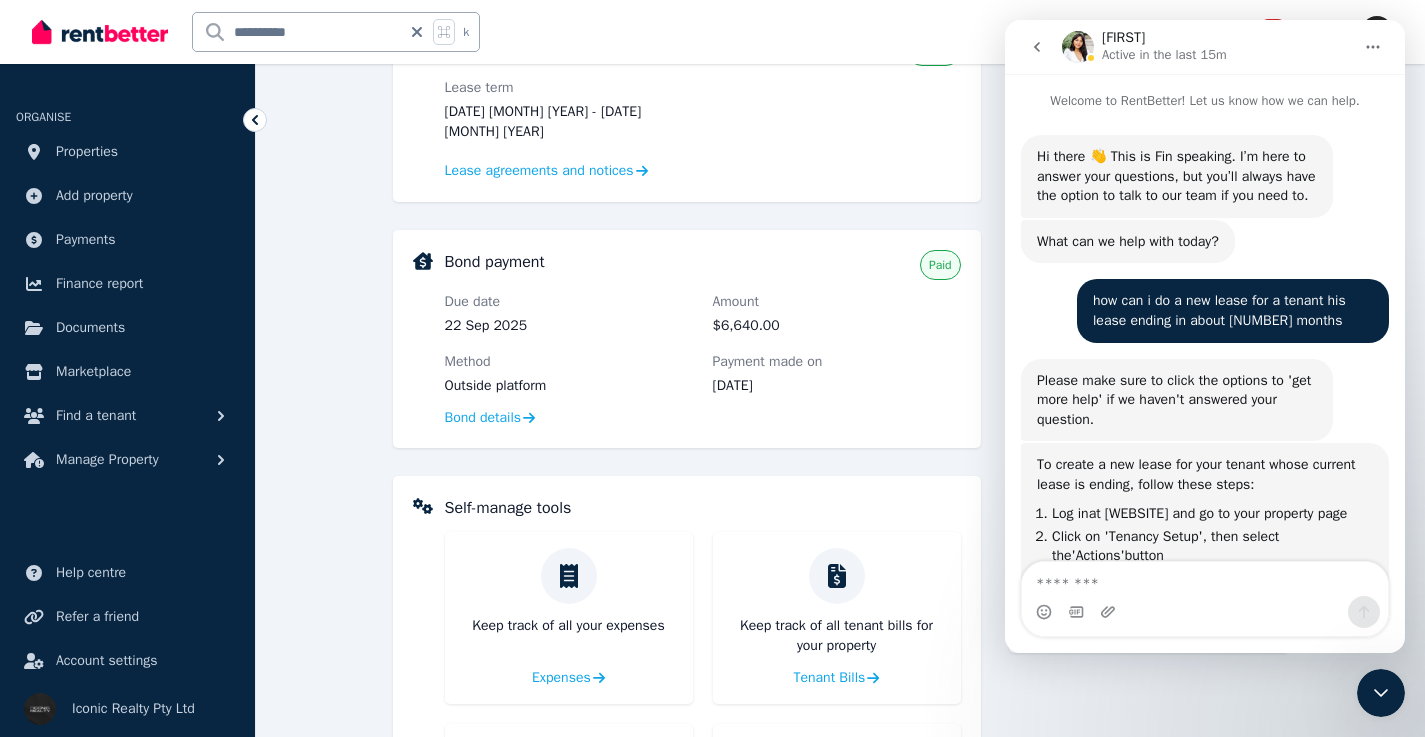 click on "thank you  Iconic    •   15m ago" at bounding box center (1205, 2563) 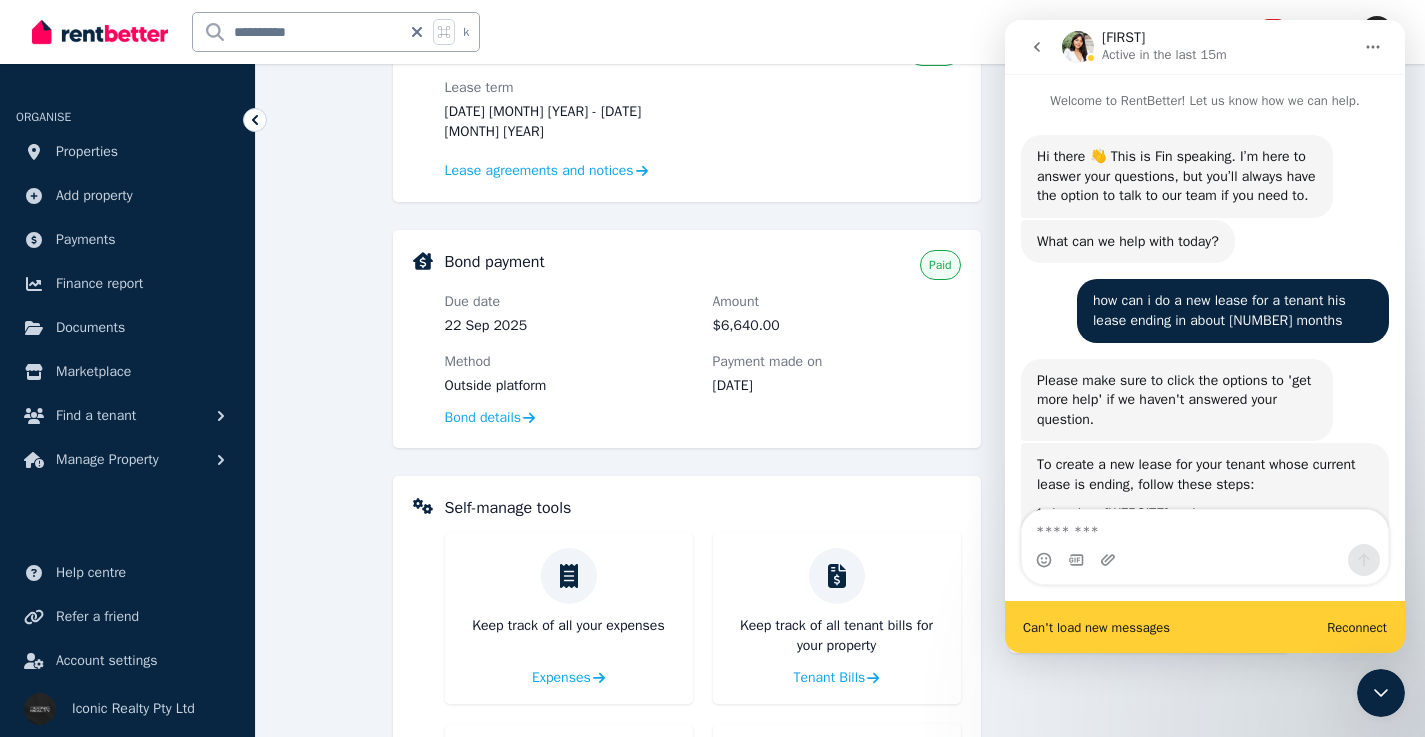 click 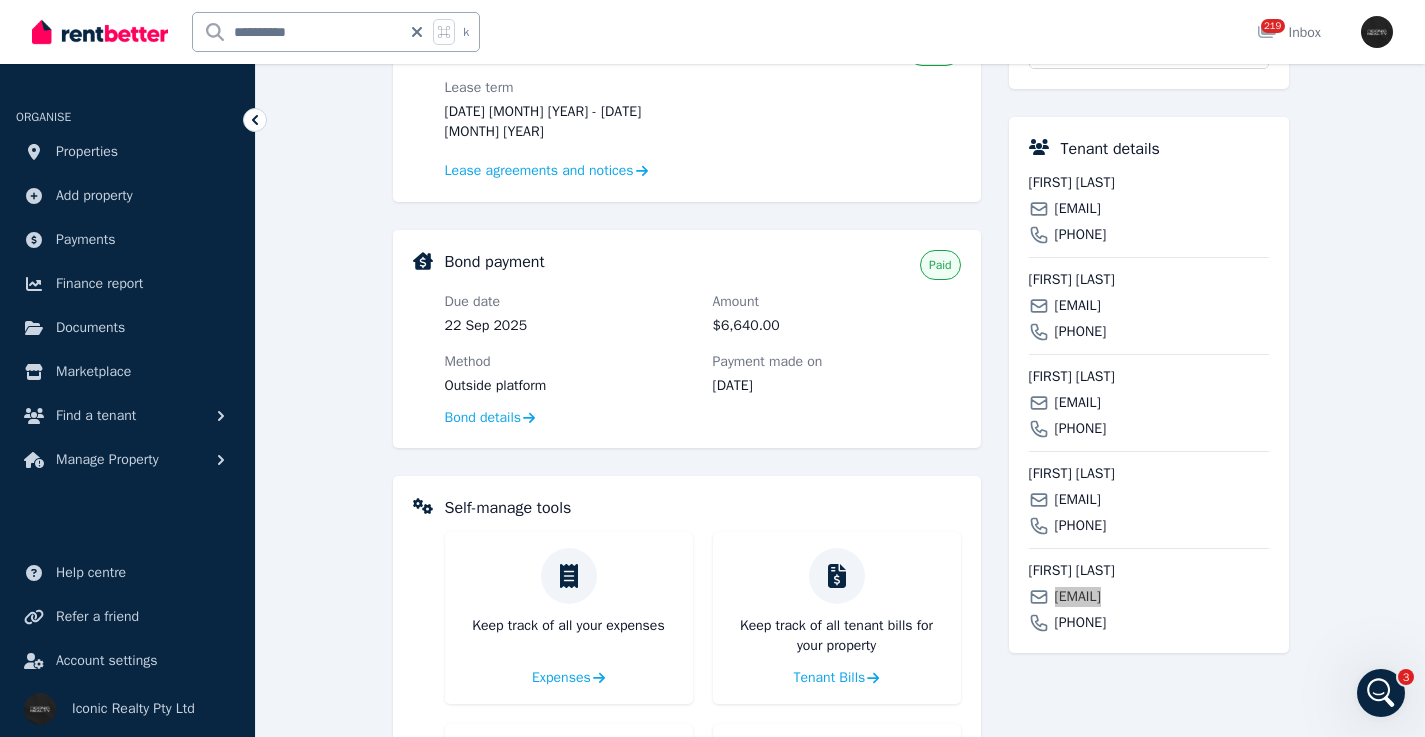 click 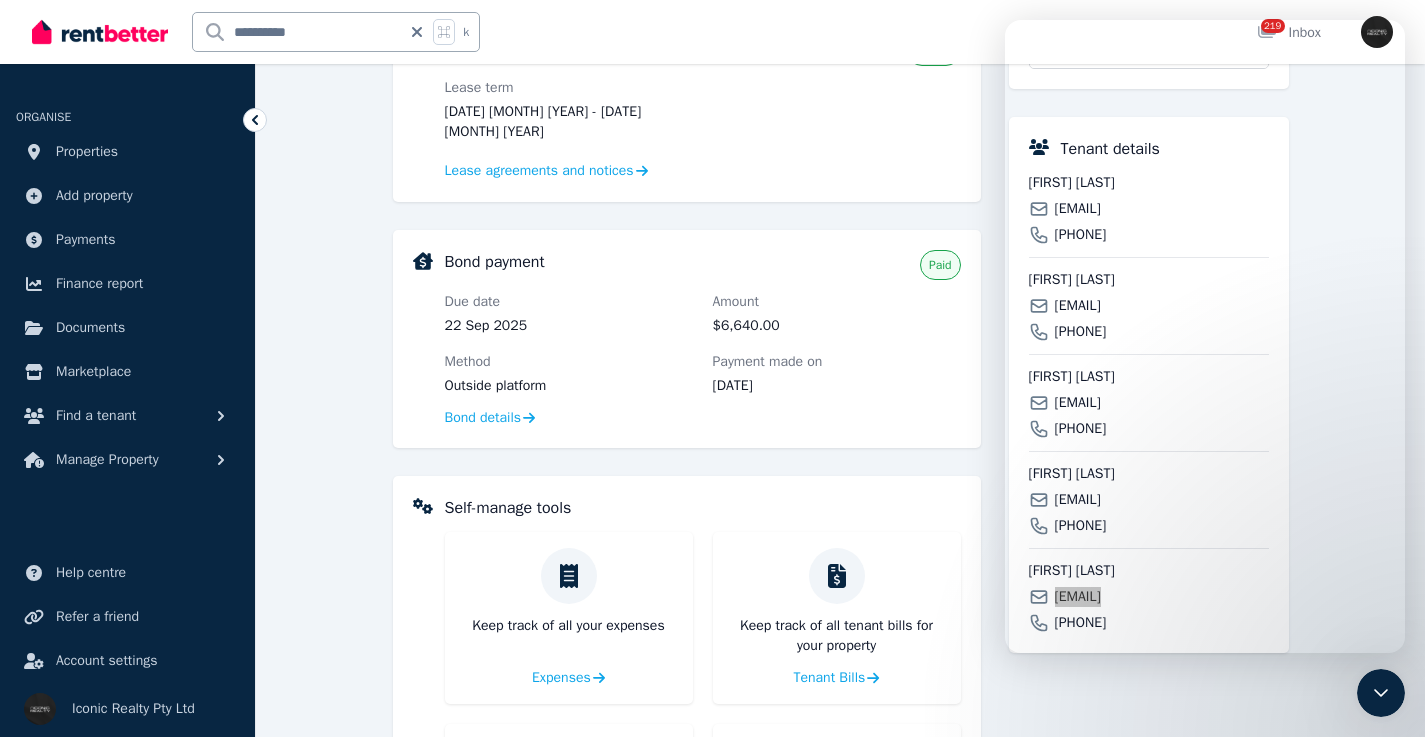 scroll, scrollTop: 42, scrollLeft: 0, axis: vertical 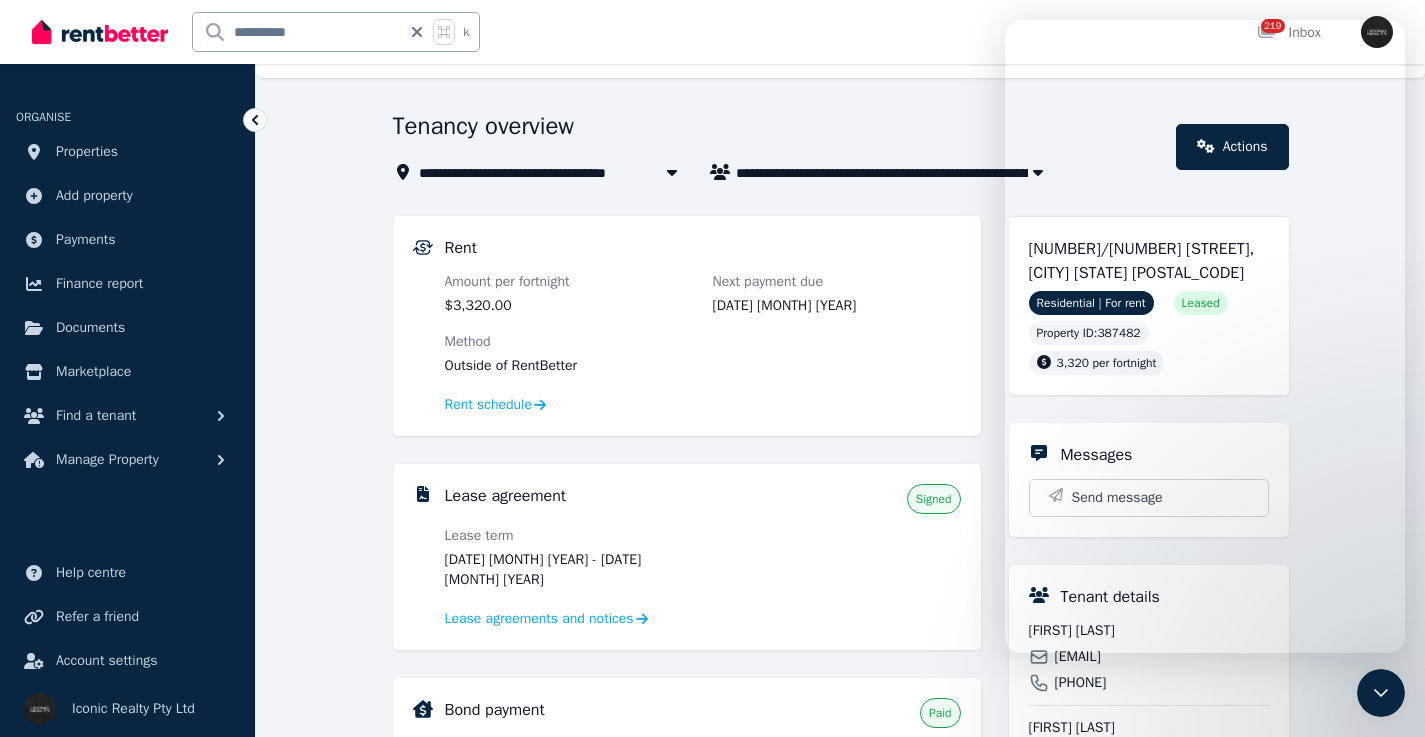 click 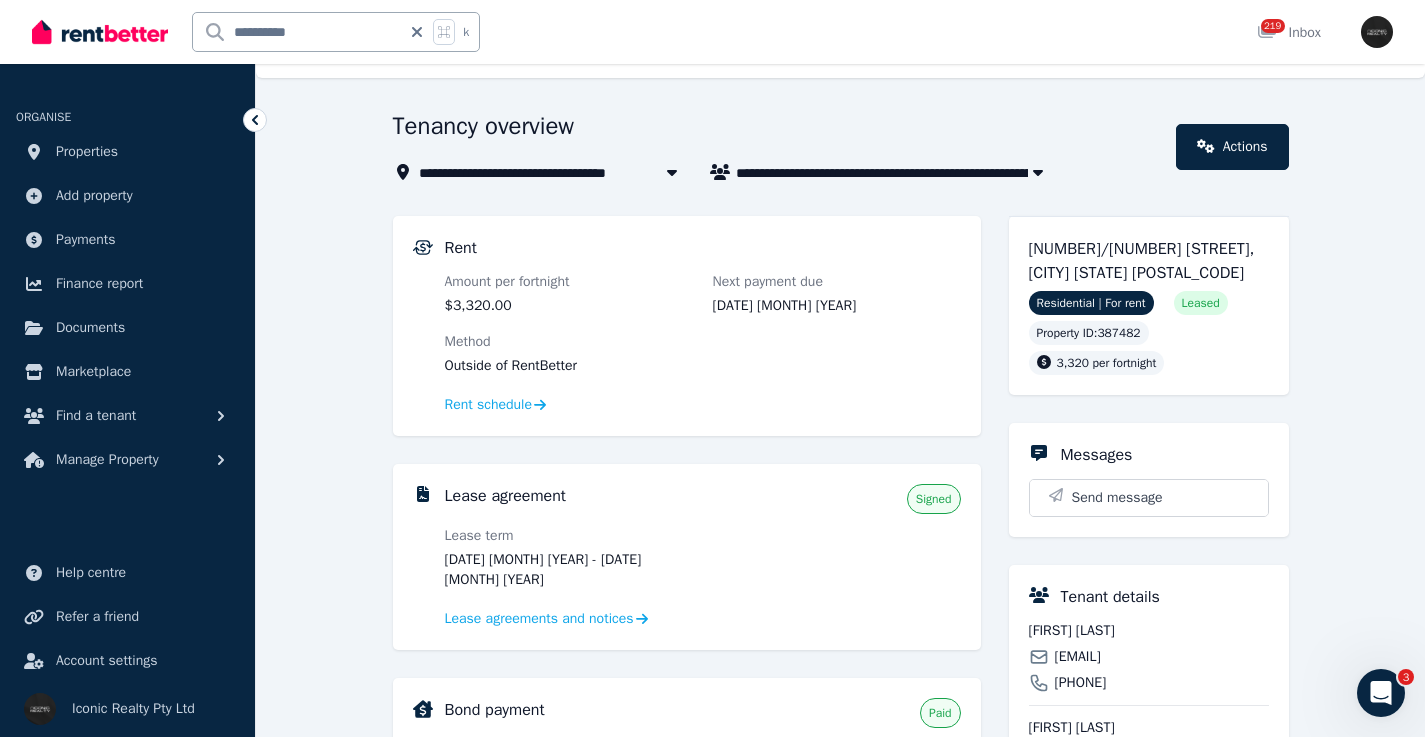 click on "**********" at bounding box center [297, 32] 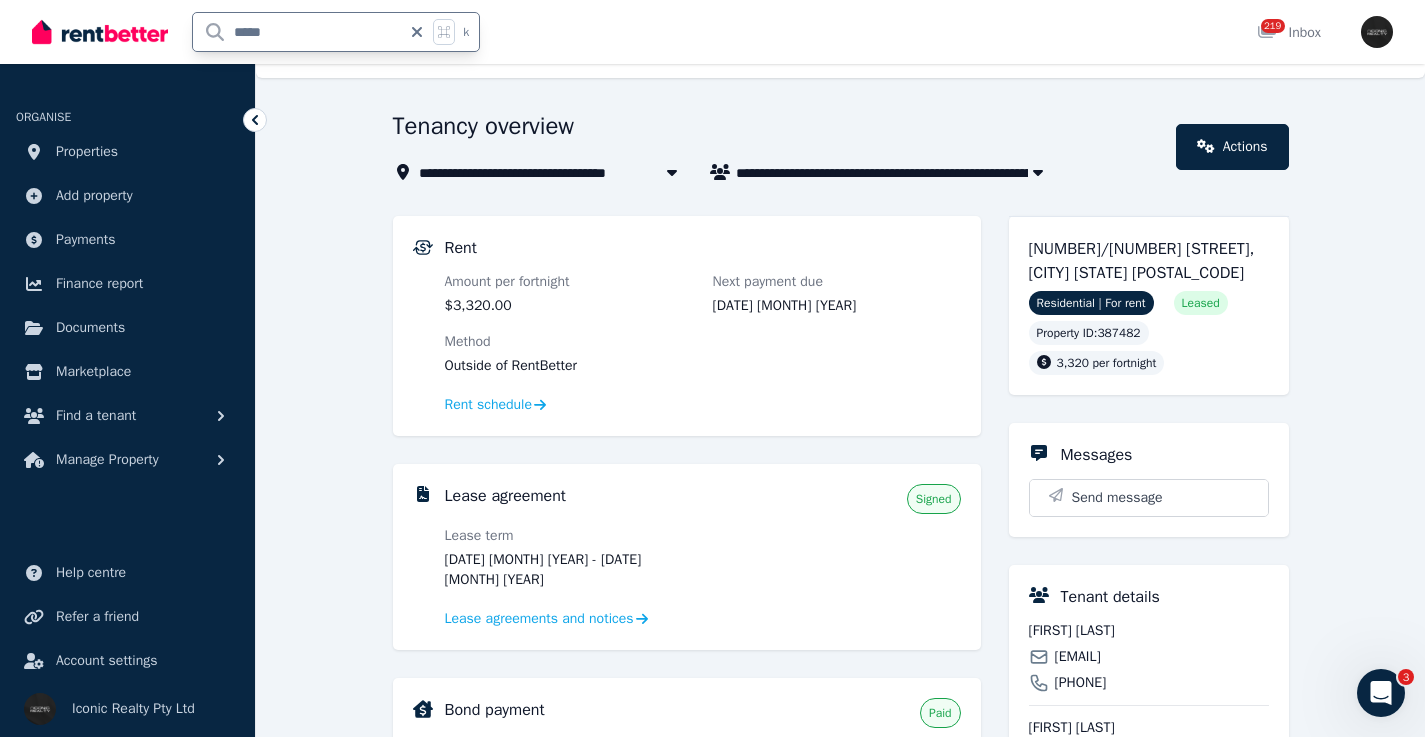 type on "******" 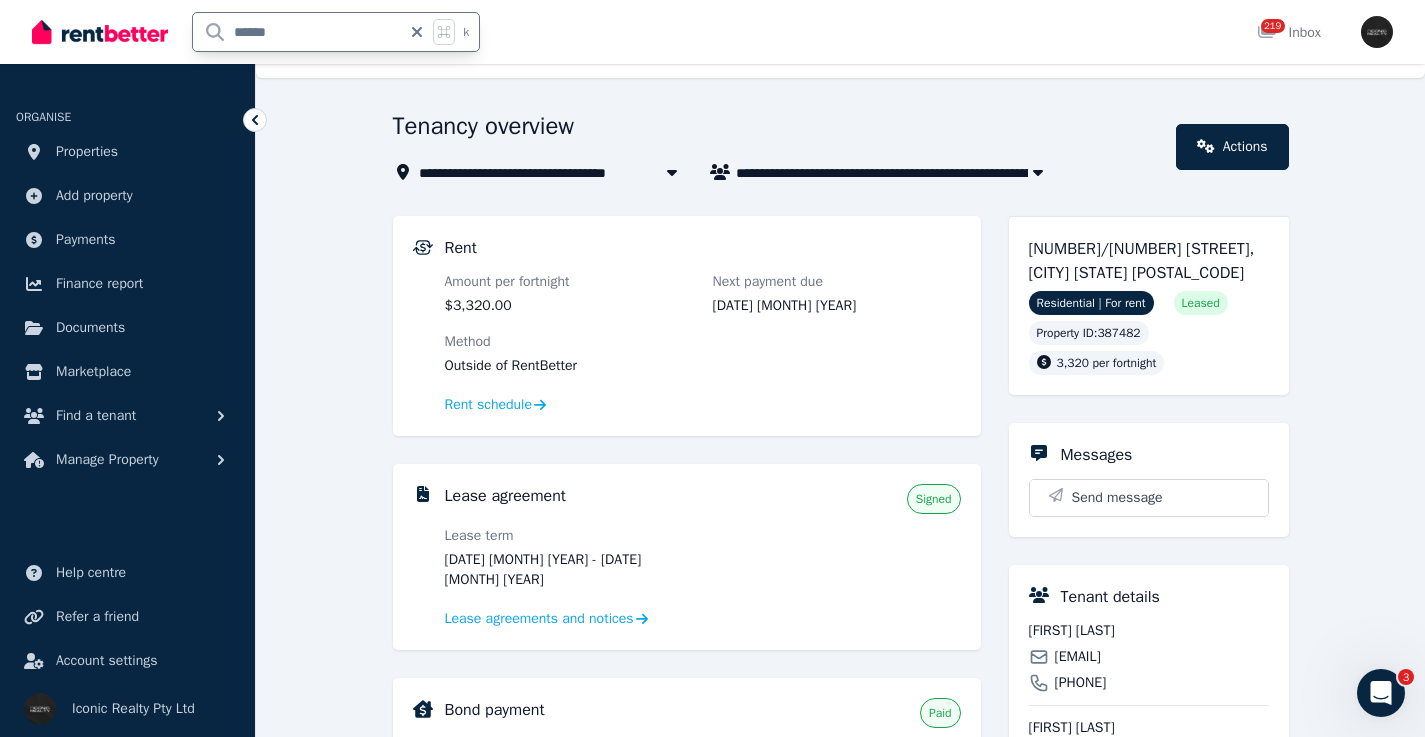 scroll, scrollTop: 0, scrollLeft: 0, axis: both 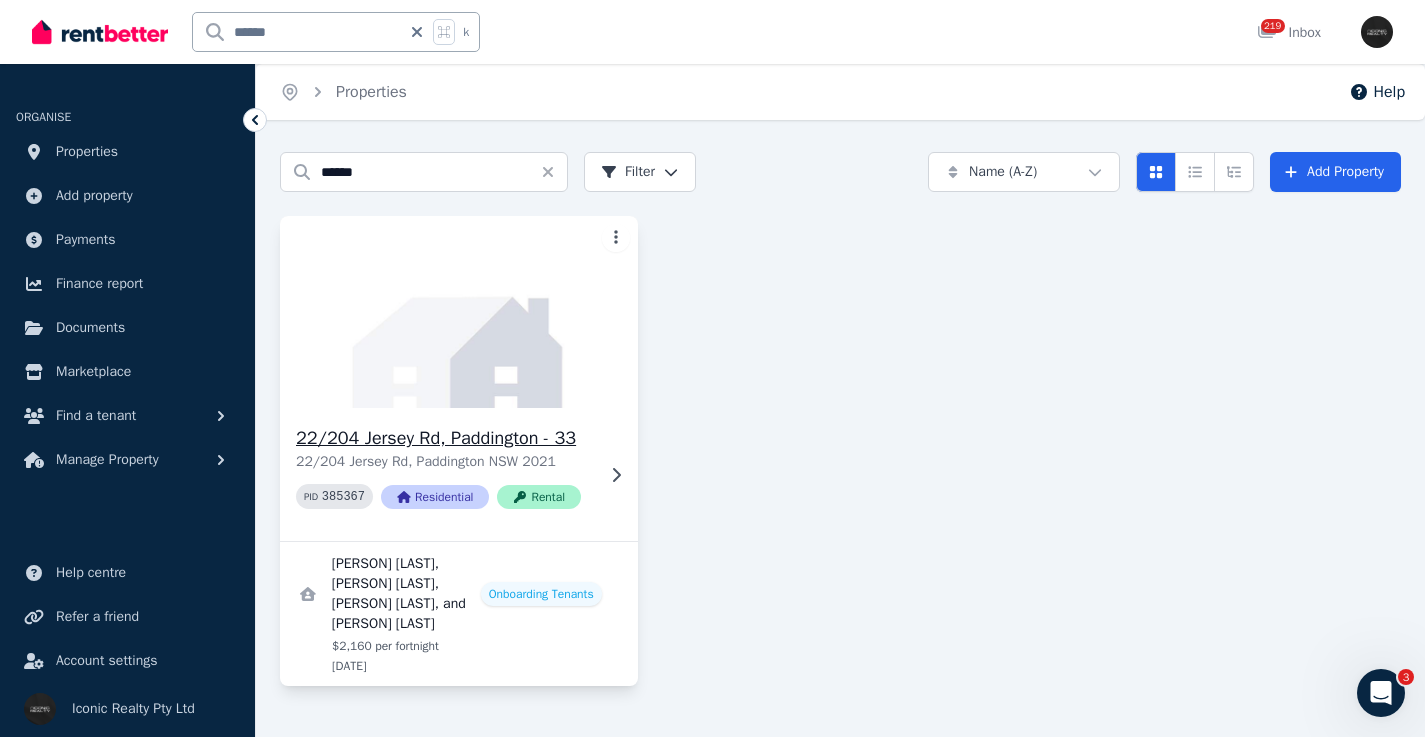 click 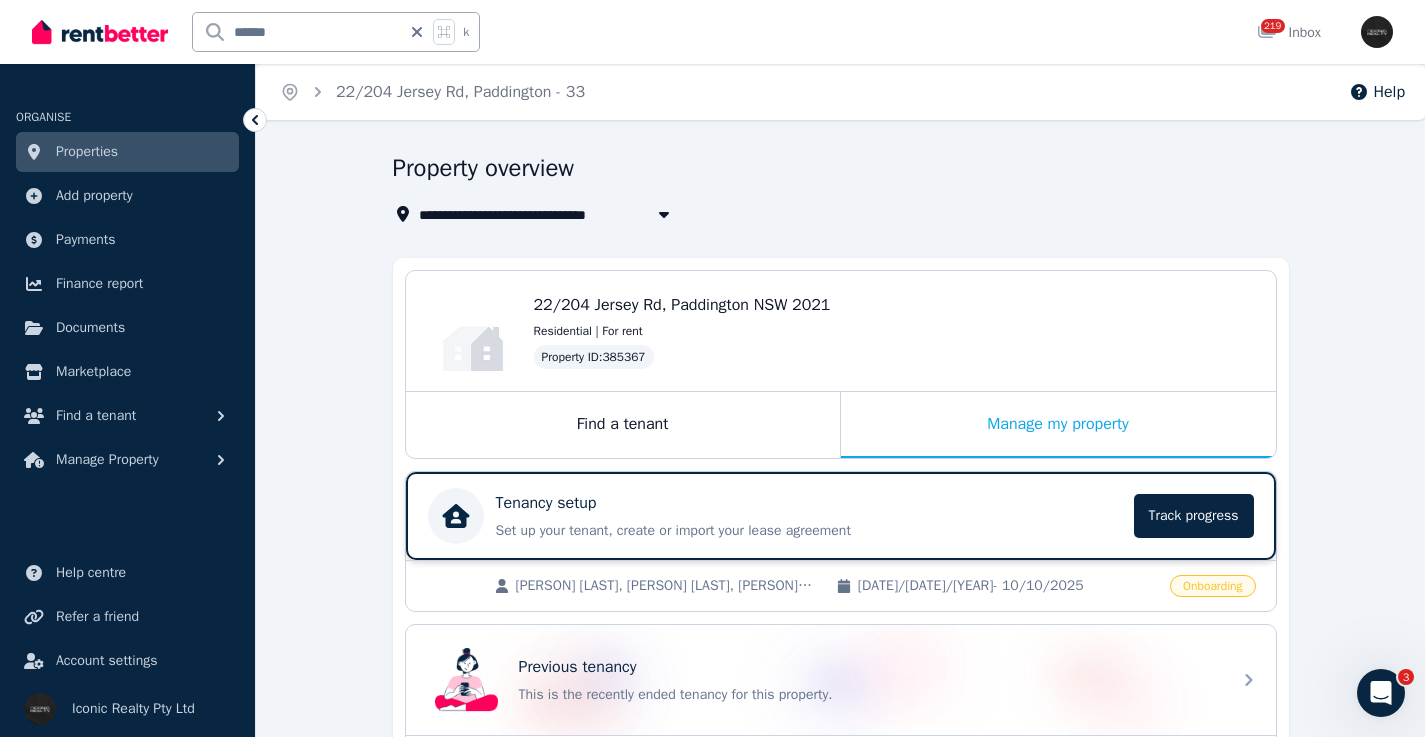 click on "Tenancy setup" at bounding box center [809, 503] 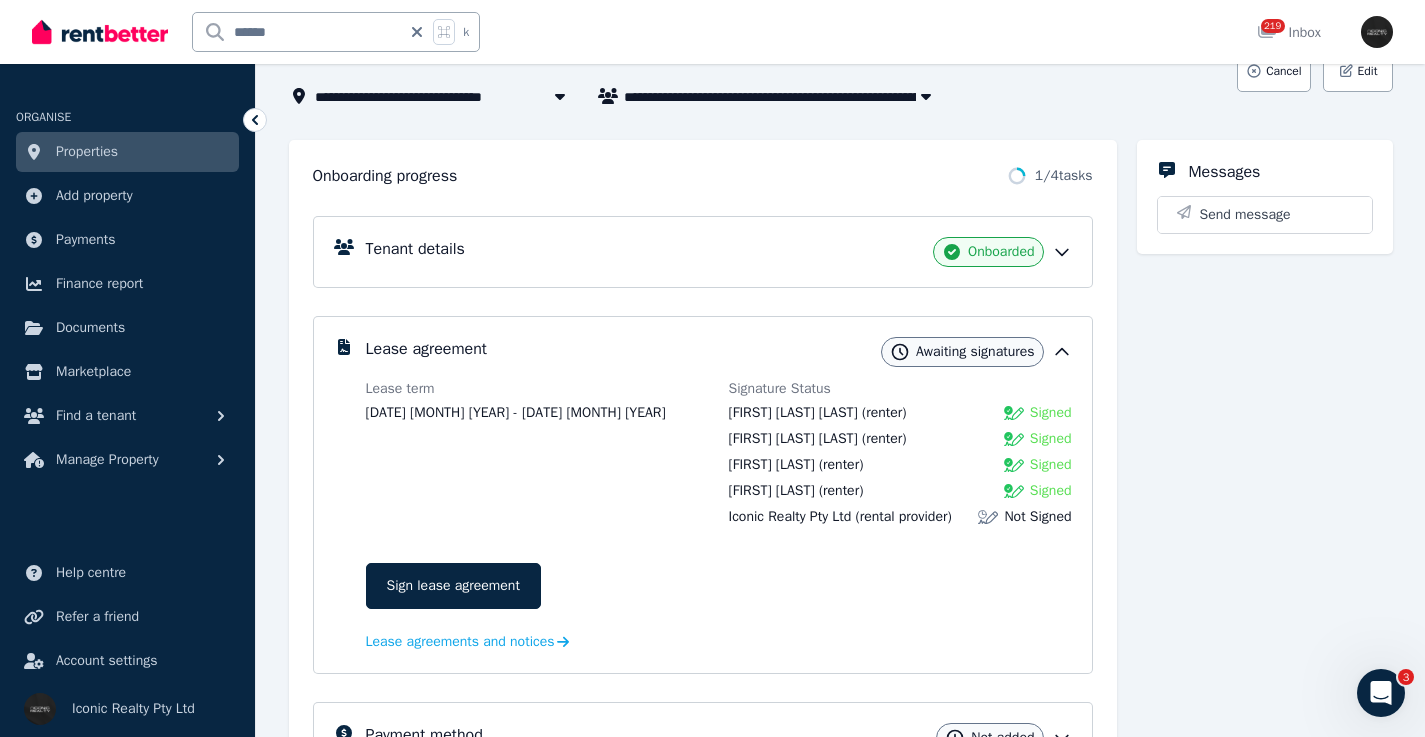 scroll, scrollTop: 124, scrollLeft: 0, axis: vertical 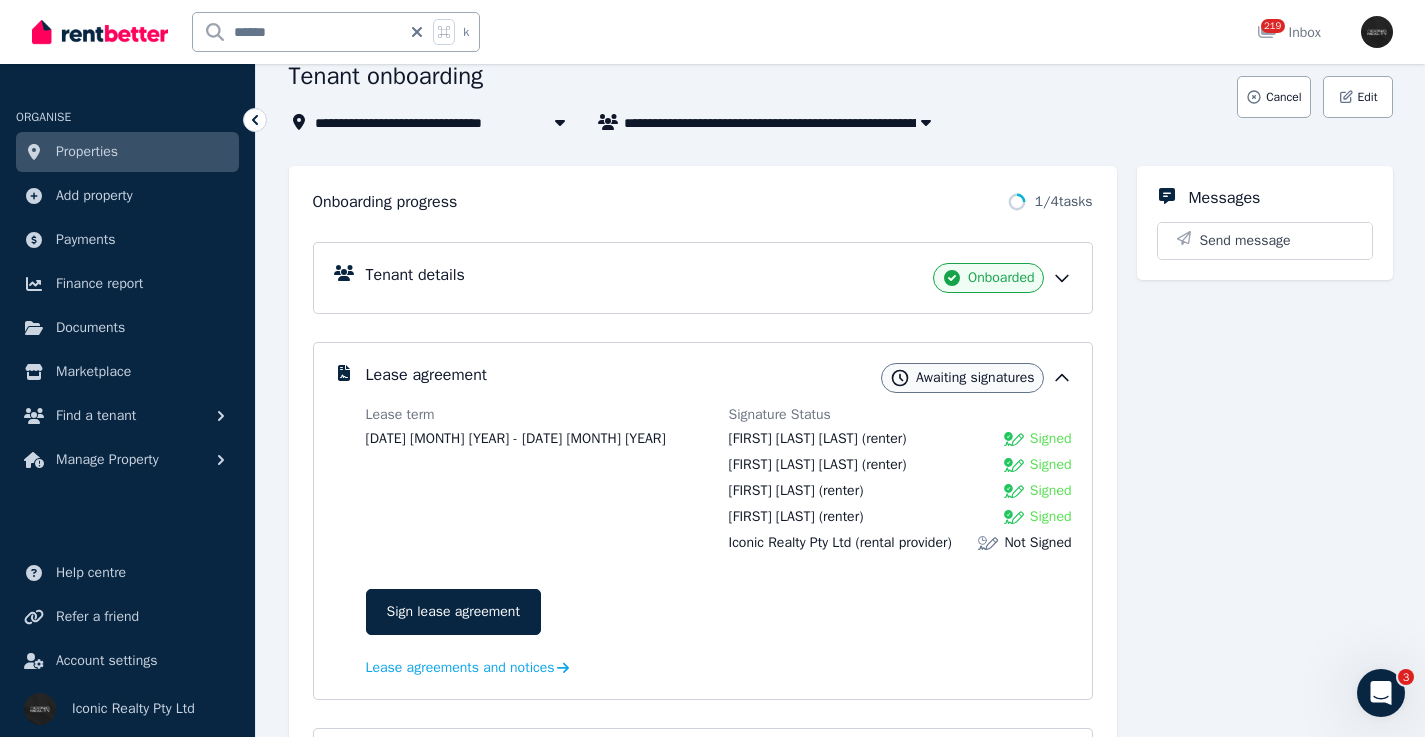click on "Tenant details Onboarded" at bounding box center [703, 278] 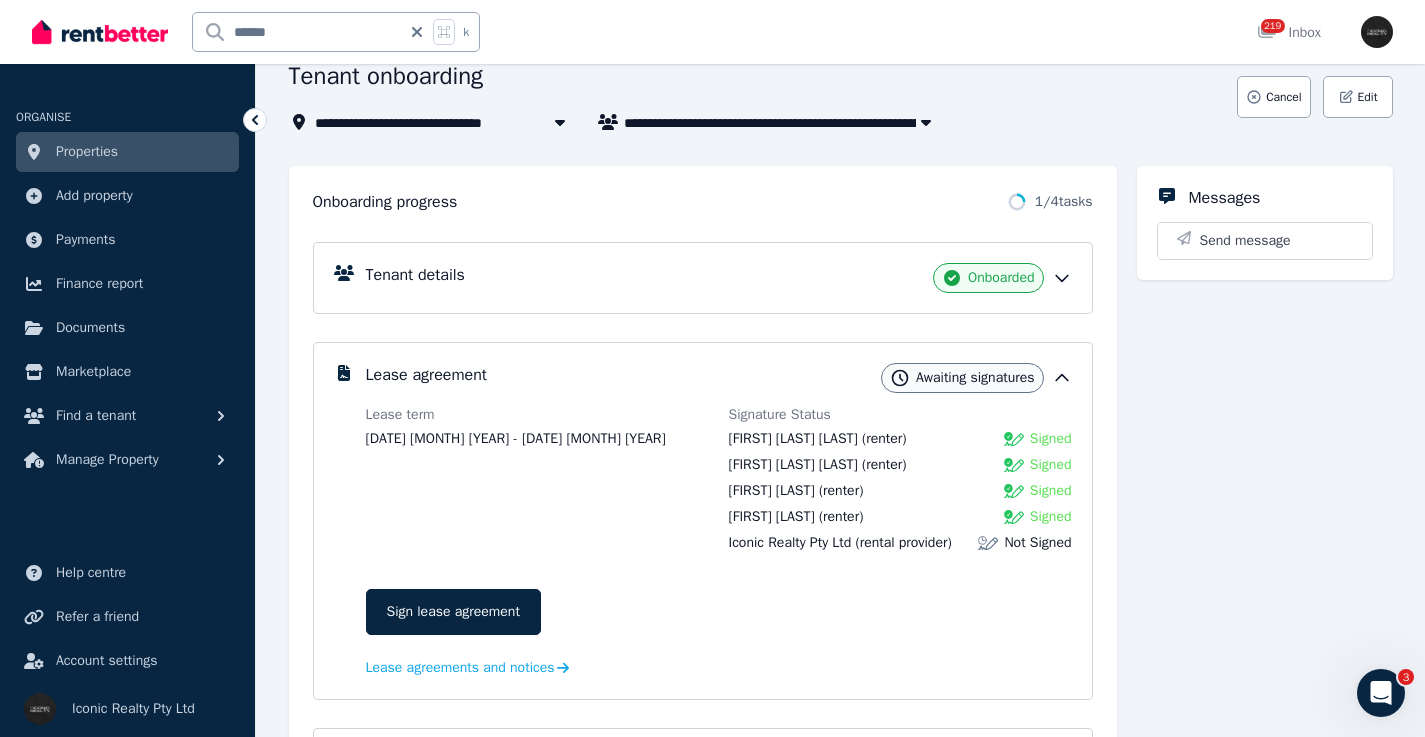 click on "Tenant details Onboarded" at bounding box center [719, 278] 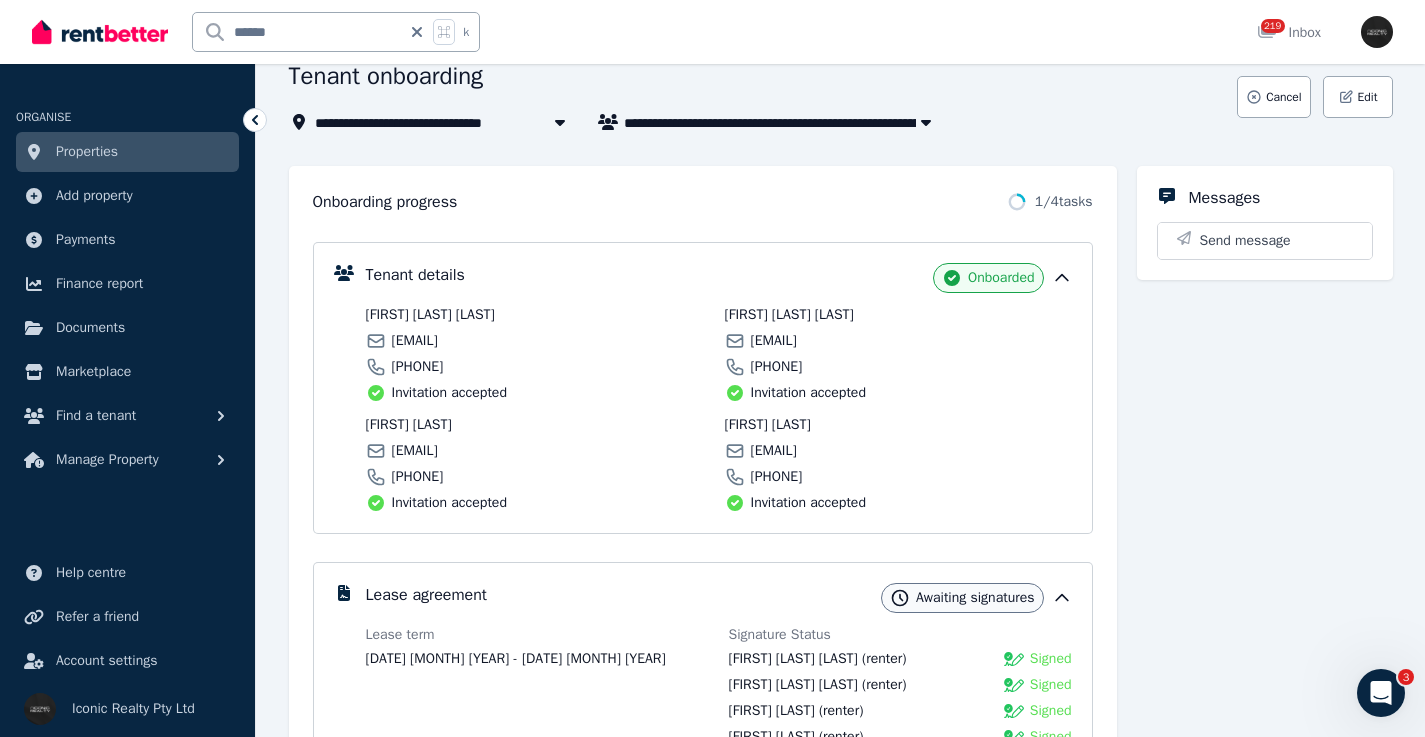 click on "[EMAIL]" at bounding box center (415, 341) 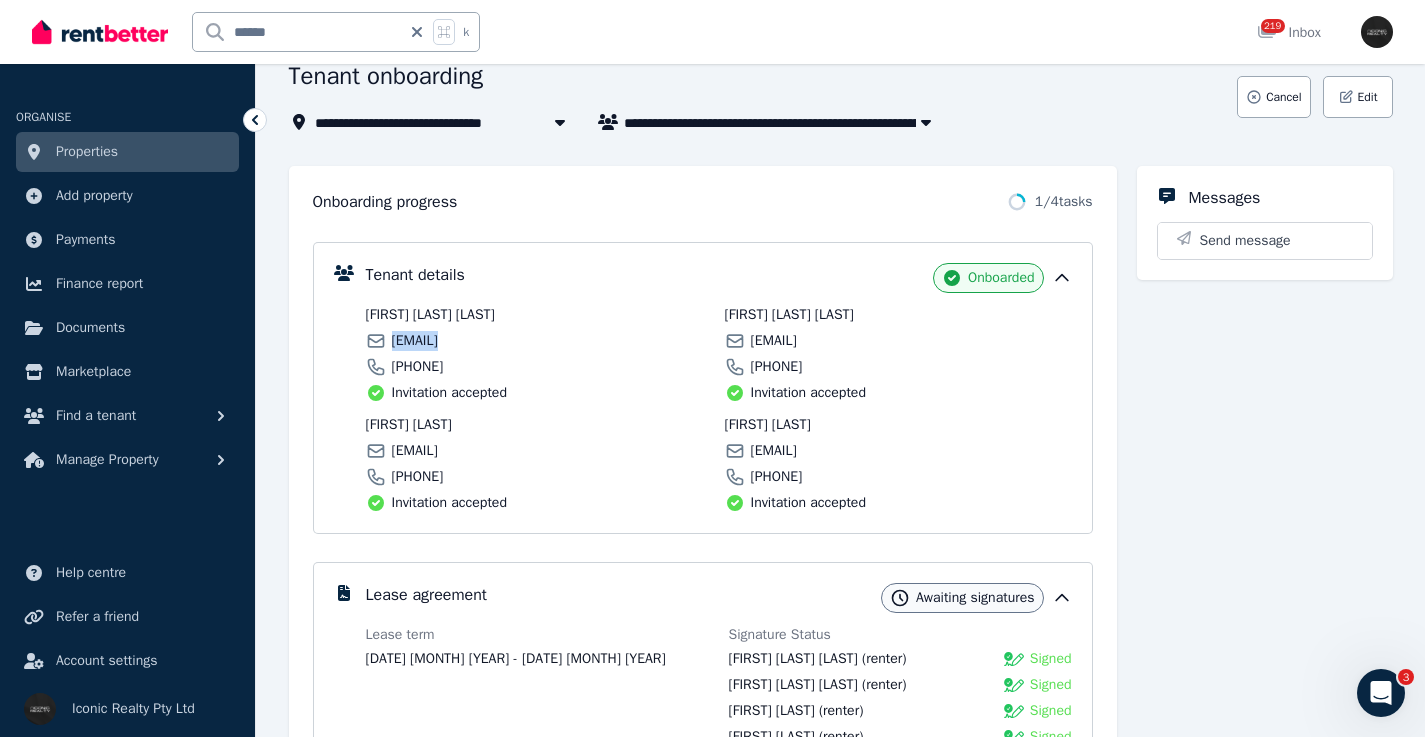 click on "[EMAIL]" at bounding box center (415, 341) 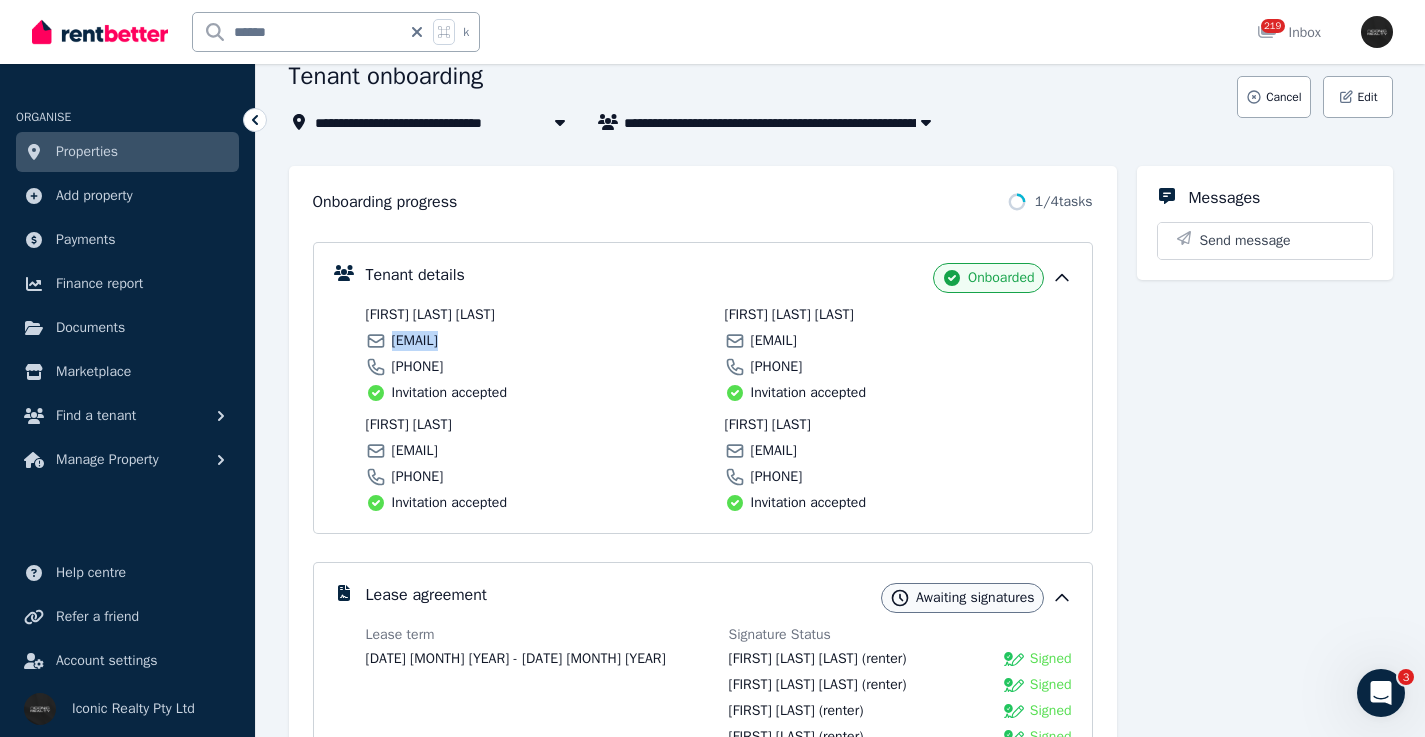 scroll, scrollTop: 2471, scrollLeft: 0, axis: vertical 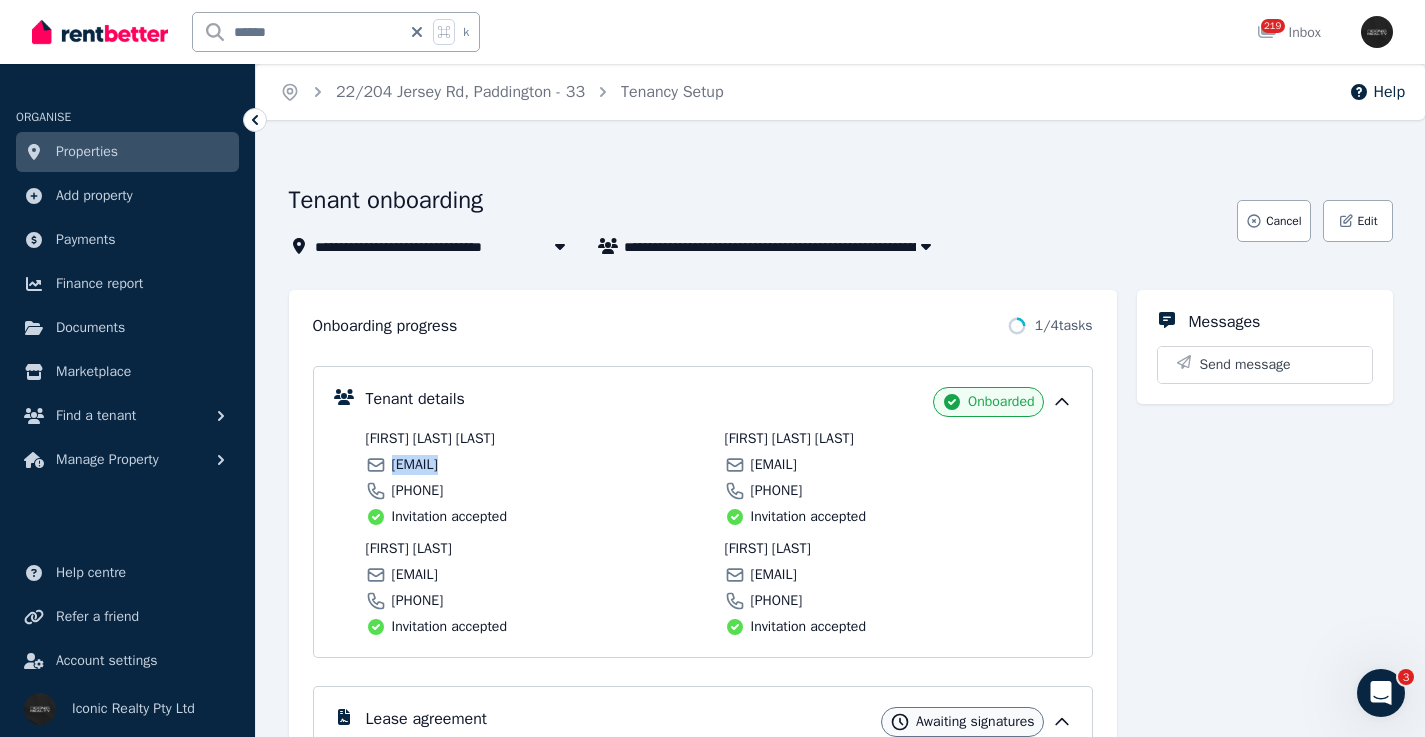 click on "[EMAIL]" at bounding box center [415, 465] 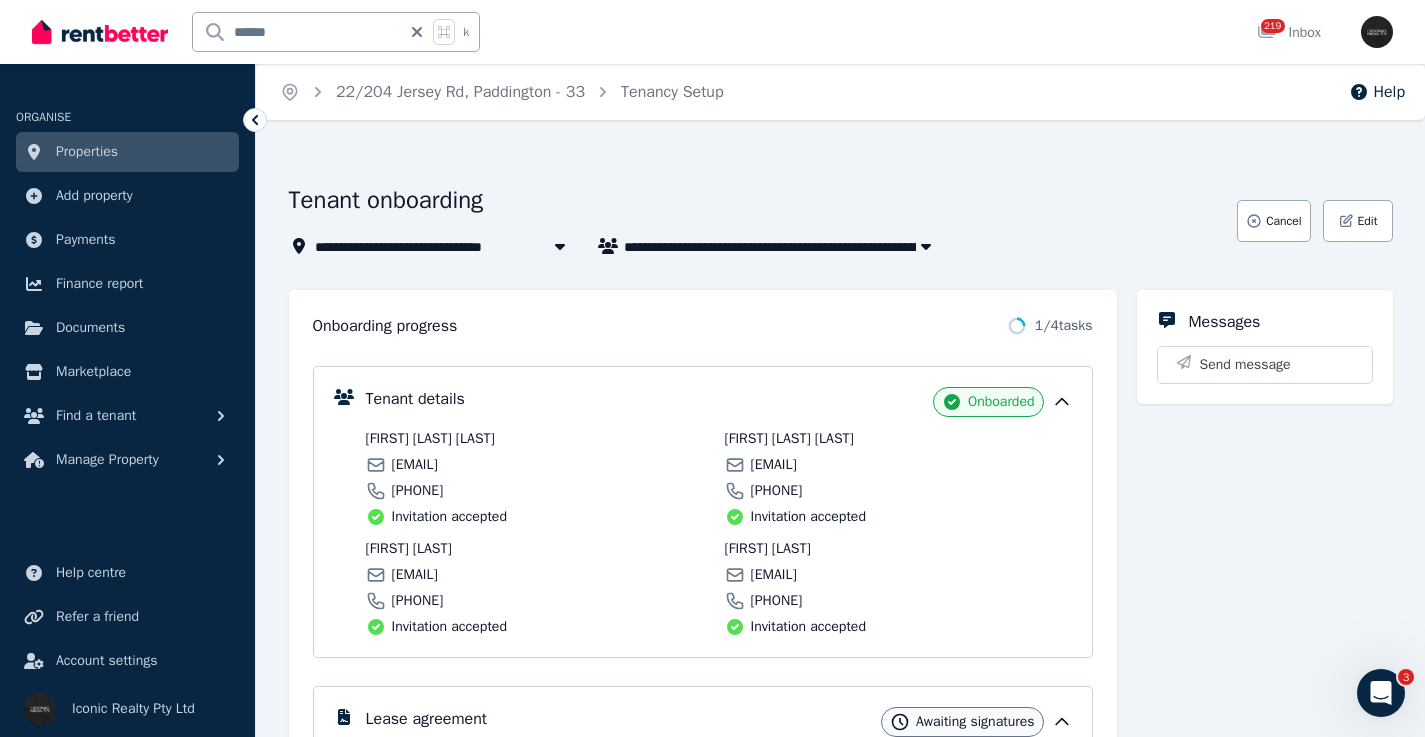 click on "[EMAIL]" at bounding box center (415, 575) 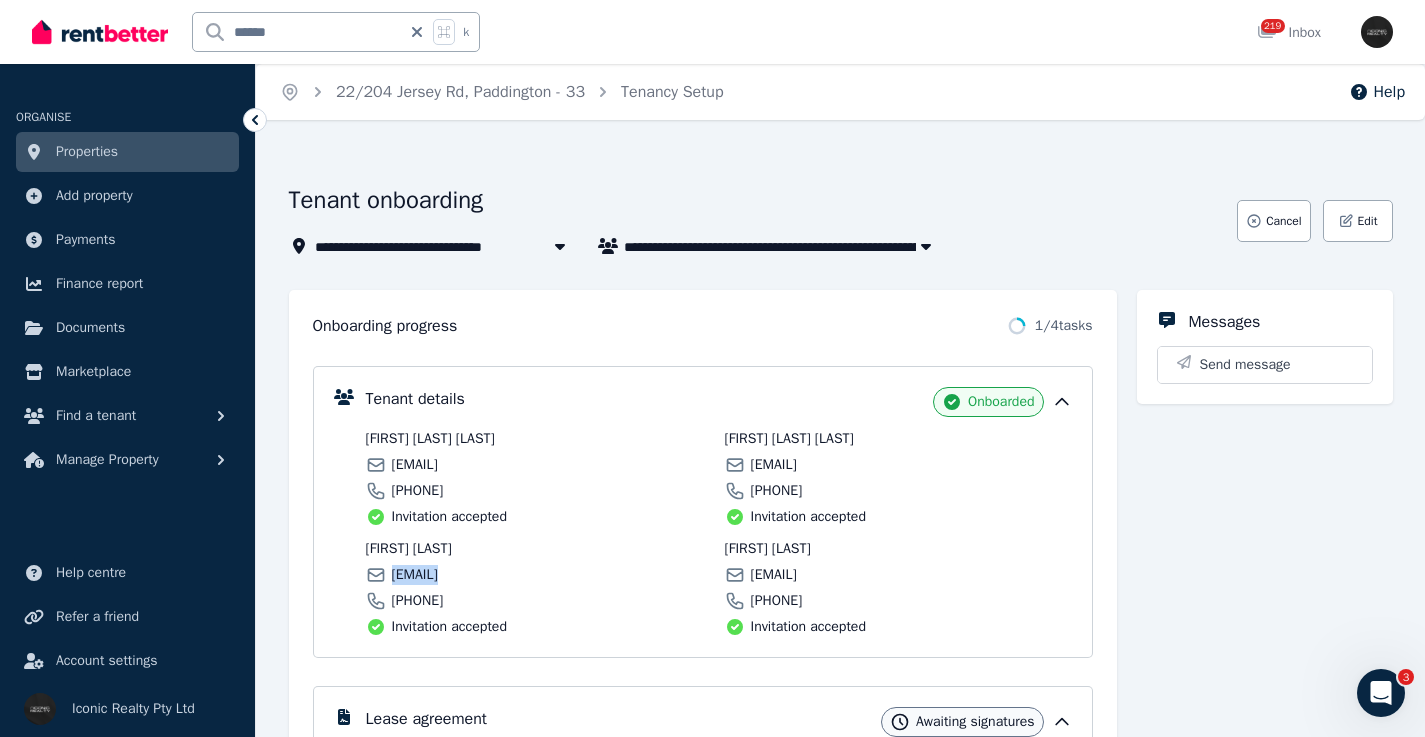 click on "[EMAIL]" at bounding box center [415, 575] 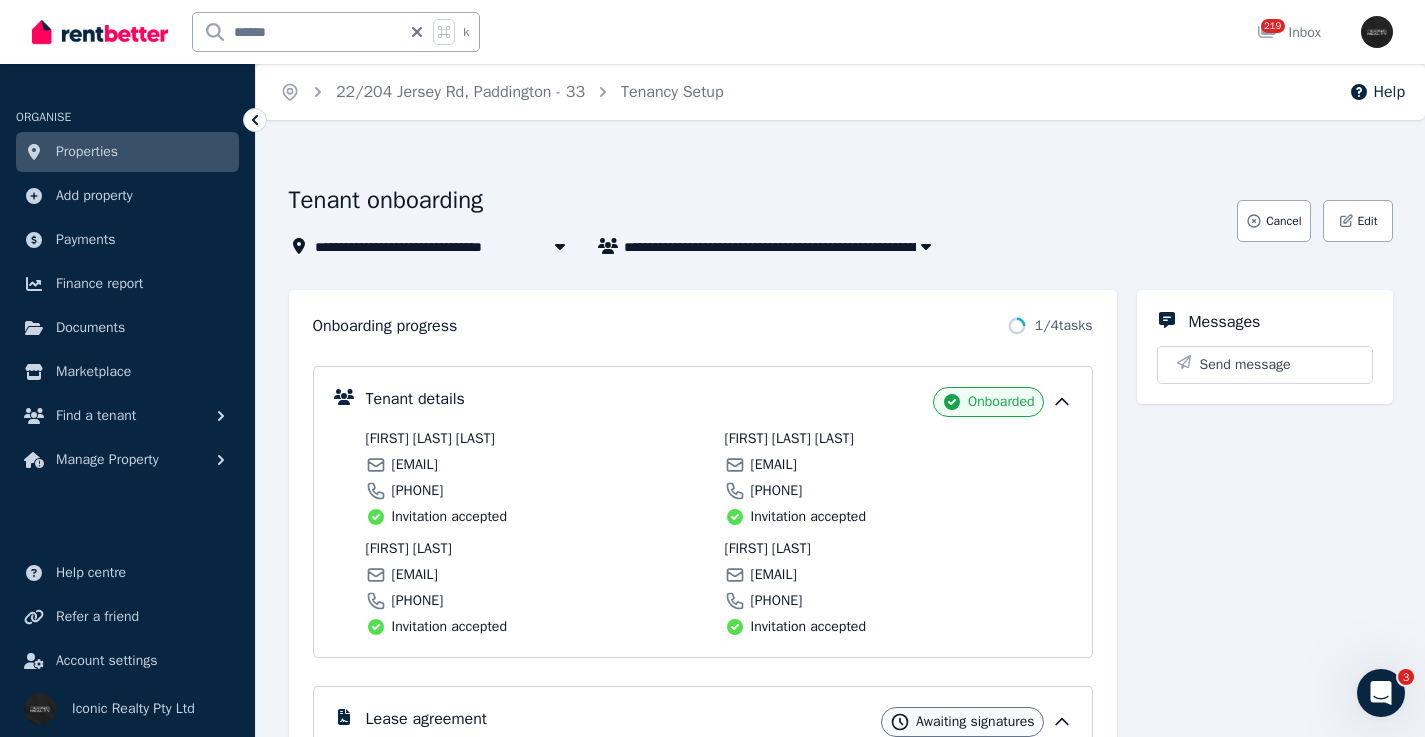 click on "[EMAIL]" at bounding box center [774, 465] 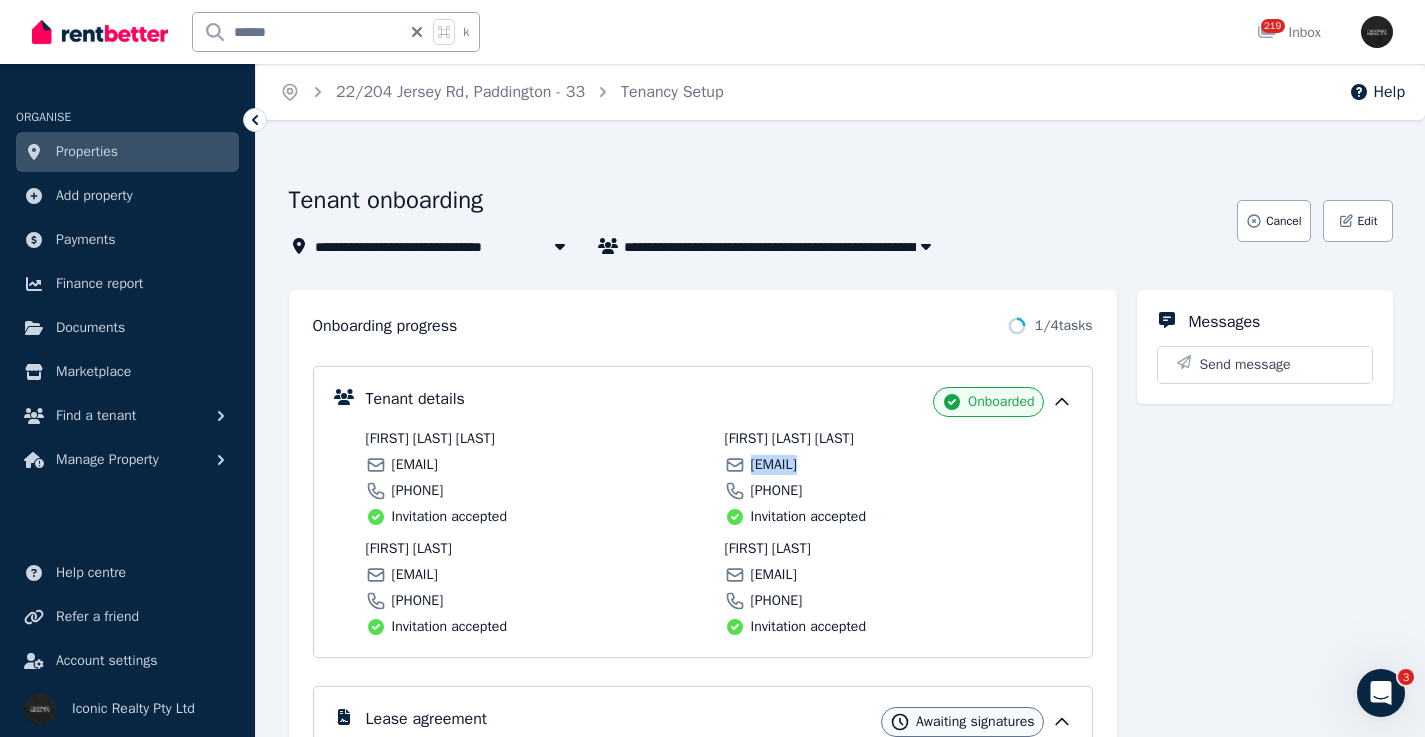 click on "[EMAIL]" at bounding box center [774, 465] 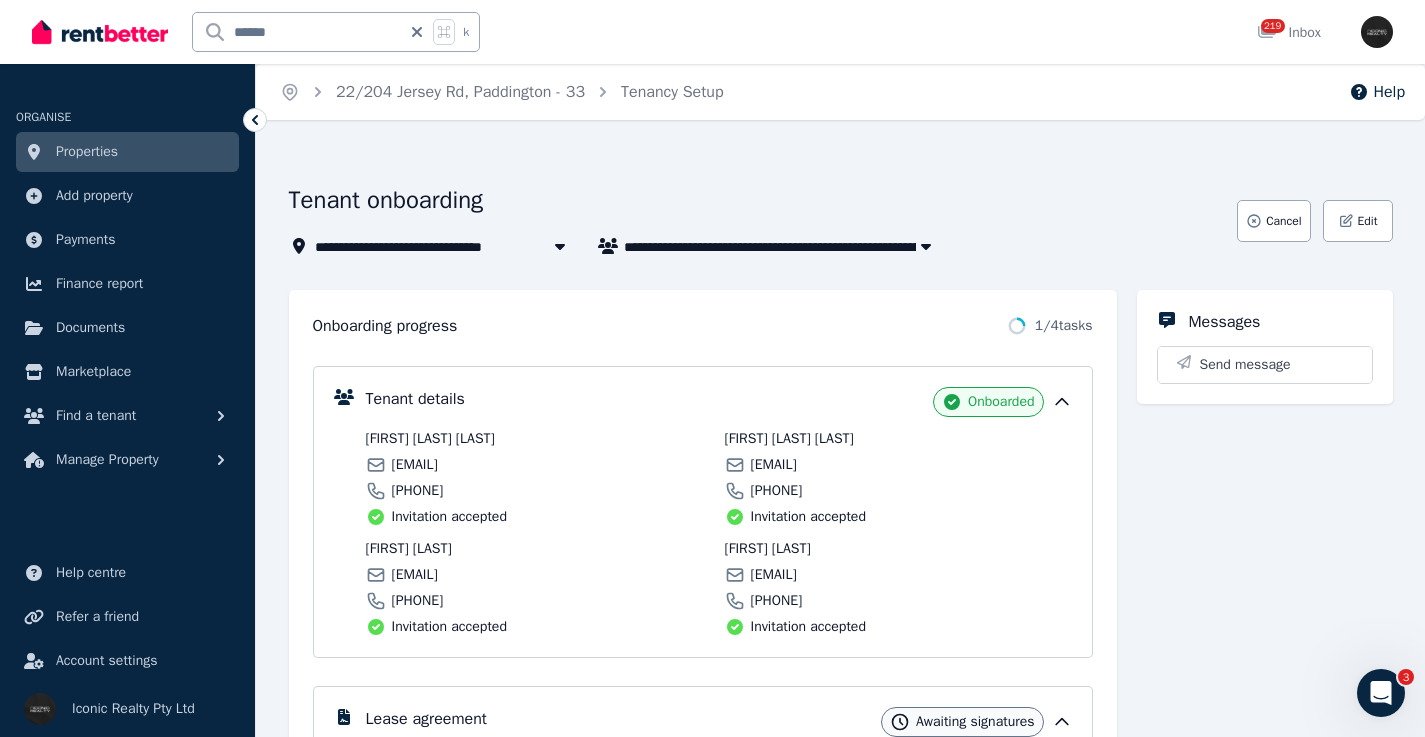 click on "[EMAIL]" at bounding box center (774, 575) 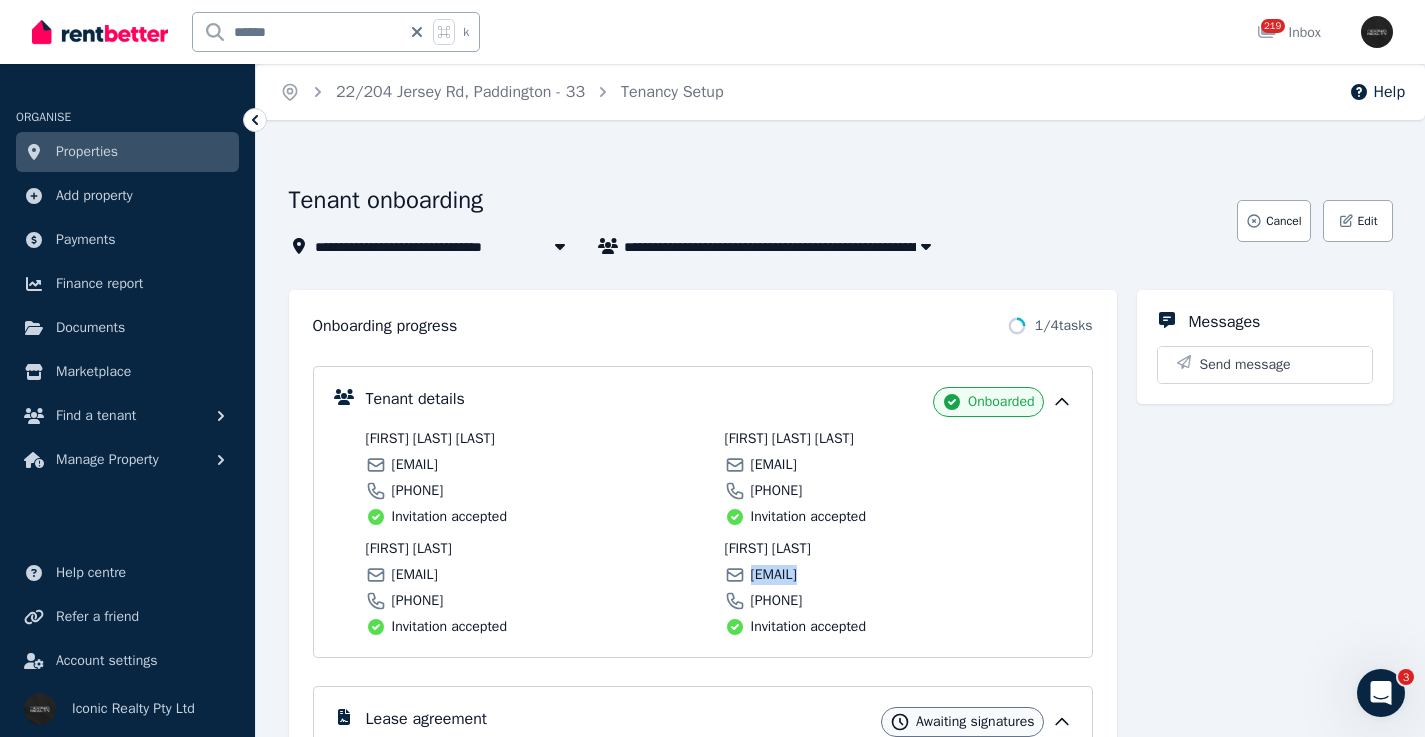 click on "[EMAIL]" at bounding box center [774, 575] 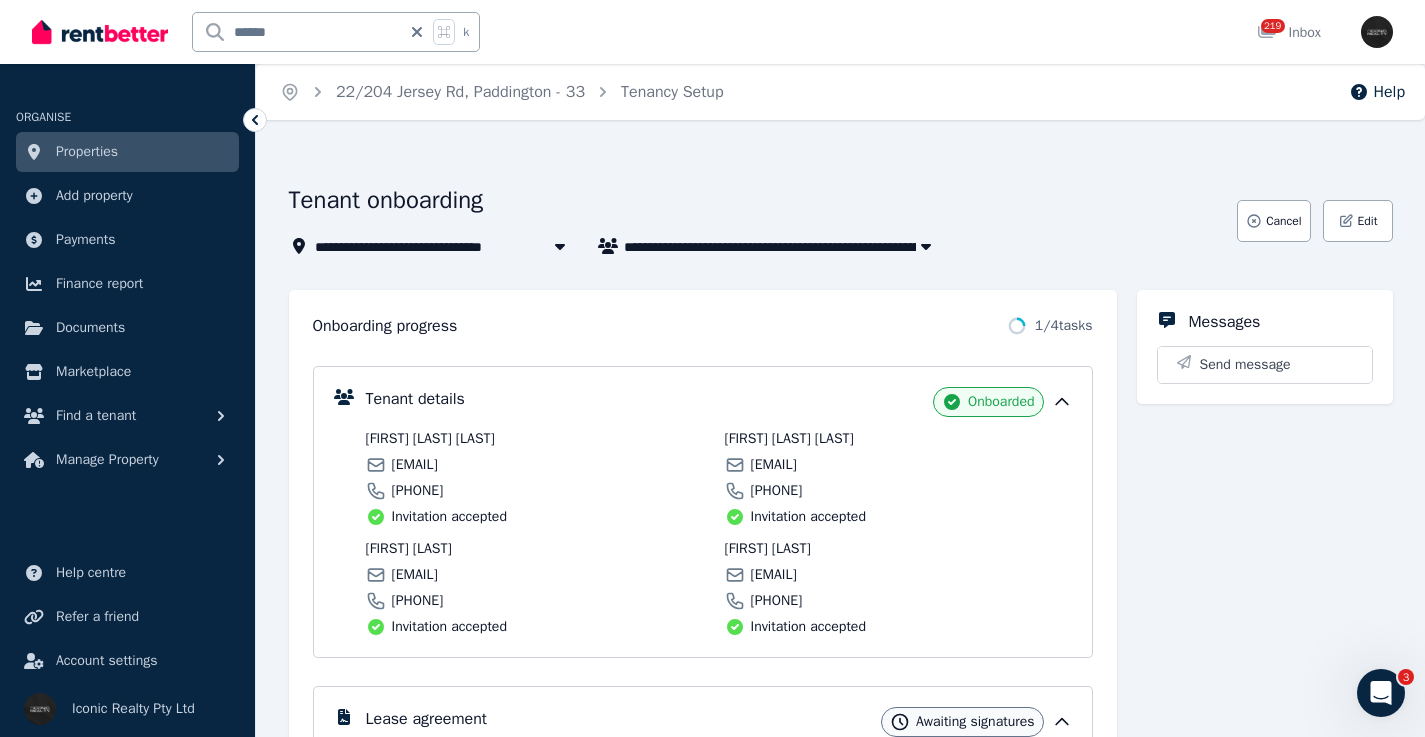 click on "[EMAIL]" at bounding box center [774, 465] 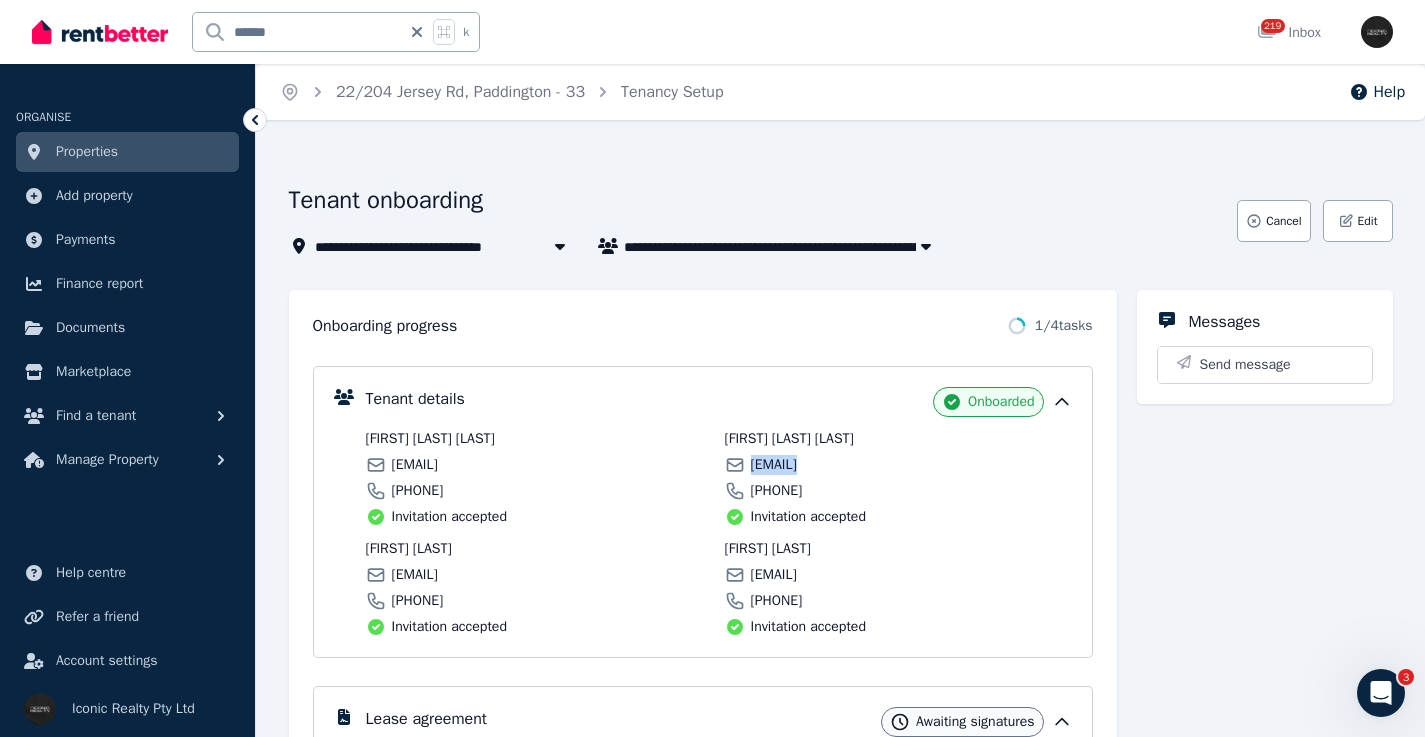 click on "[EMAIL]" at bounding box center [774, 465] 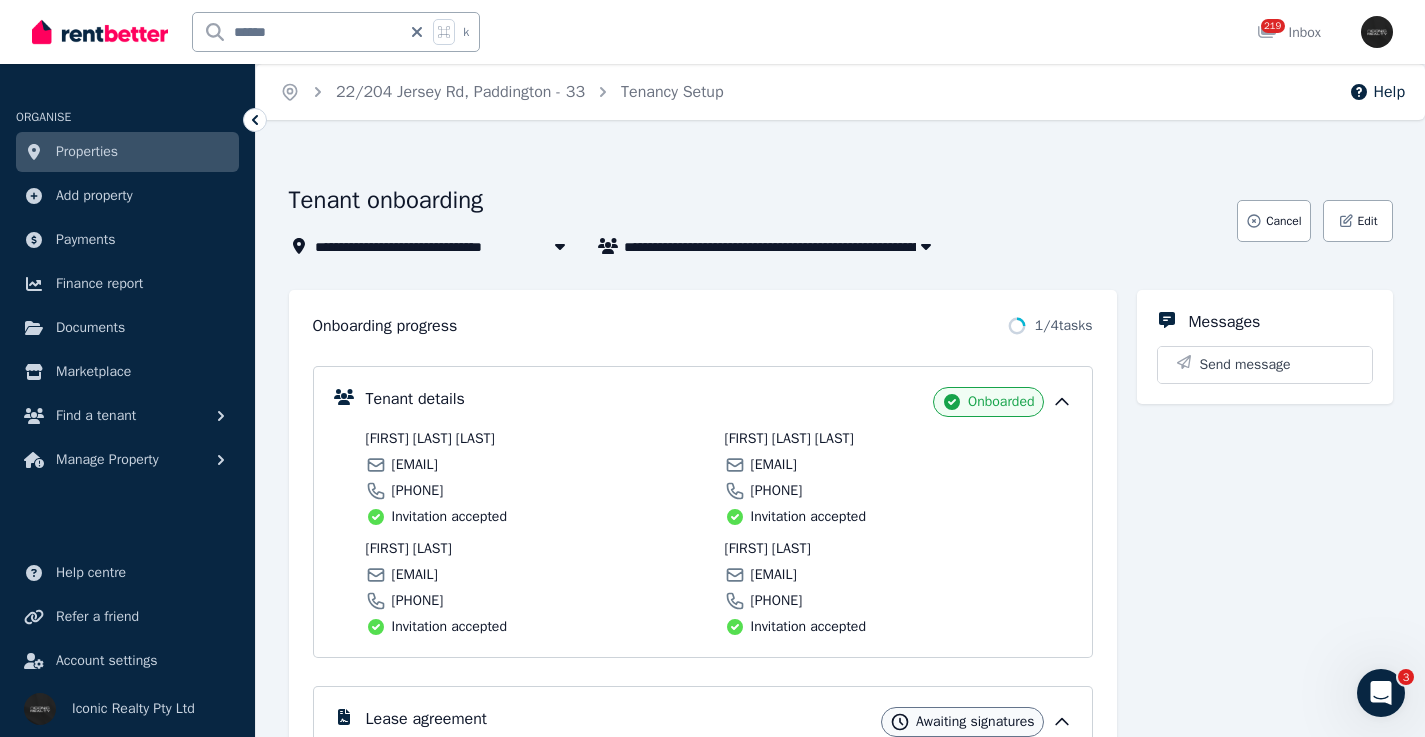 click on "[EMAIL]" at bounding box center [415, 575] 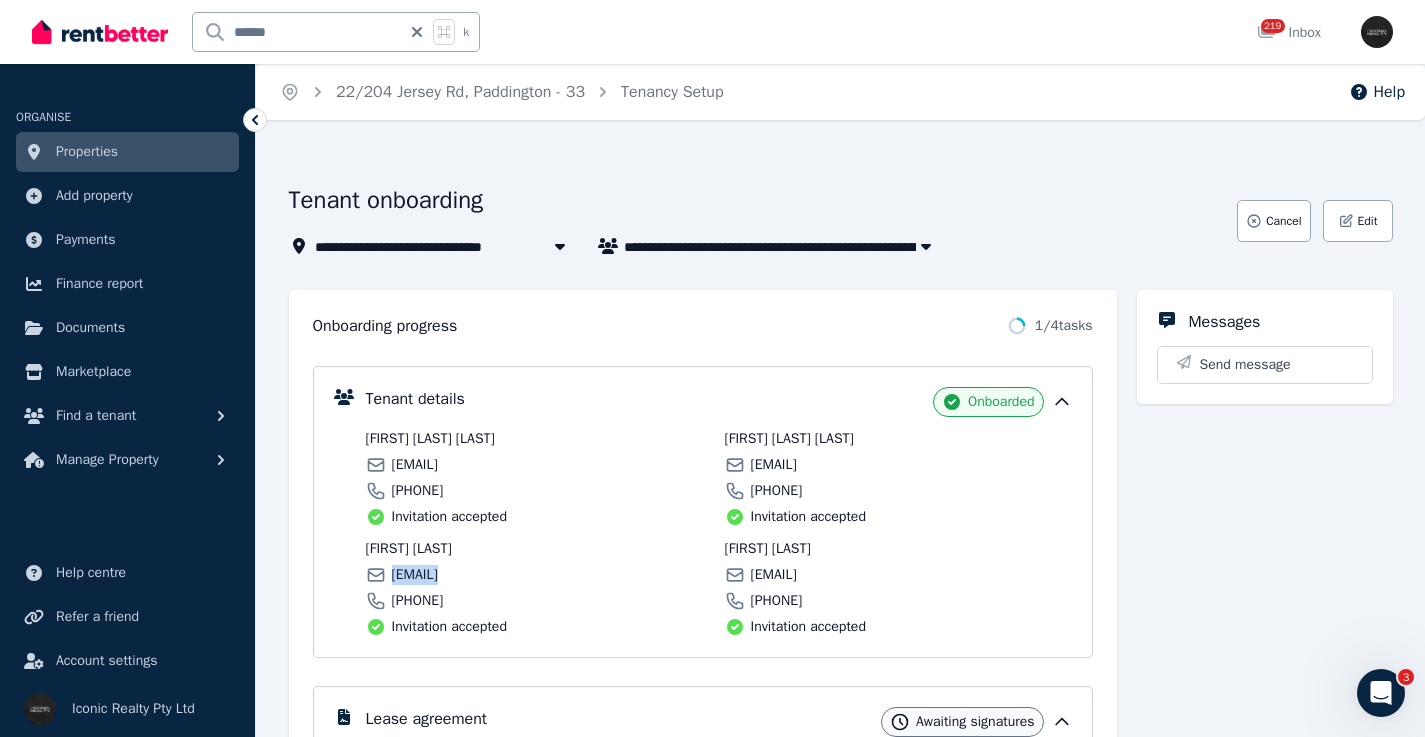 click on "[EMAIL]" at bounding box center [415, 575] 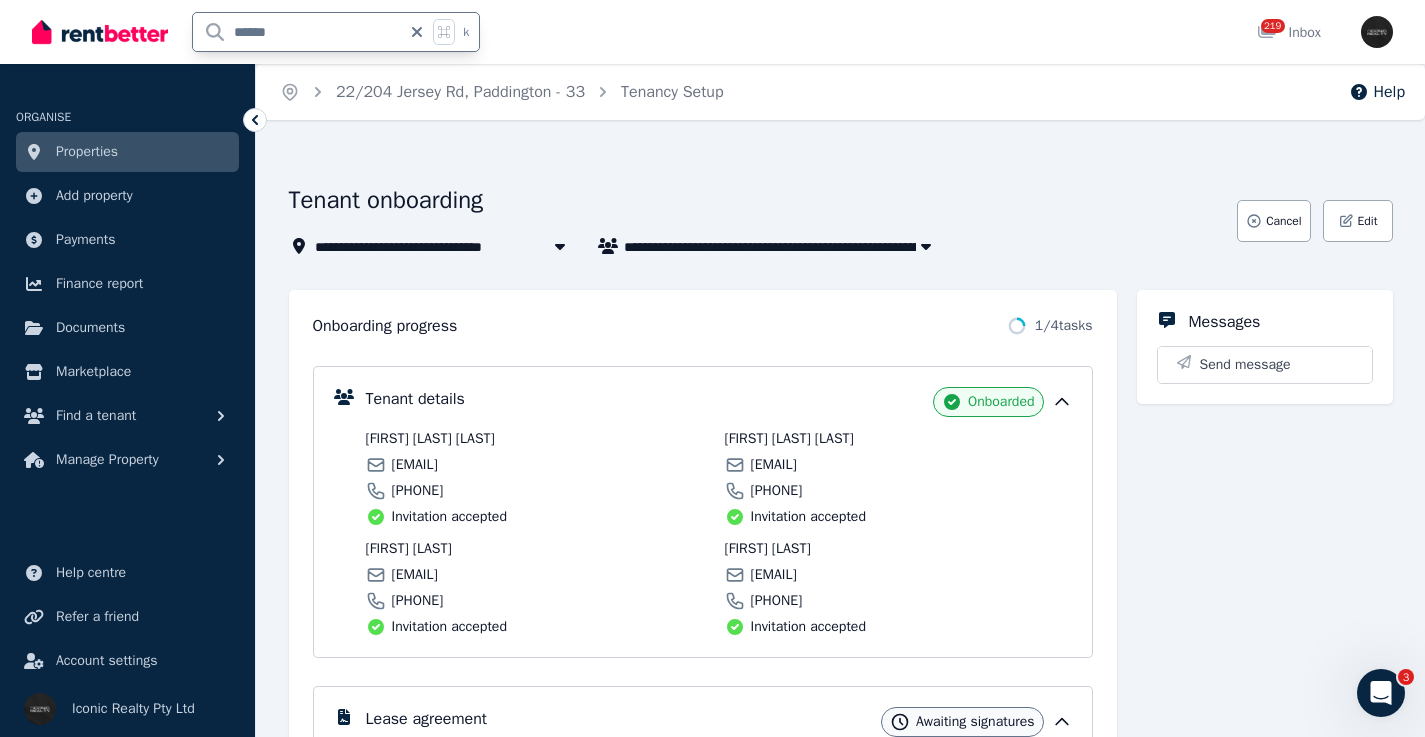 drag, startPoint x: 267, startPoint y: 31, endPoint x: 142, endPoint y: 35, distance: 125.06398 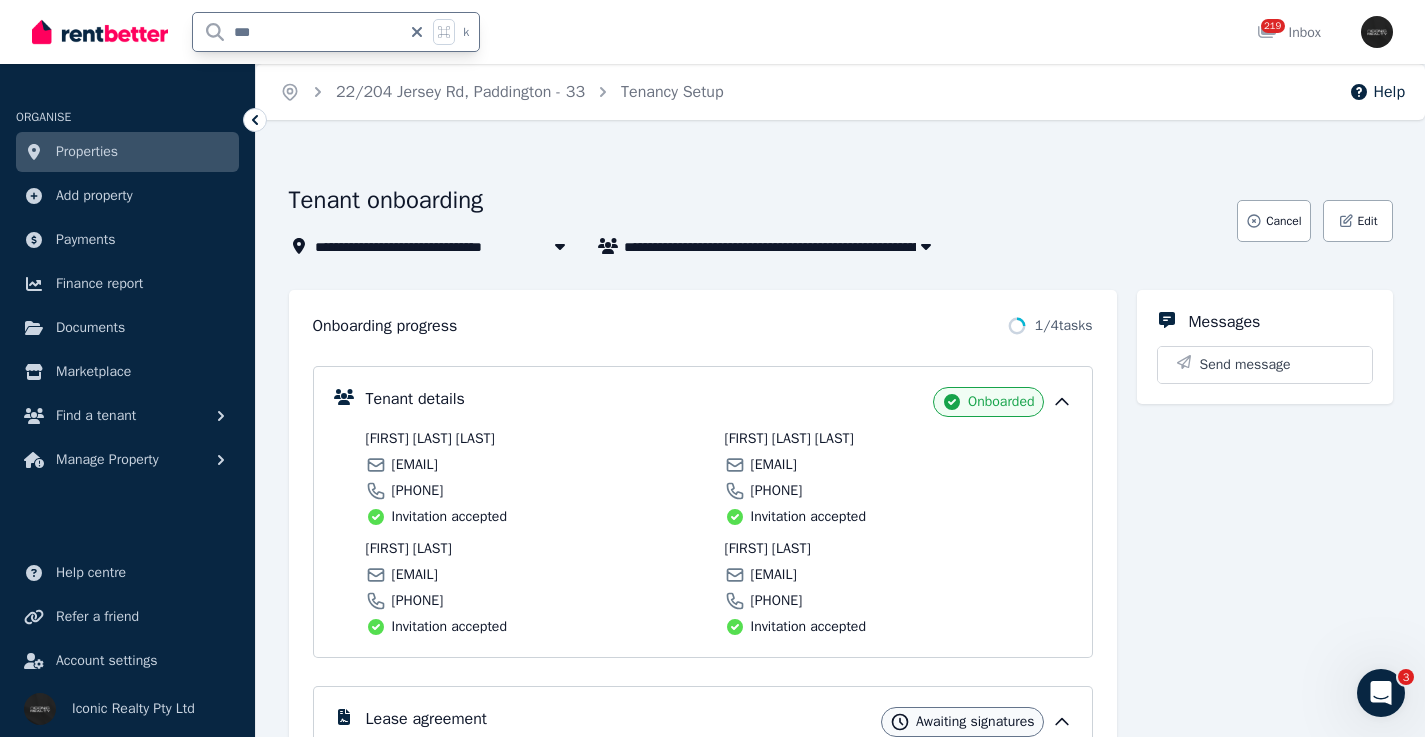 type on "***" 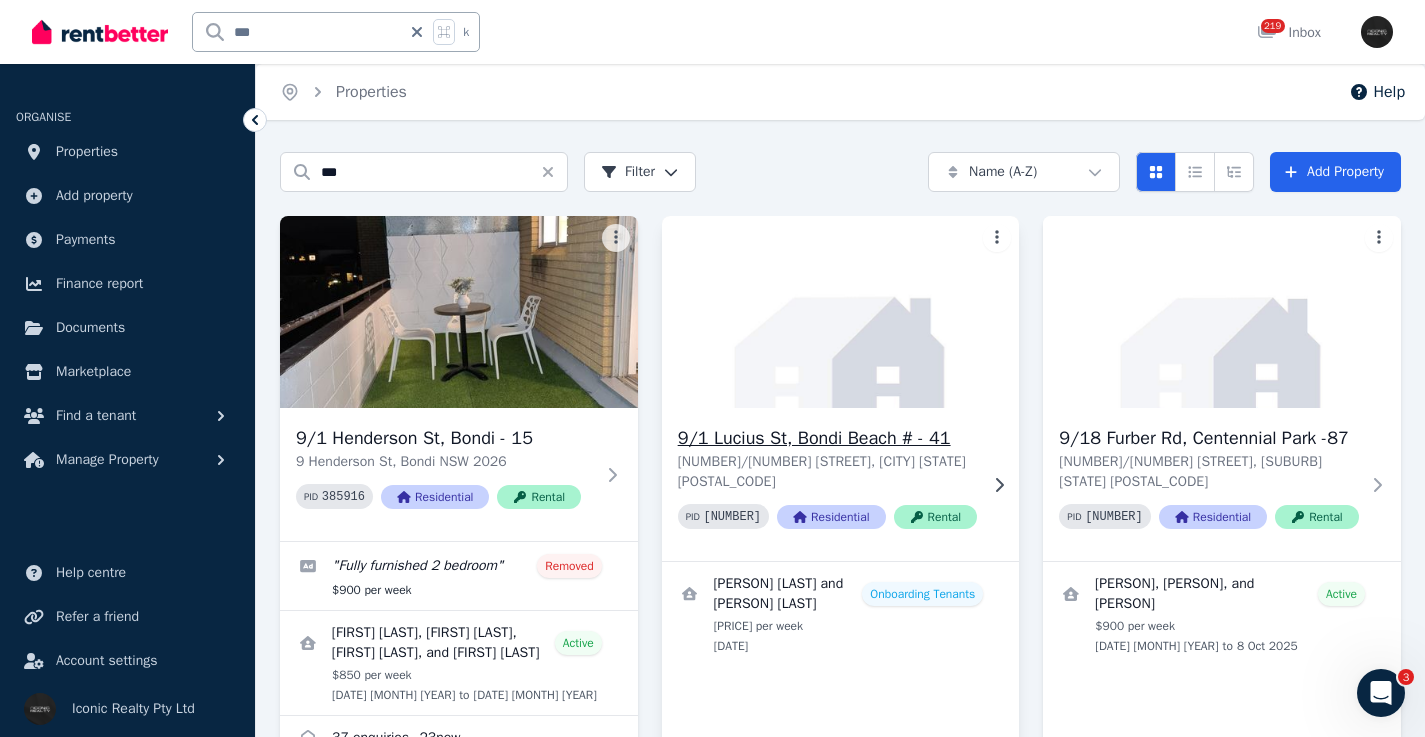 click 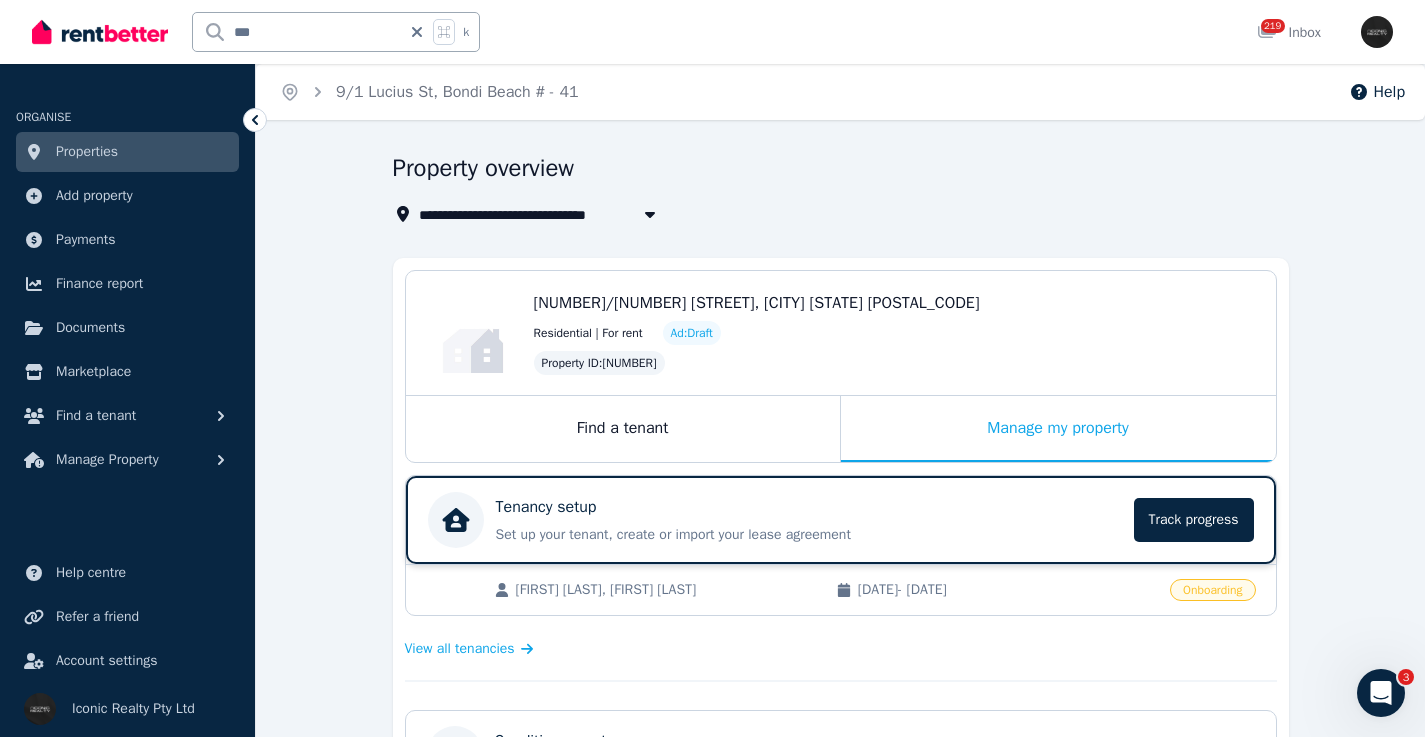 click on "Tenancy setup" at bounding box center (809, 507) 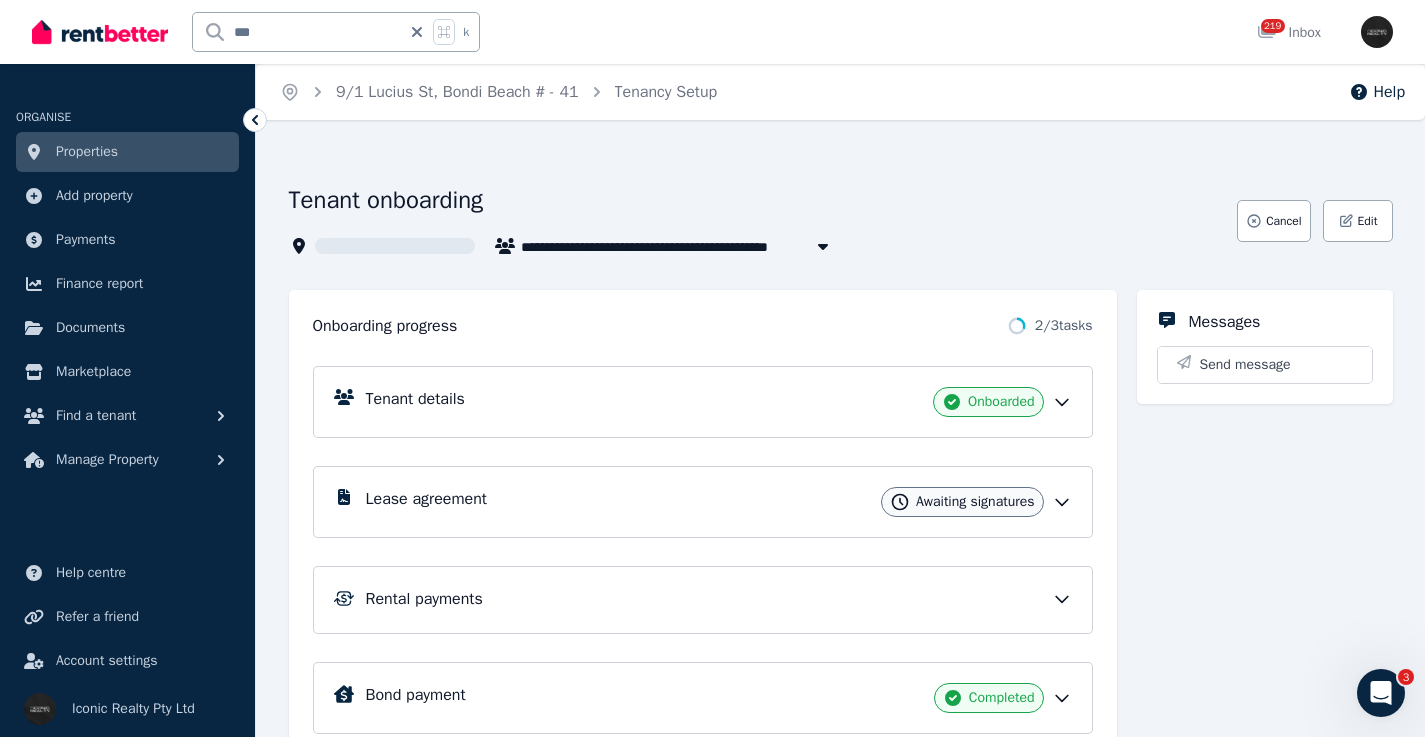 click on "Tenant details Onboarded" at bounding box center (719, 402) 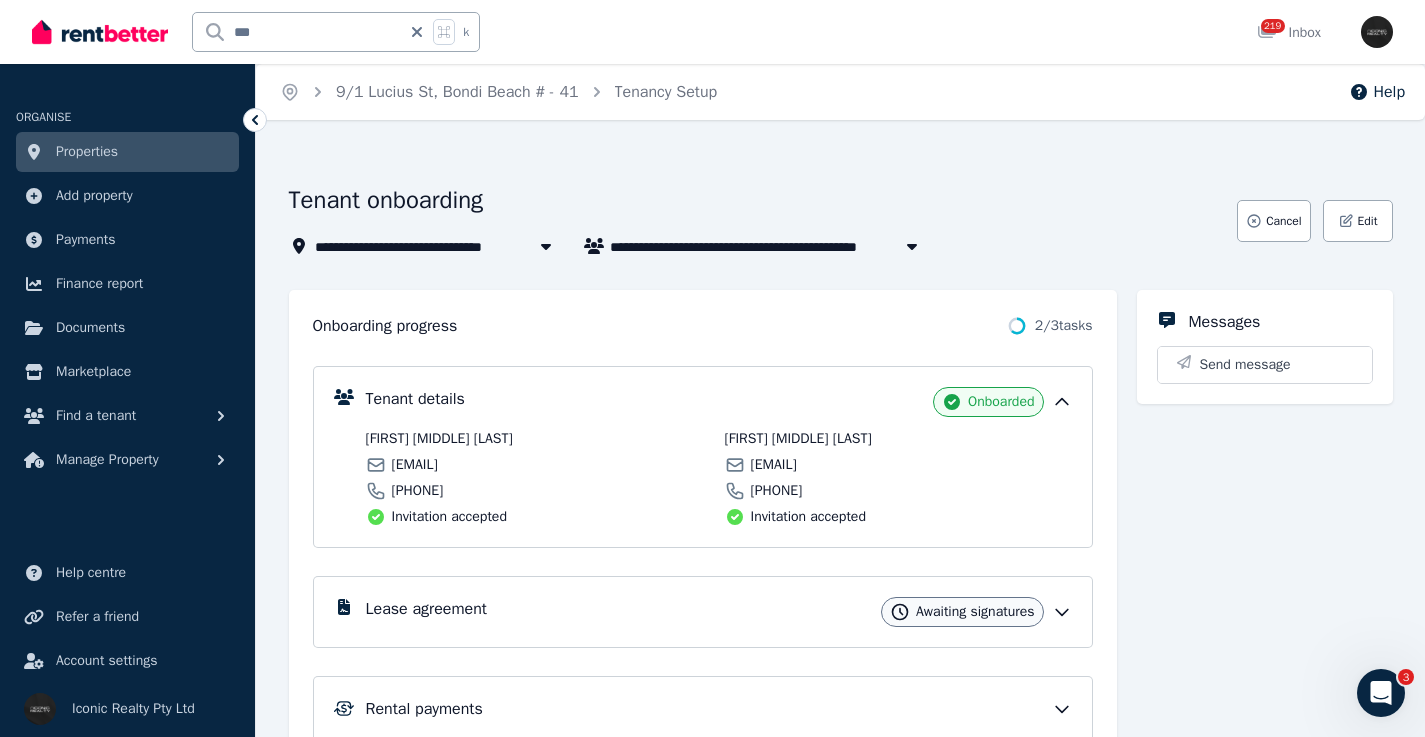 click on "[EMAIL]" at bounding box center [415, 465] 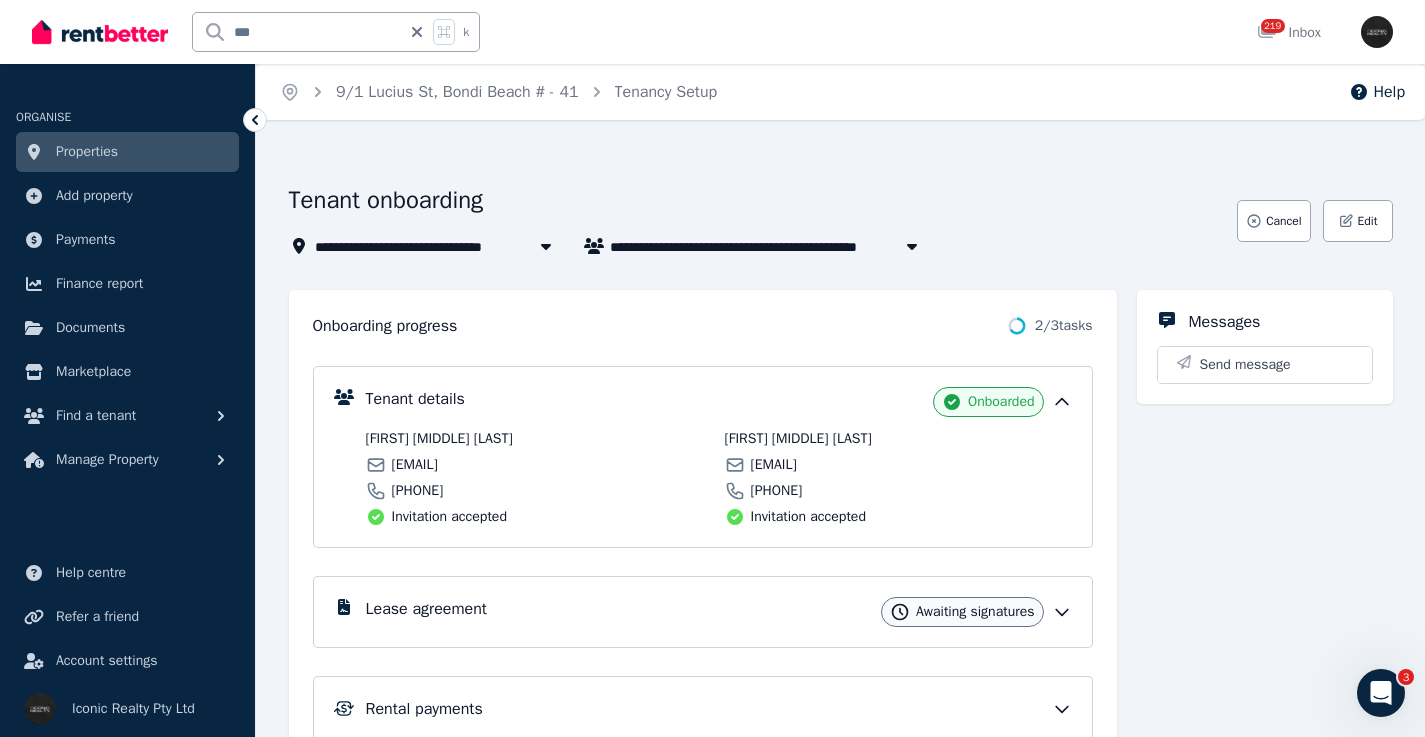 click on "[EMAIL]" at bounding box center [415, 465] 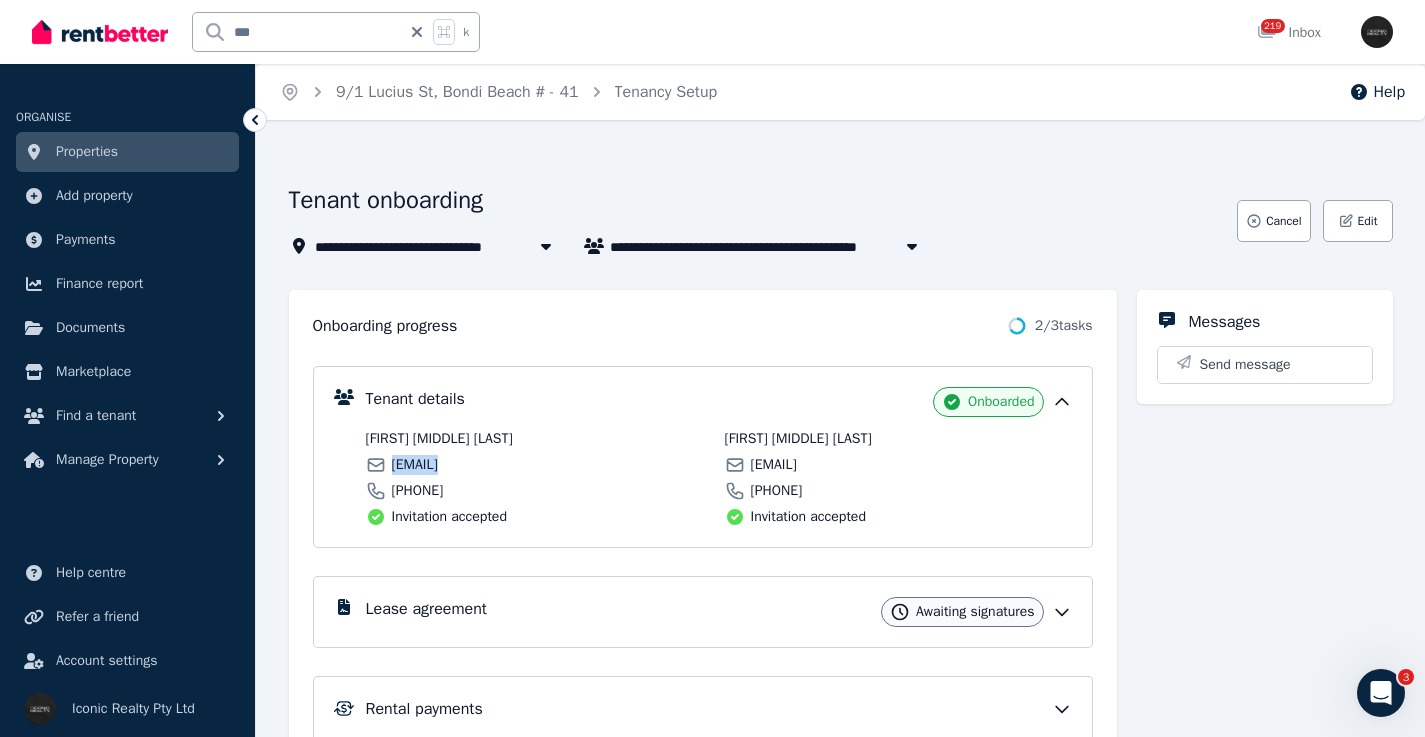 click on "[EMAIL]" at bounding box center (415, 465) 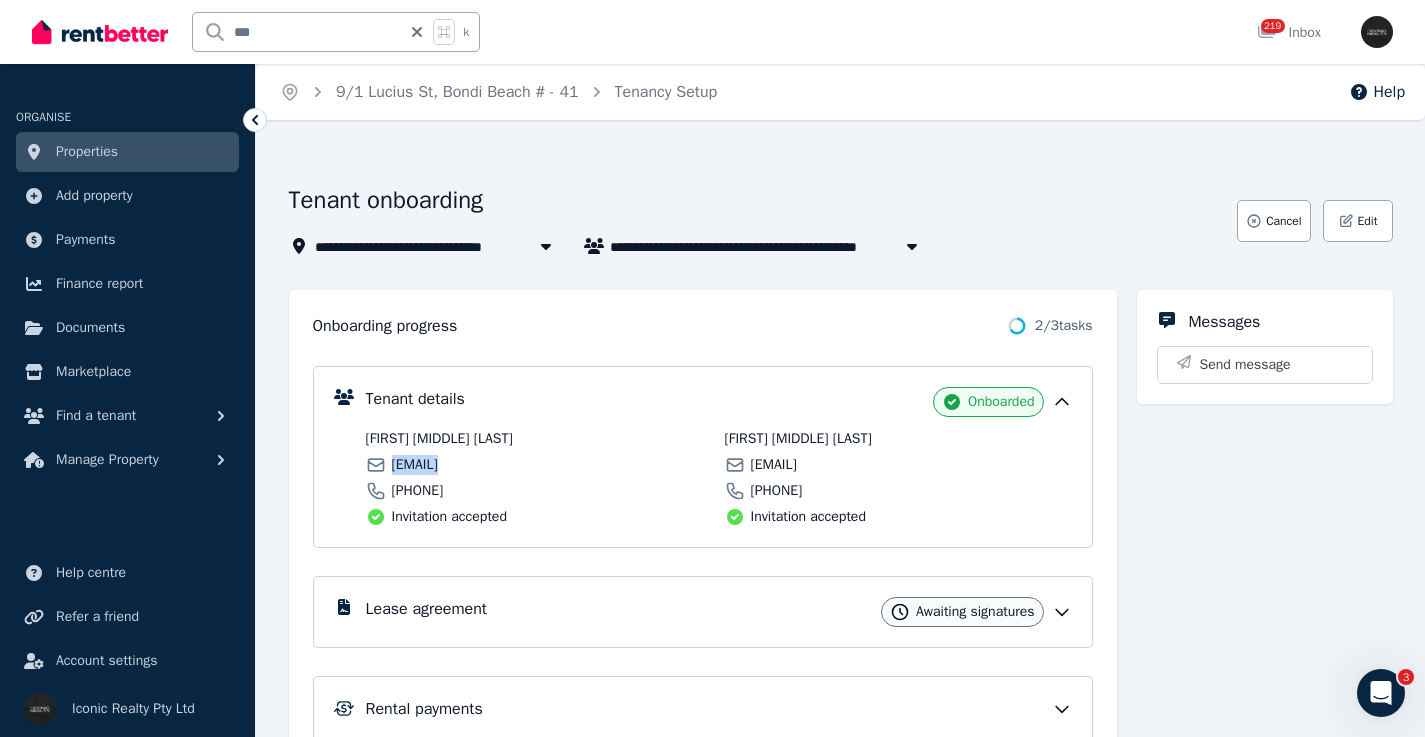 click on "[EMAIL]" at bounding box center [774, 465] 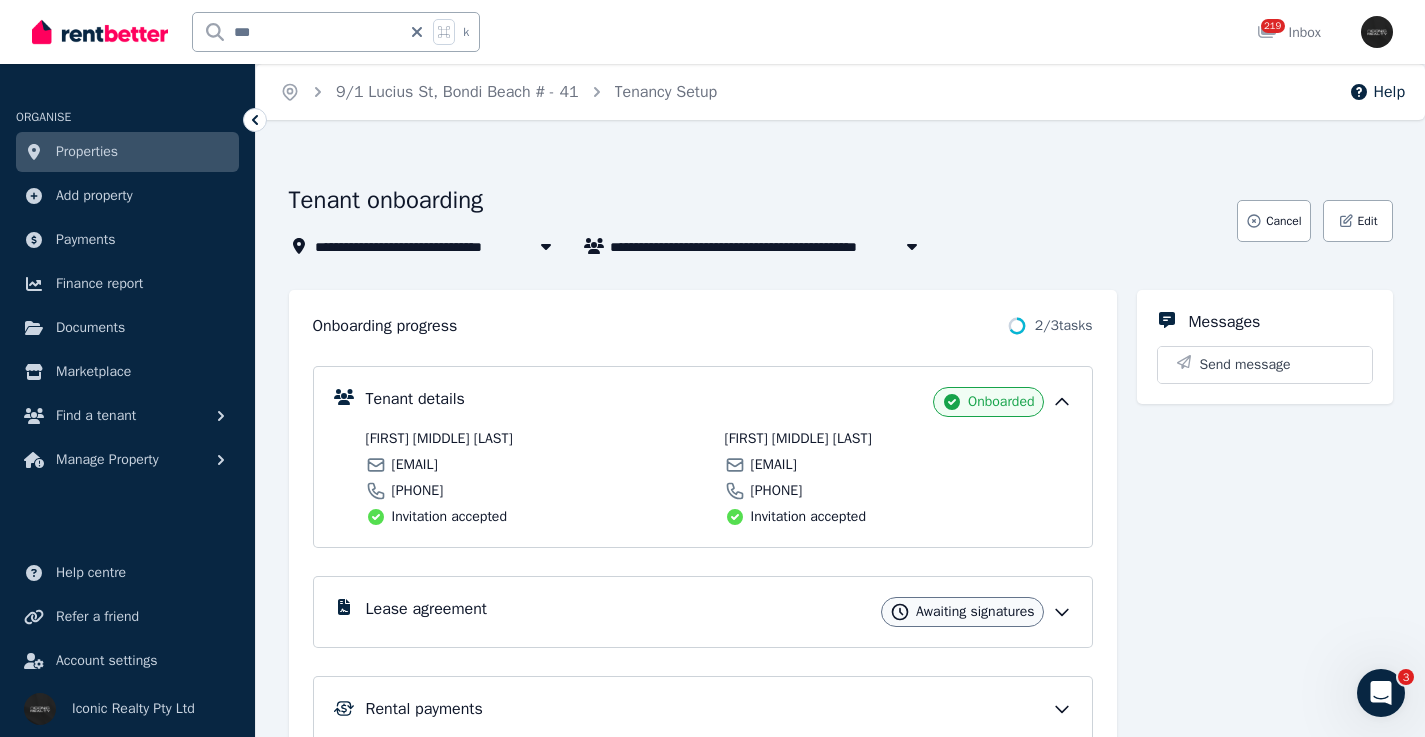 click on "[EMAIL]" at bounding box center [774, 465] 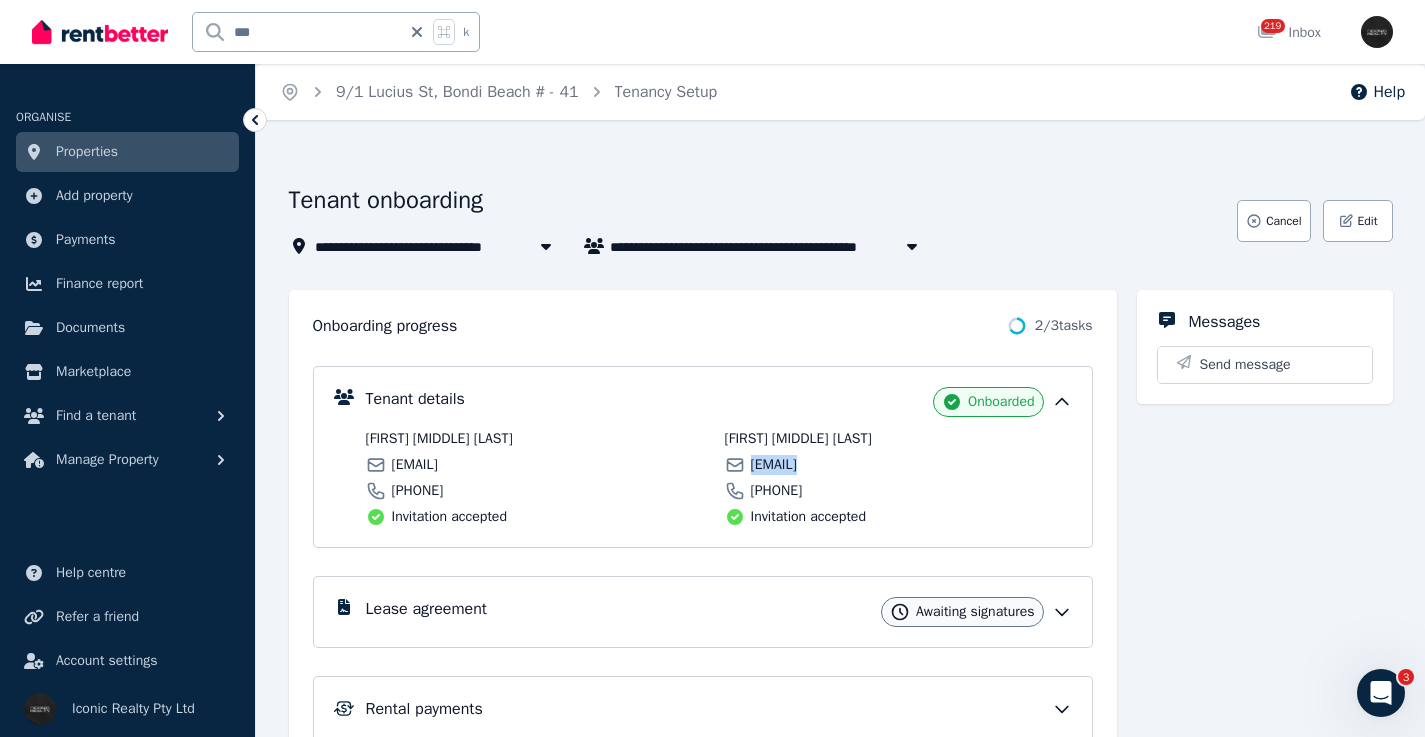 click on "[EMAIL]" at bounding box center [774, 465] 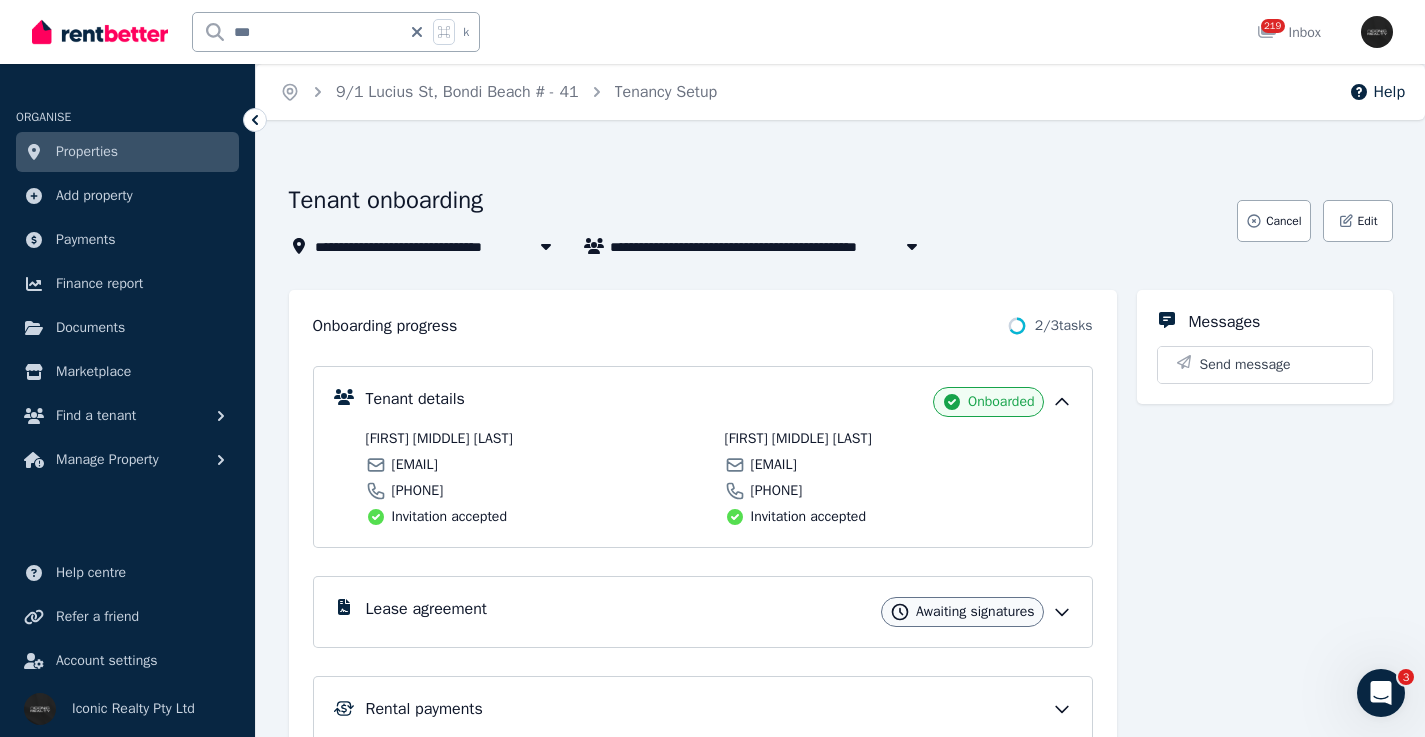 click 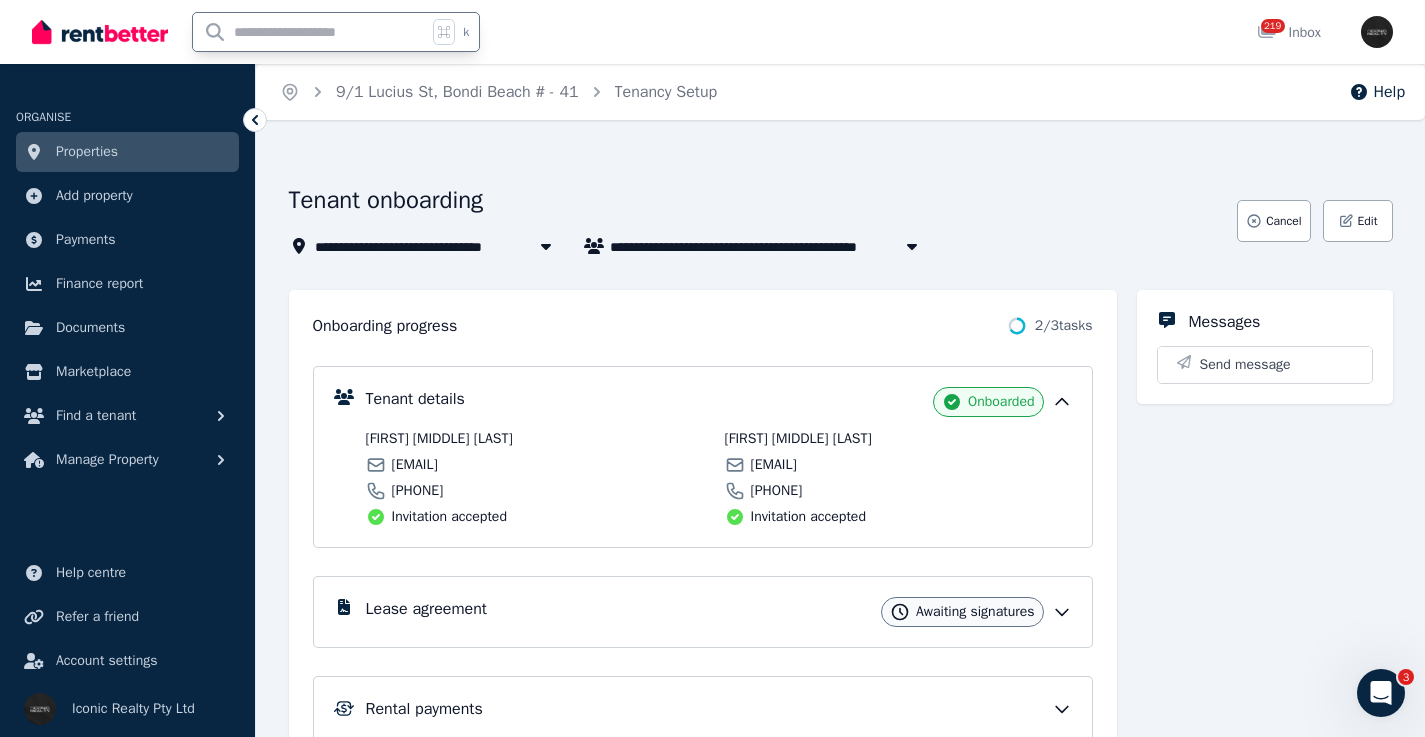 click at bounding box center [310, 32] 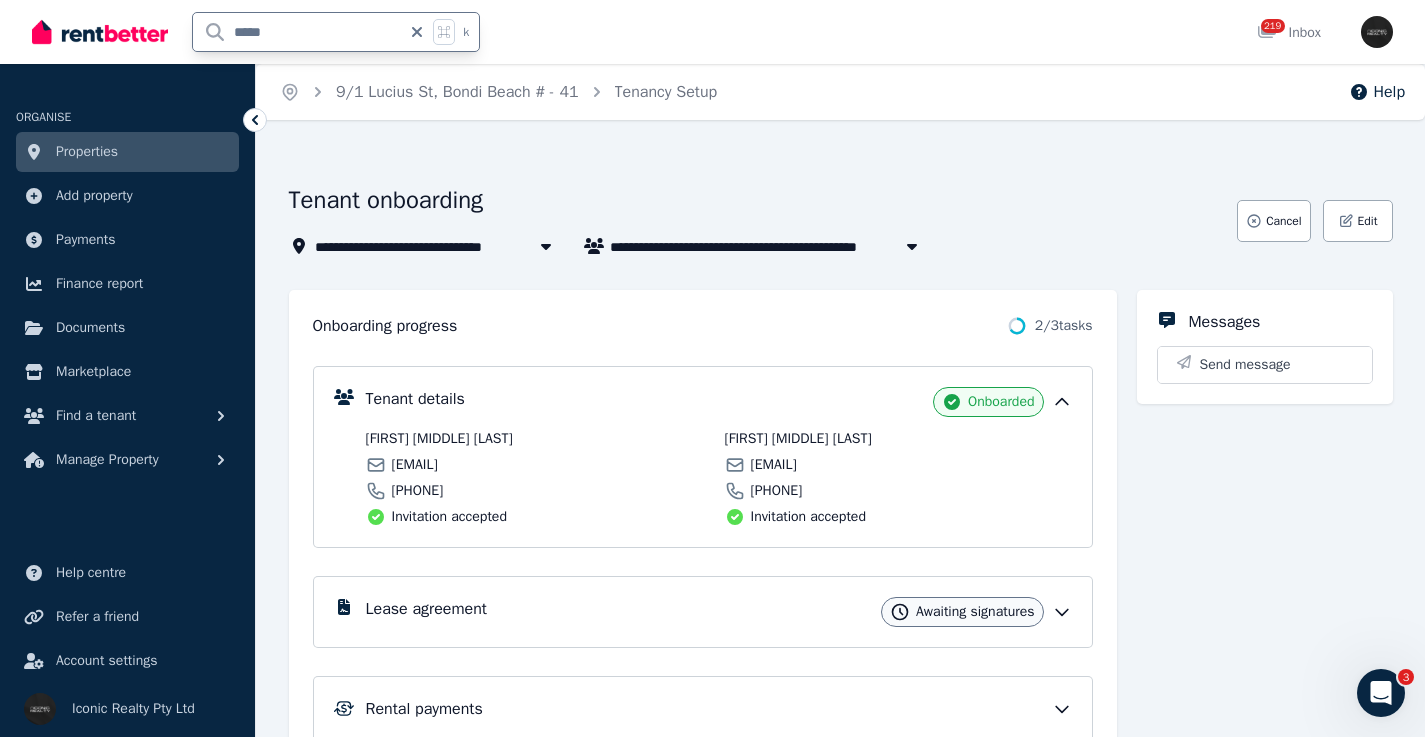 type on "*****" 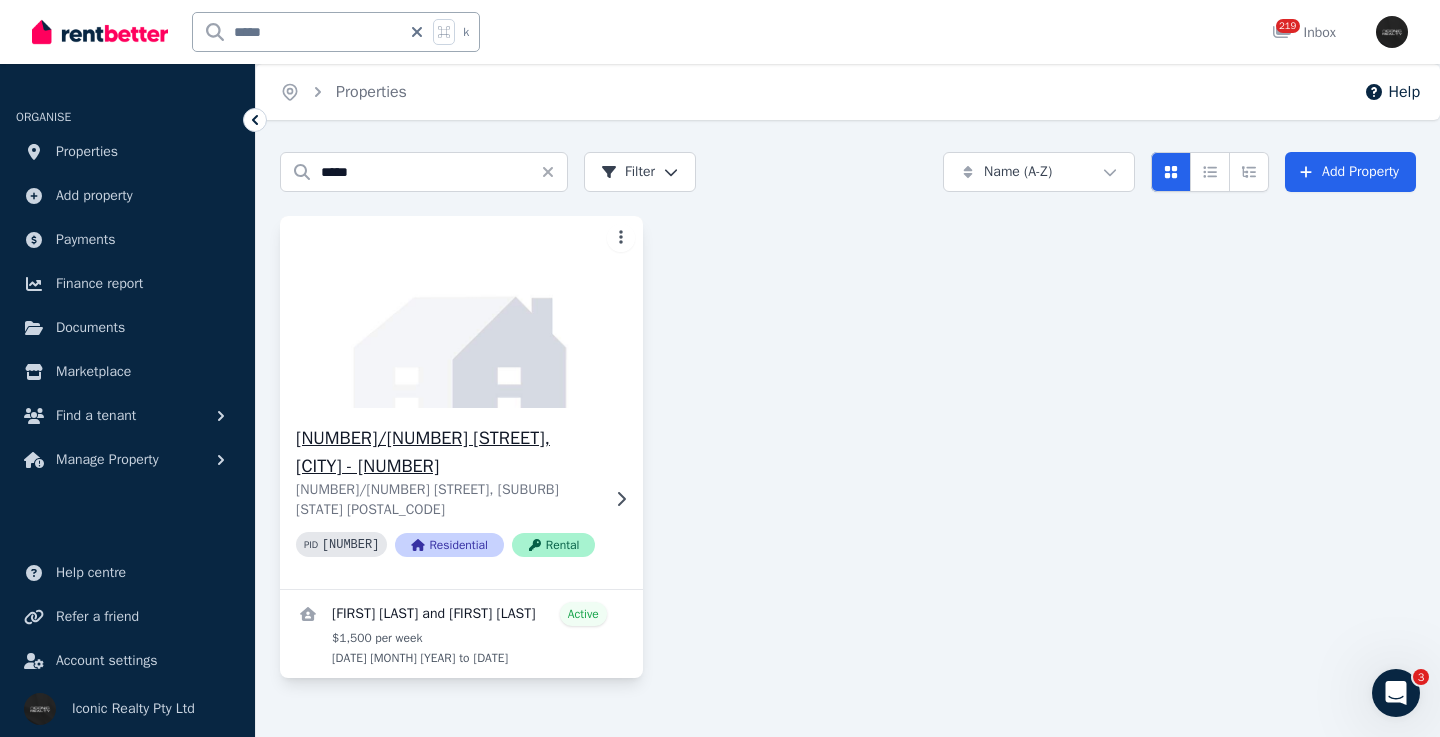 click 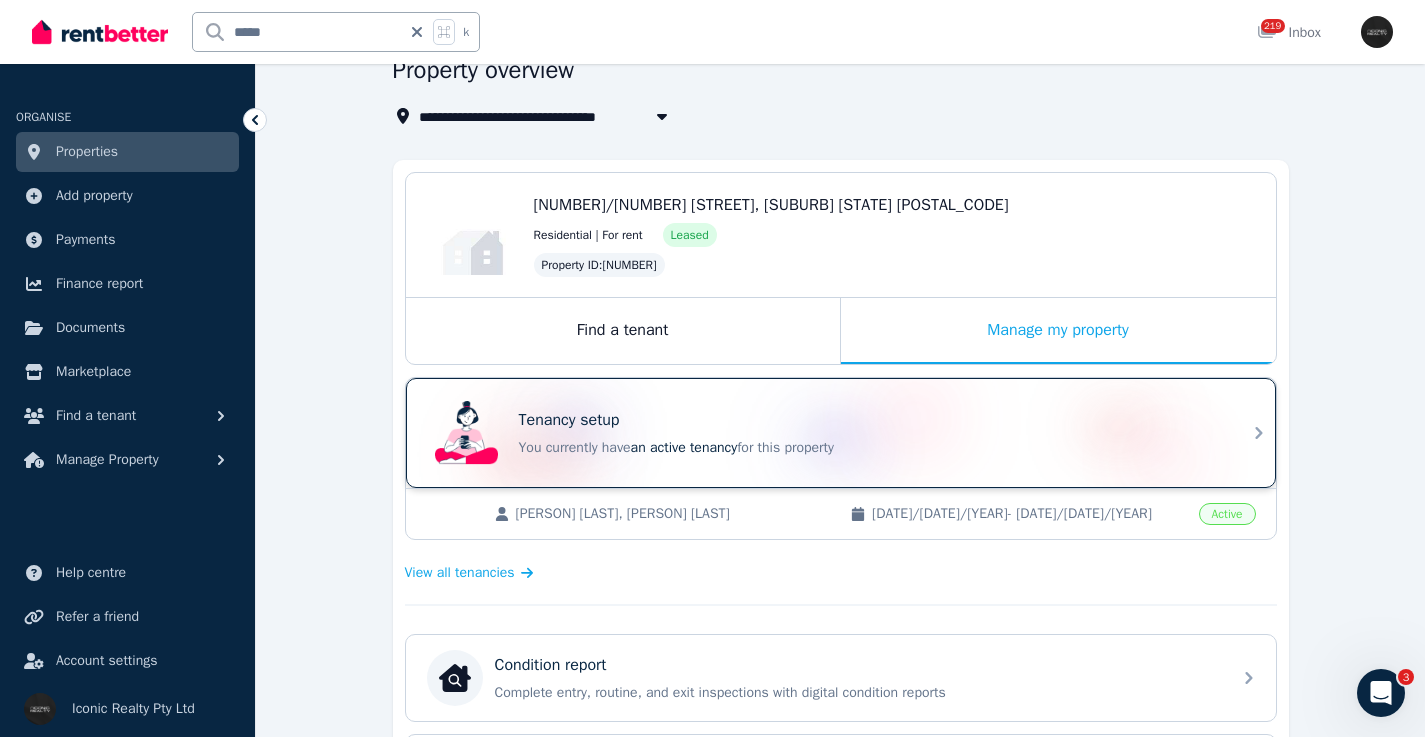 scroll, scrollTop: 127, scrollLeft: 0, axis: vertical 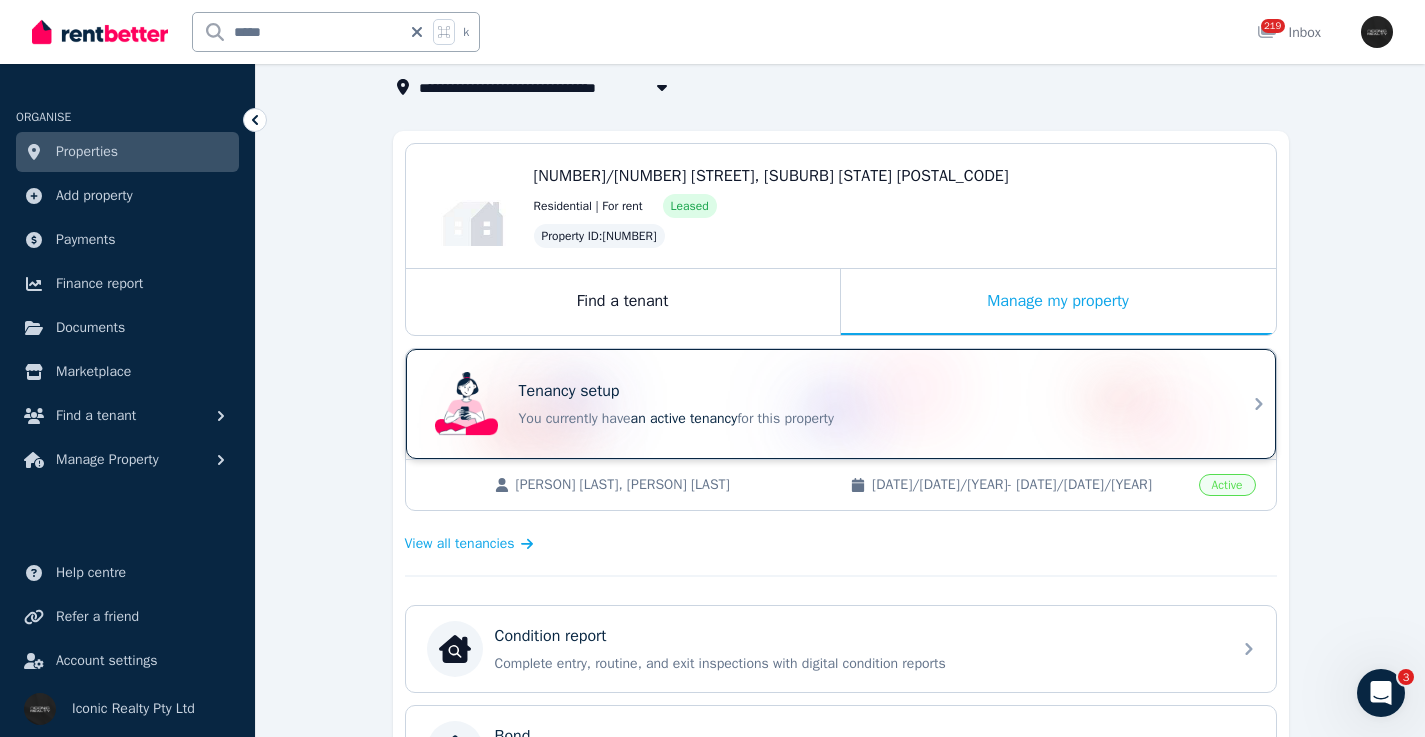 click on "Tenancy setup" at bounding box center [869, 391] 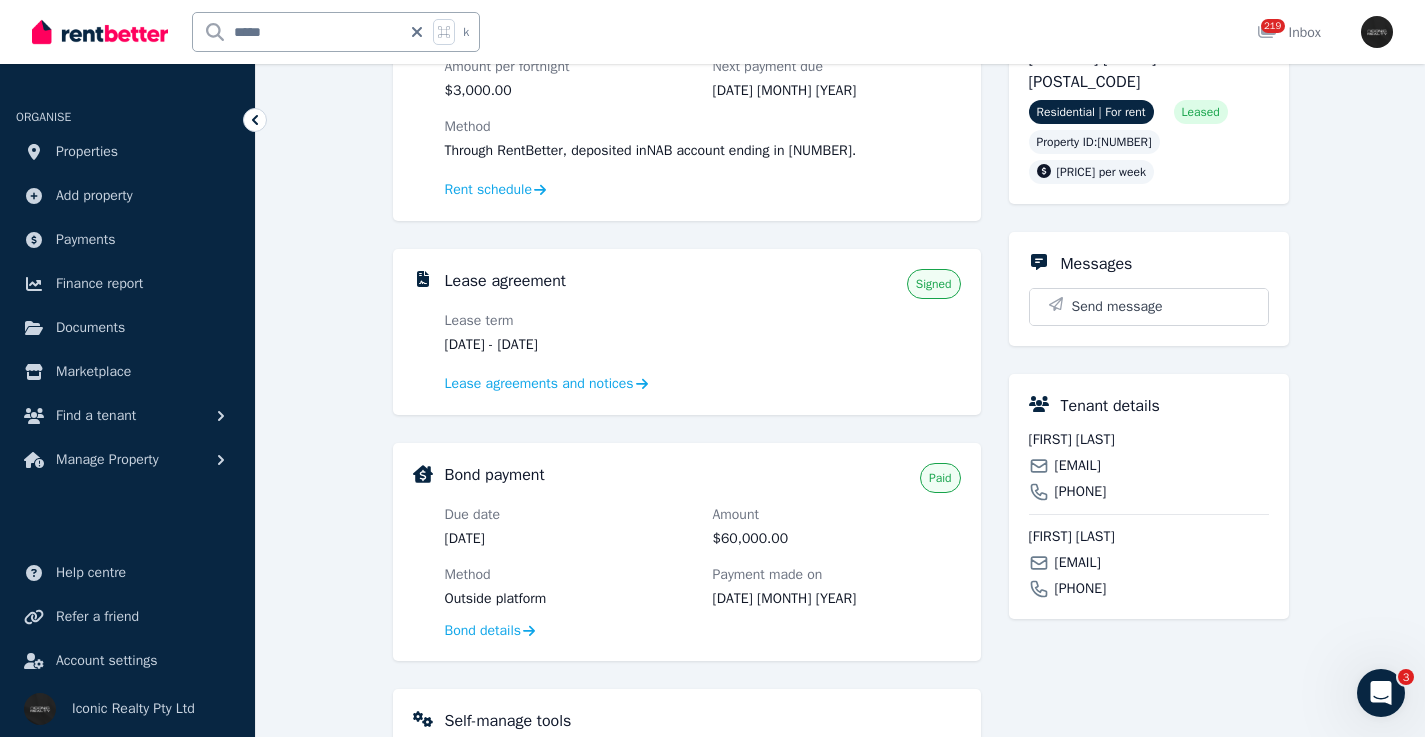 scroll, scrollTop: 288, scrollLeft: 0, axis: vertical 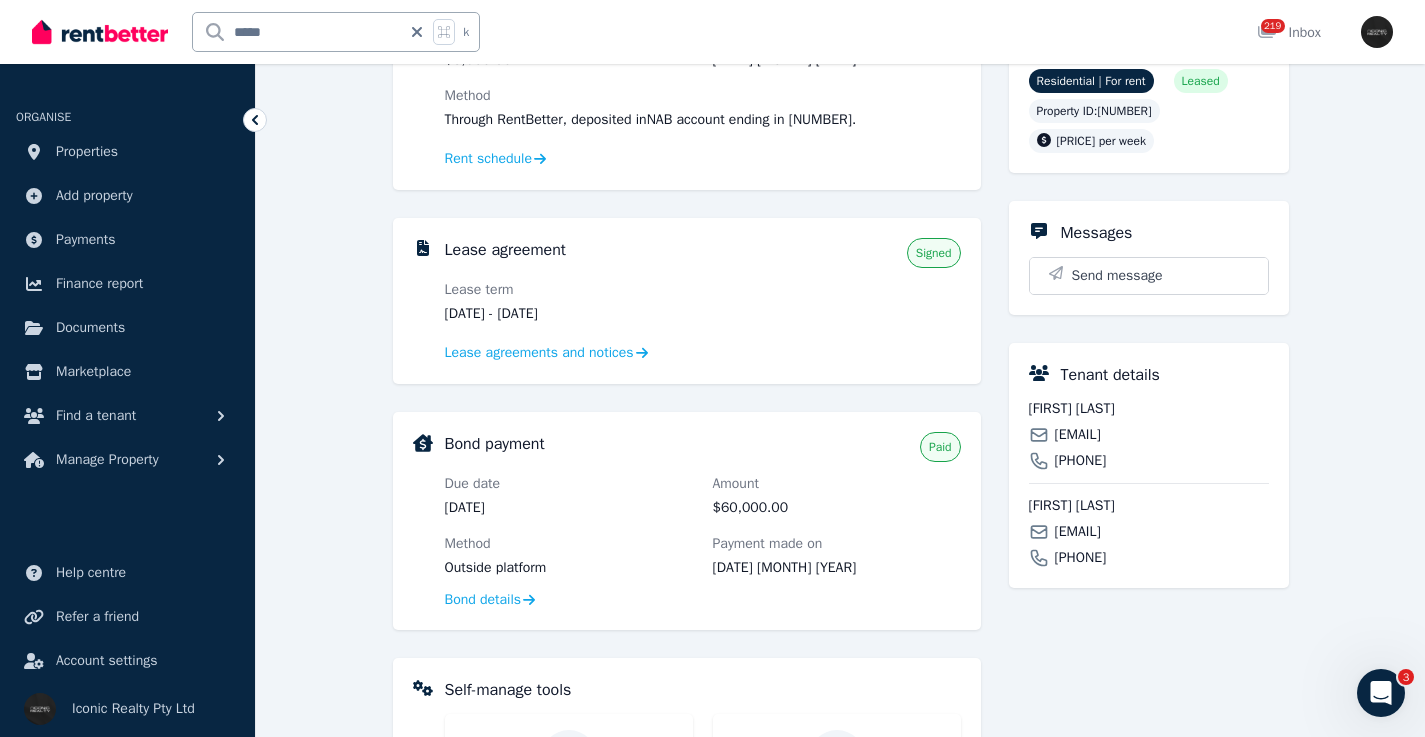 click on "[EMAIL]" at bounding box center (1078, 435) 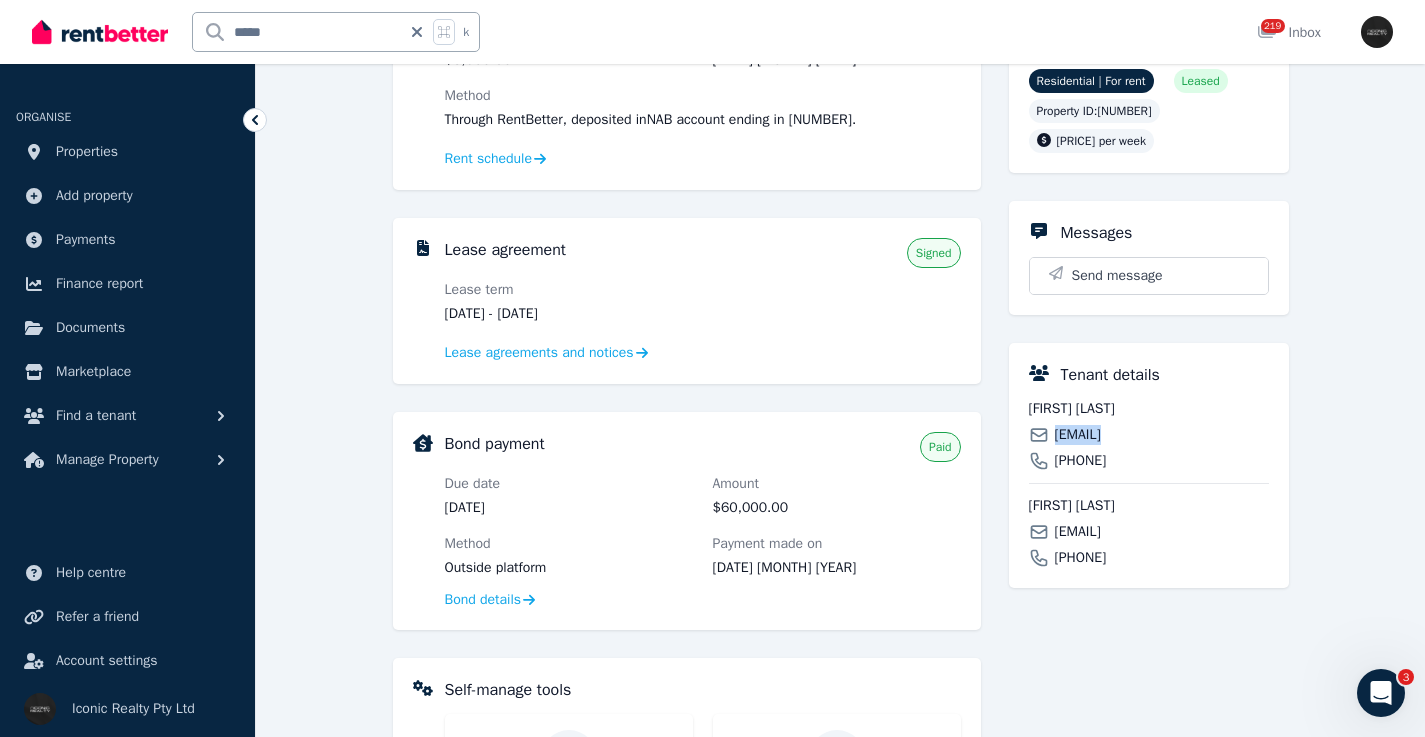 click on "[EMAIL]" at bounding box center [1078, 435] 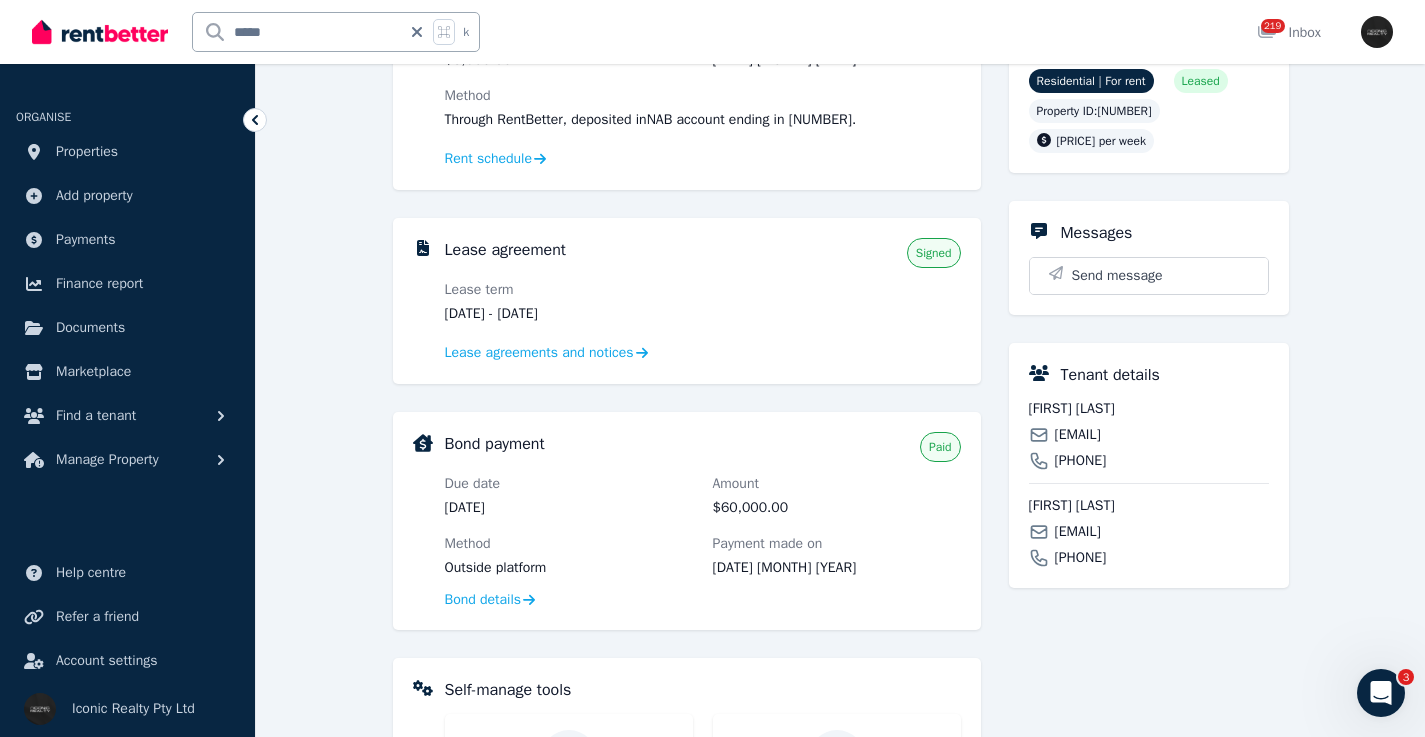 click on "[FIRST] [LAST]" at bounding box center [1149, 409] 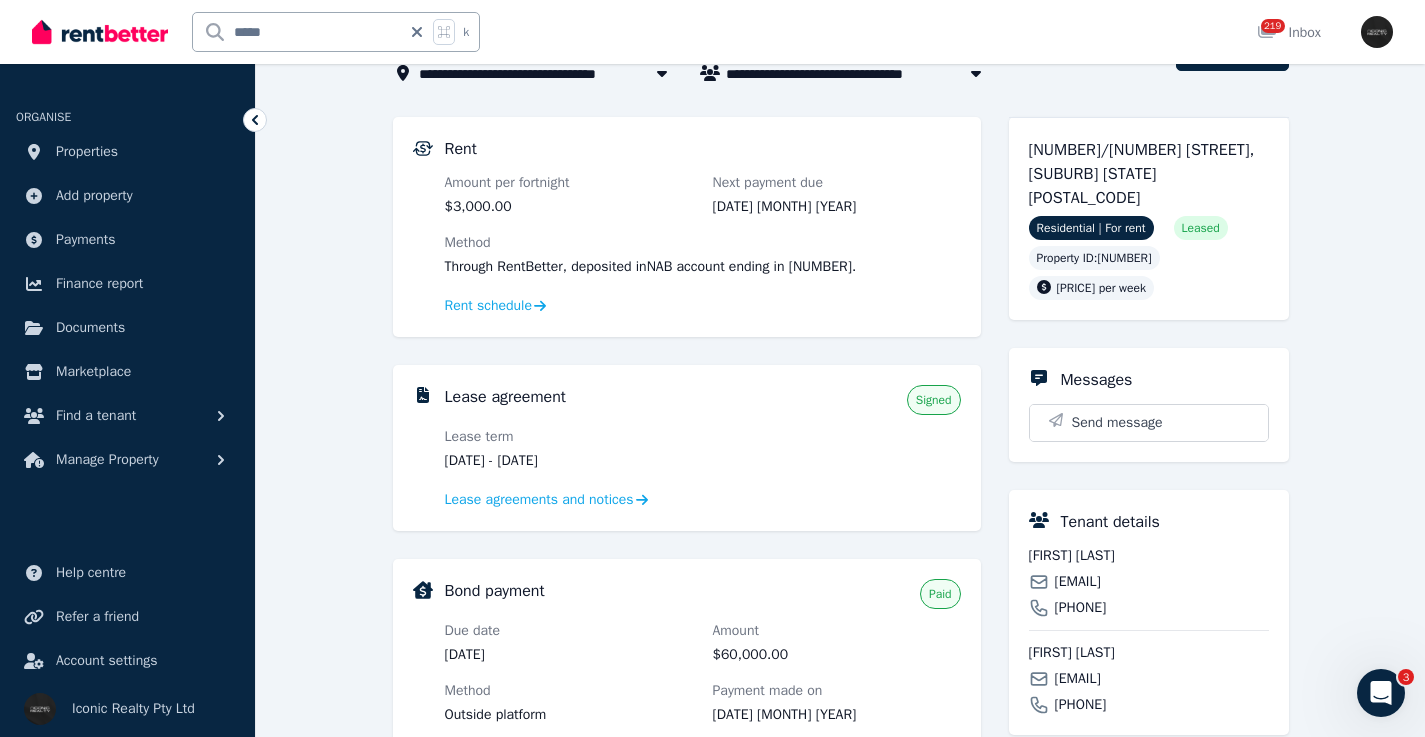 scroll, scrollTop: 0, scrollLeft: 0, axis: both 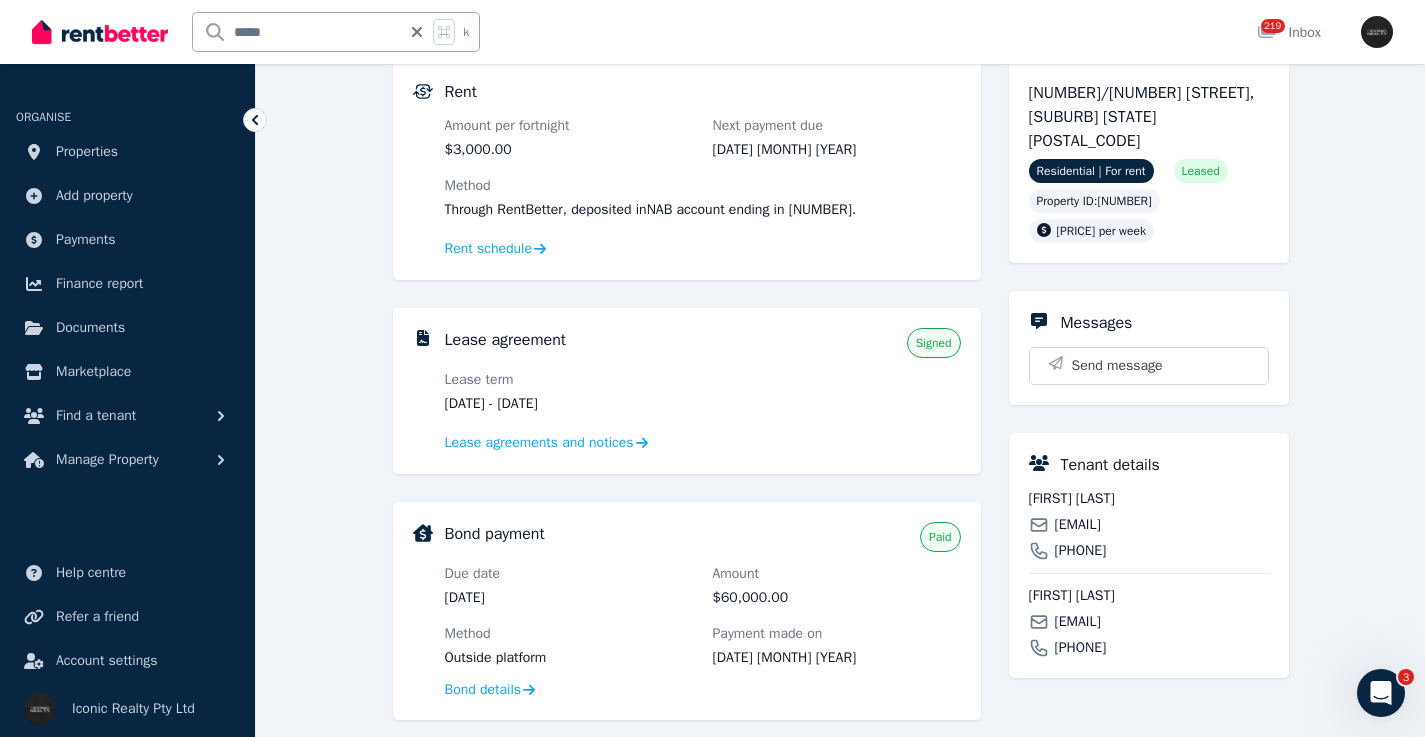click on "[EMAIL]" at bounding box center [1078, 525] 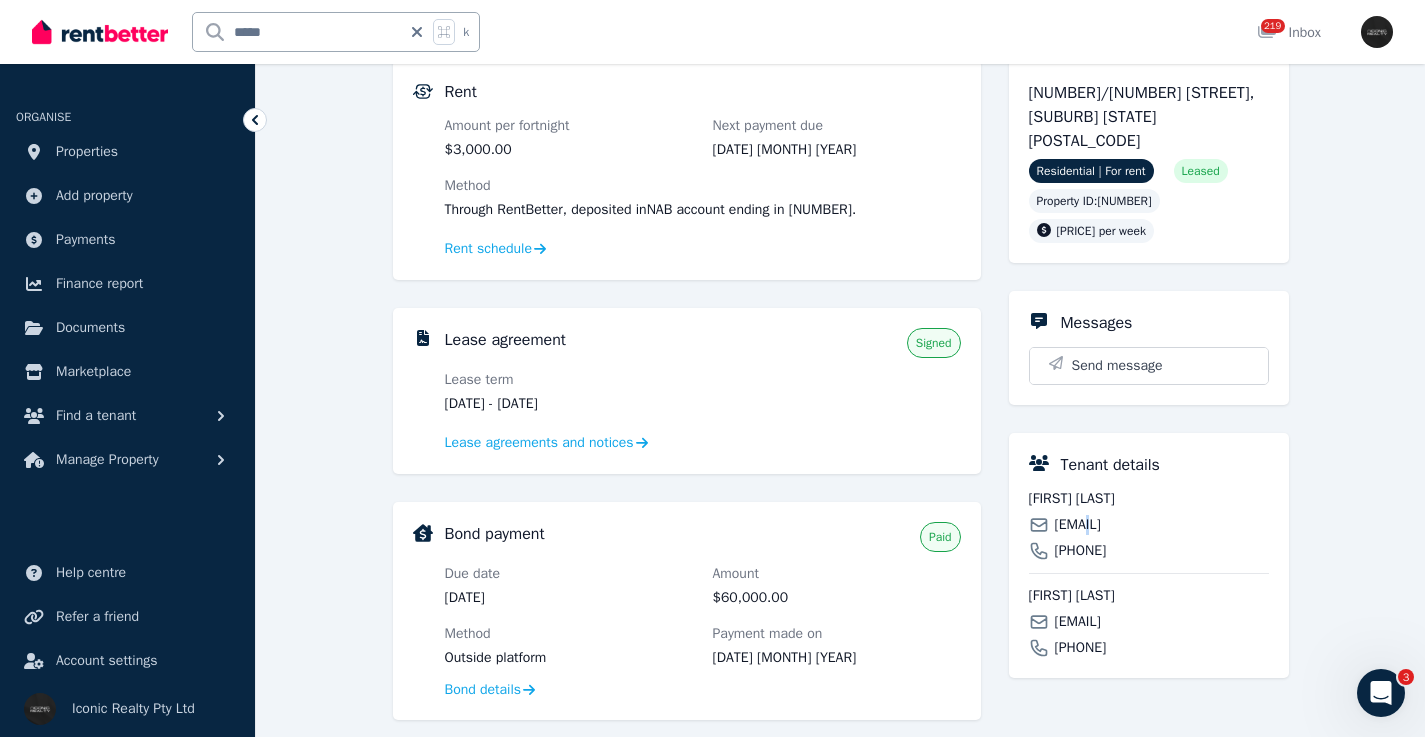 click on "[EMAIL]" at bounding box center (1078, 525) 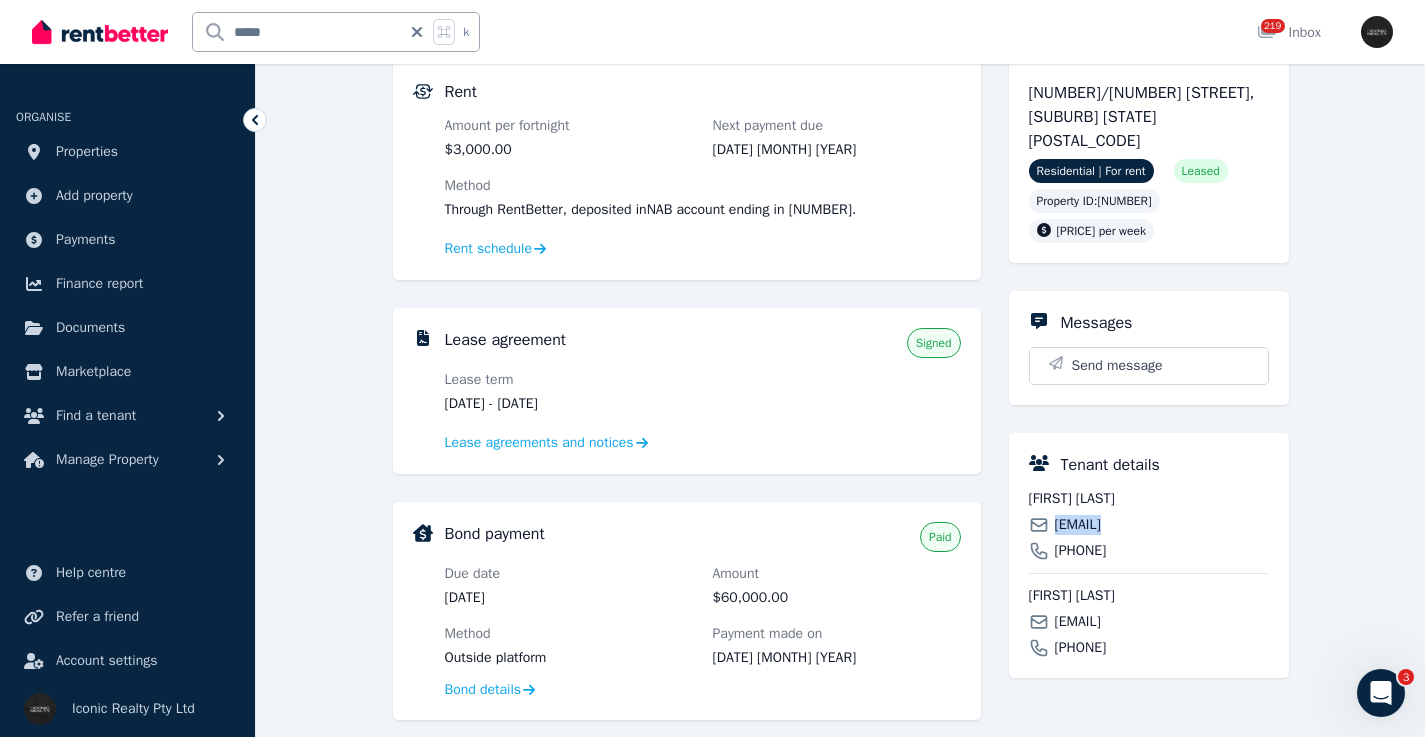 click on "[EMAIL]" at bounding box center (1078, 525) 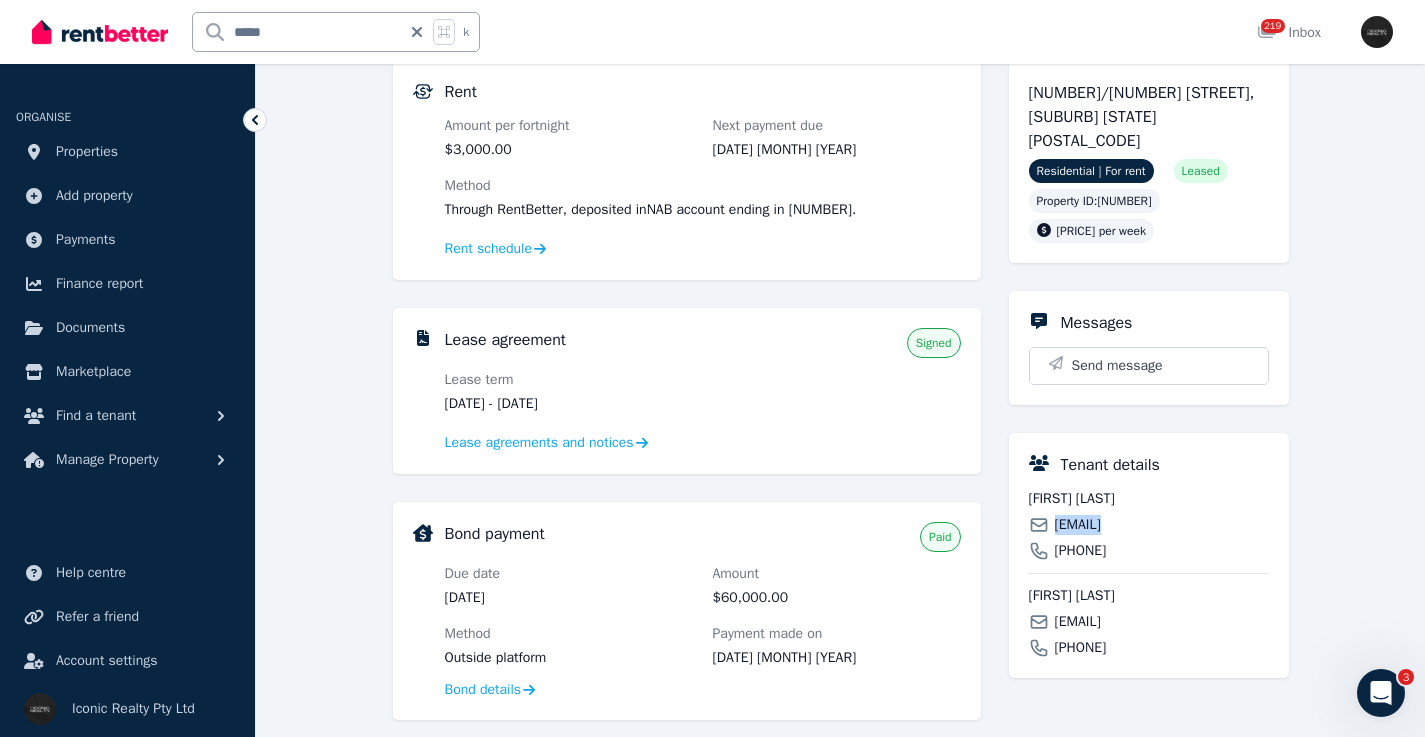 click on "[EMAIL]" at bounding box center (1078, 622) 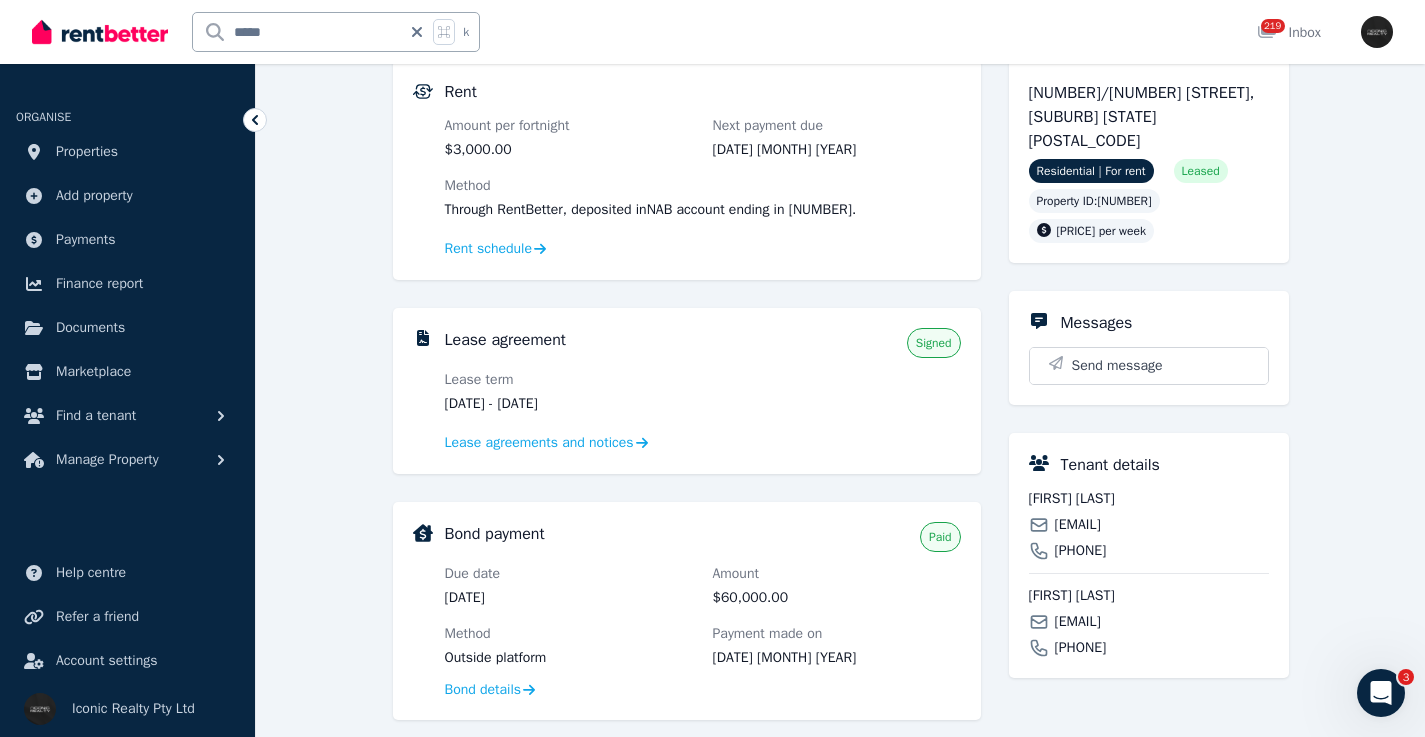 click on "[EMAIL]" at bounding box center [1078, 622] 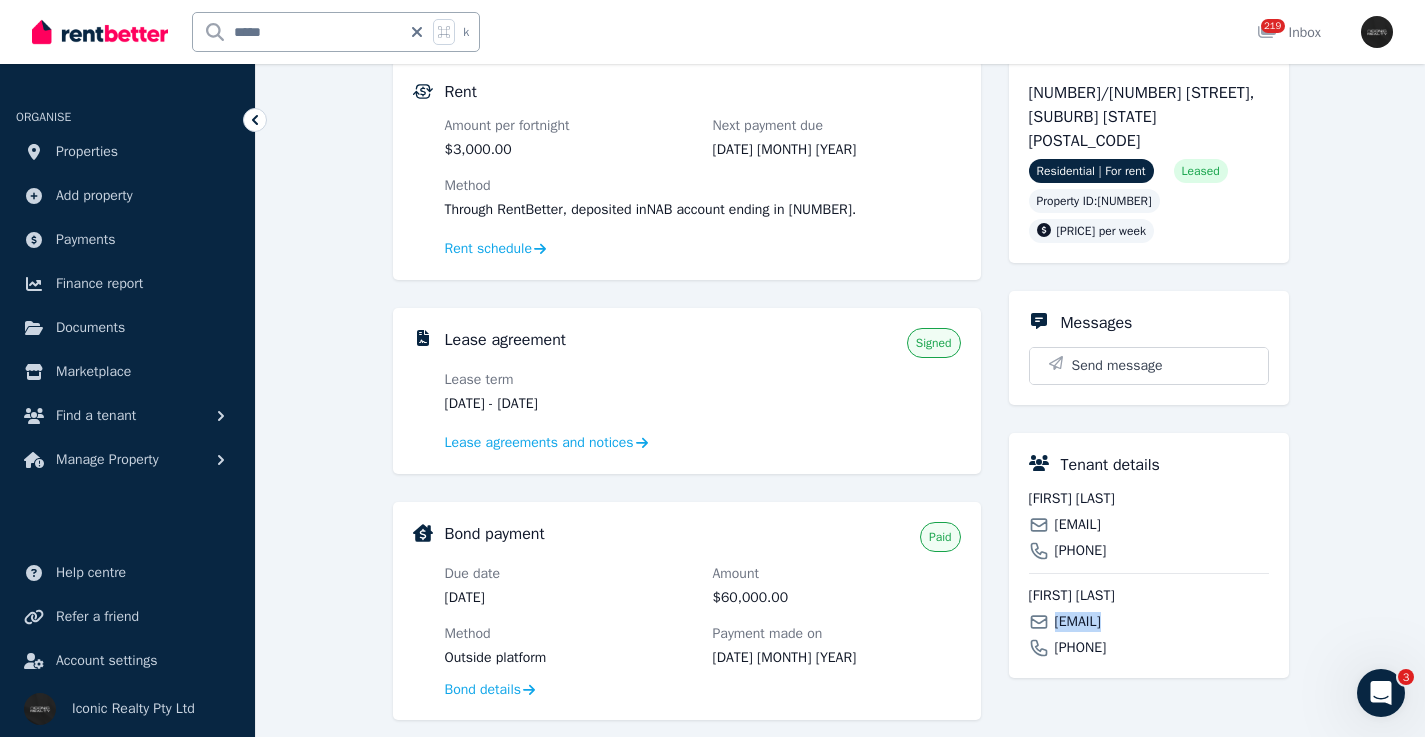 click on "[EMAIL]" at bounding box center (1078, 622) 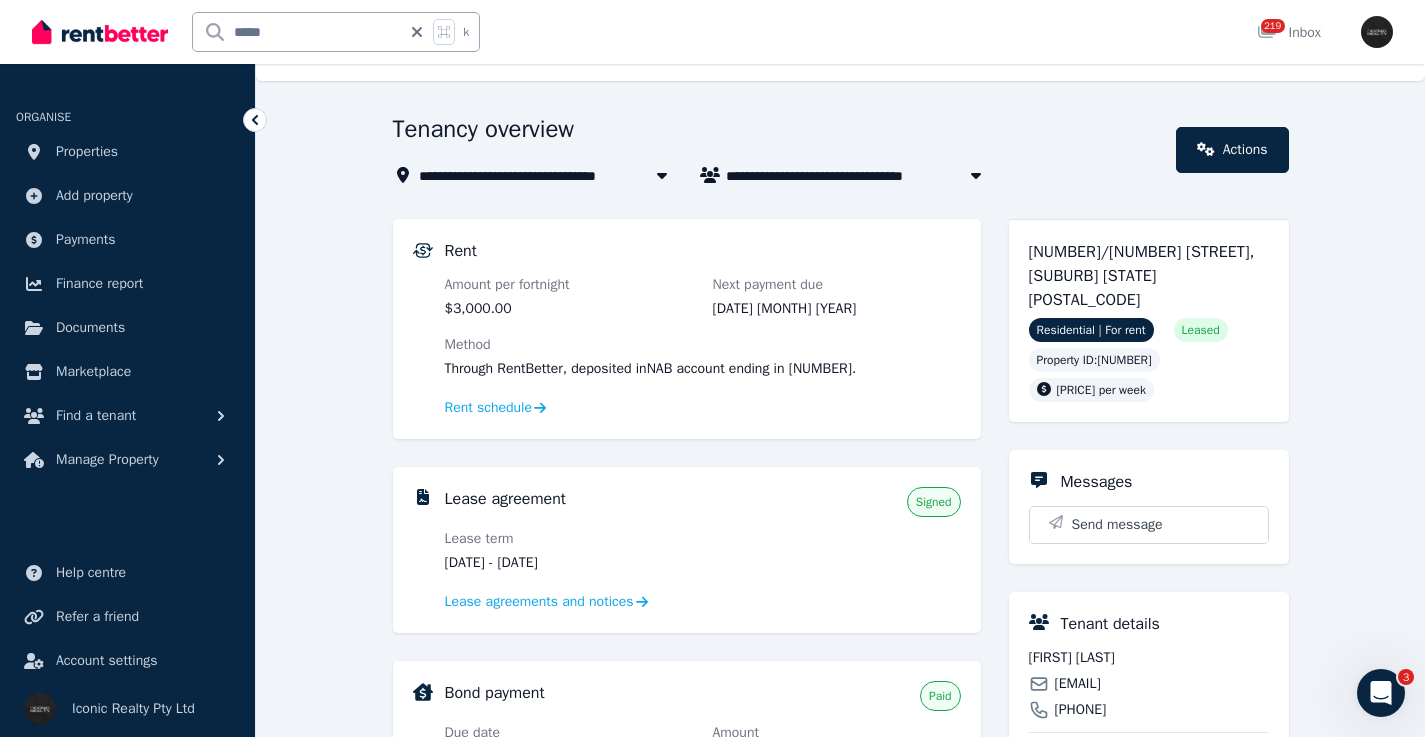 scroll, scrollTop: 0, scrollLeft: 0, axis: both 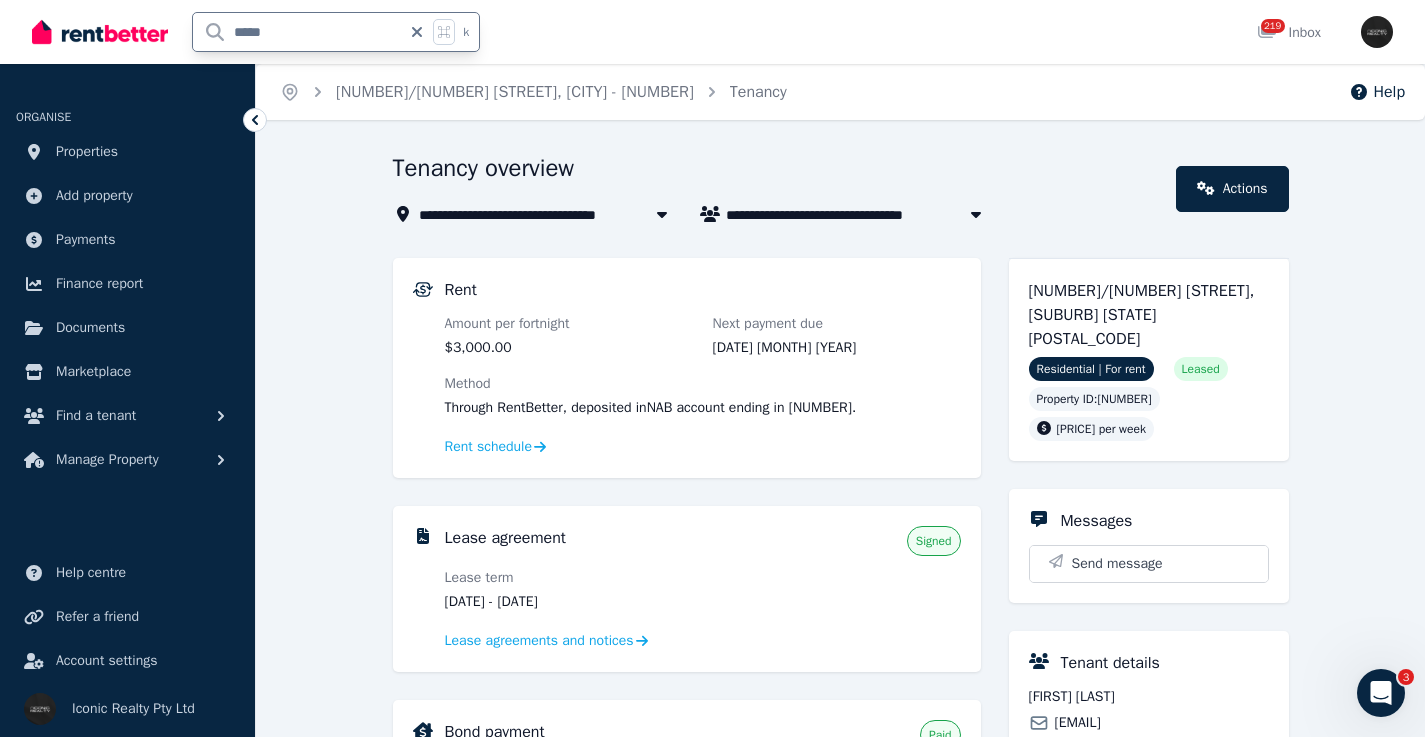 drag, startPoint x: 162, startPoint y: 31, endPoint x: 145, endPoint y: 29, distance: 17.117243 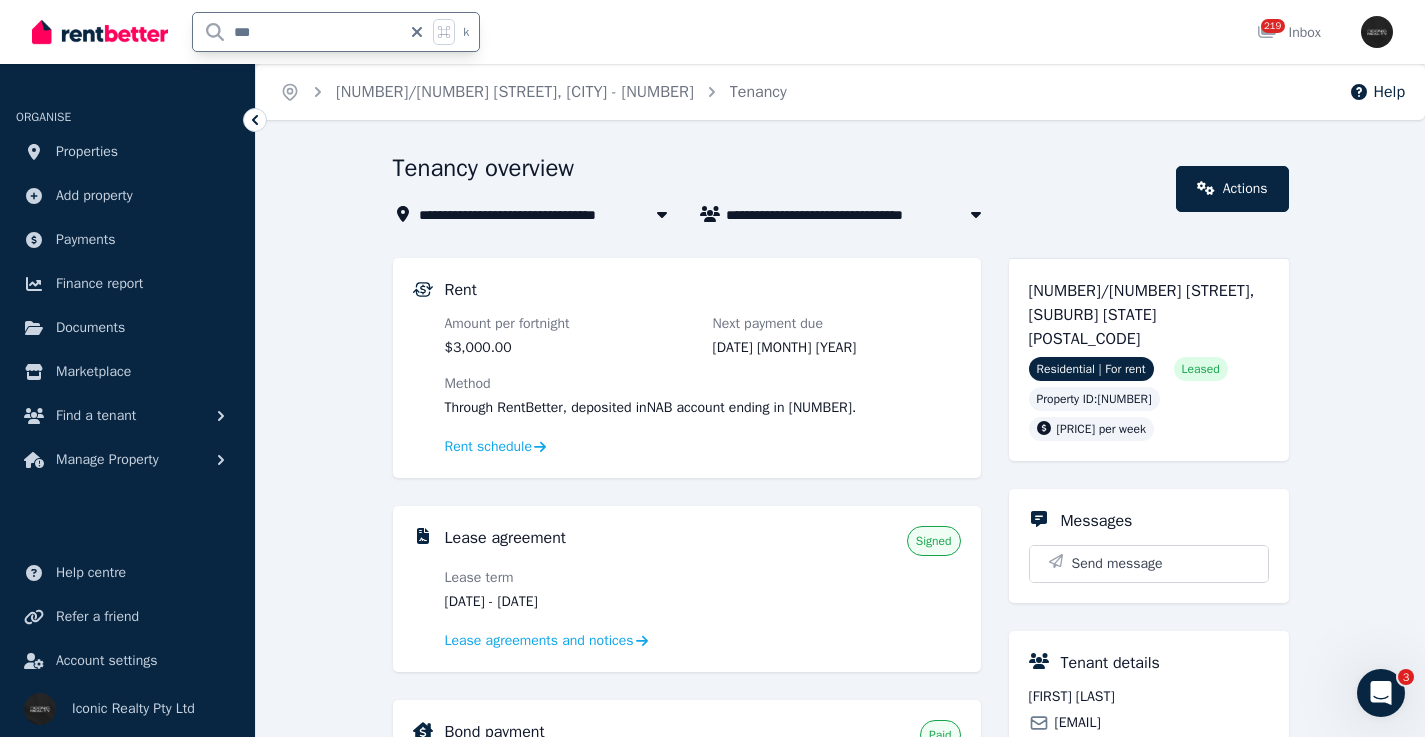 type on "***" 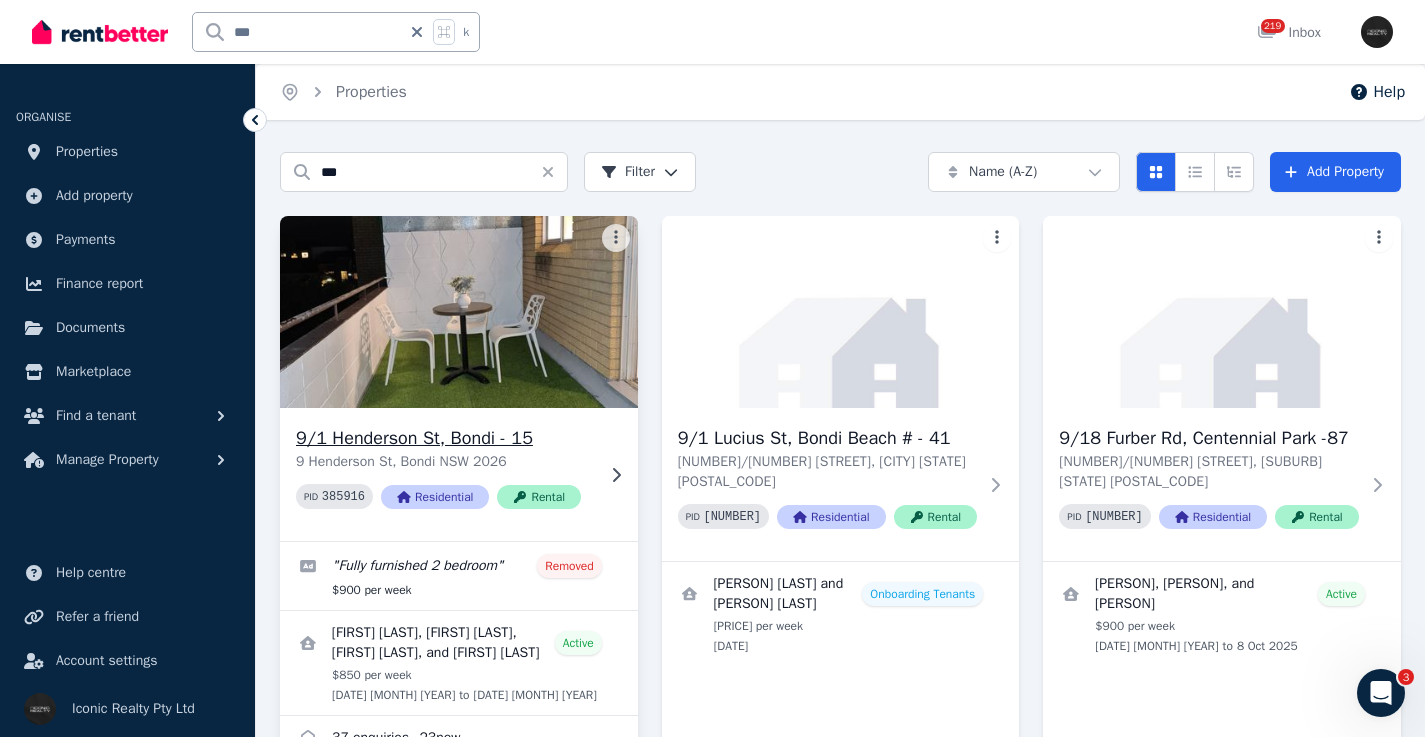 click 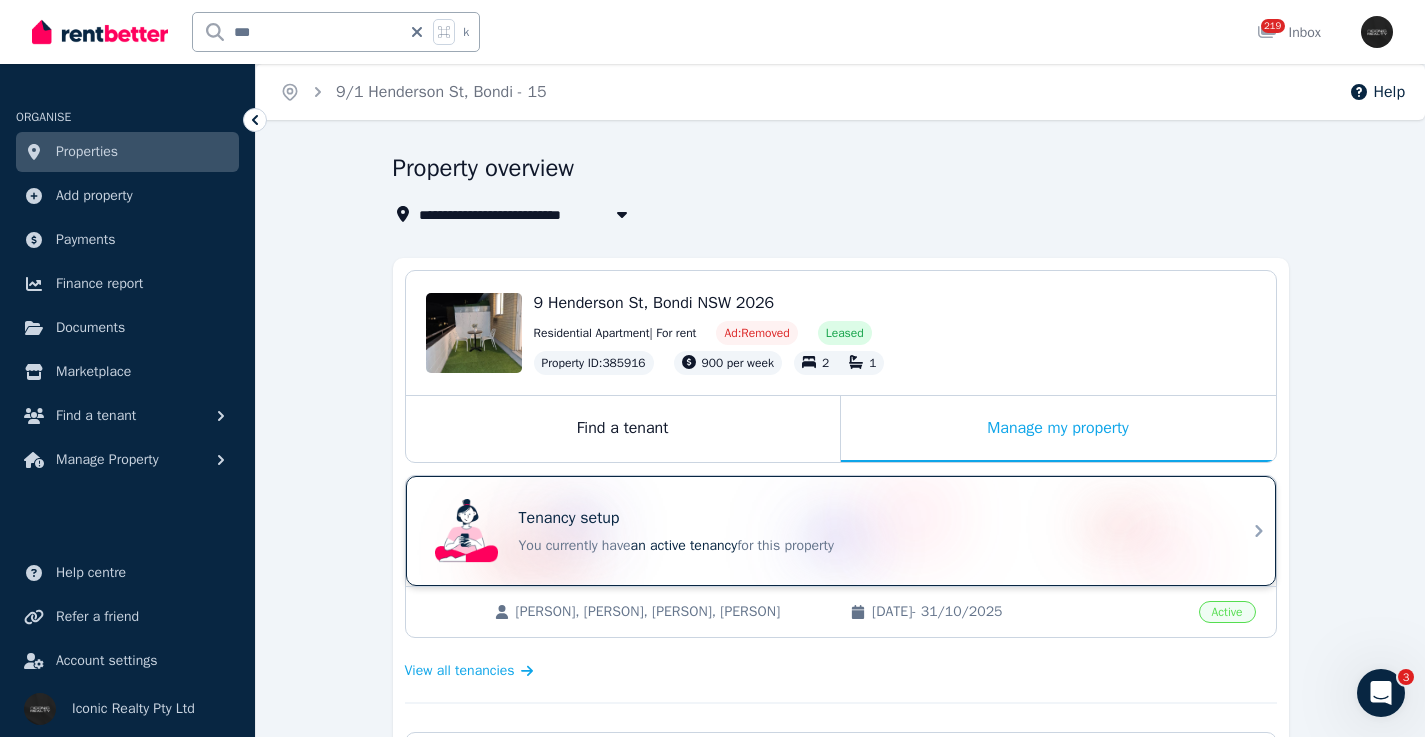 click on "Tenancy setup" at bounding box center [869, 518] 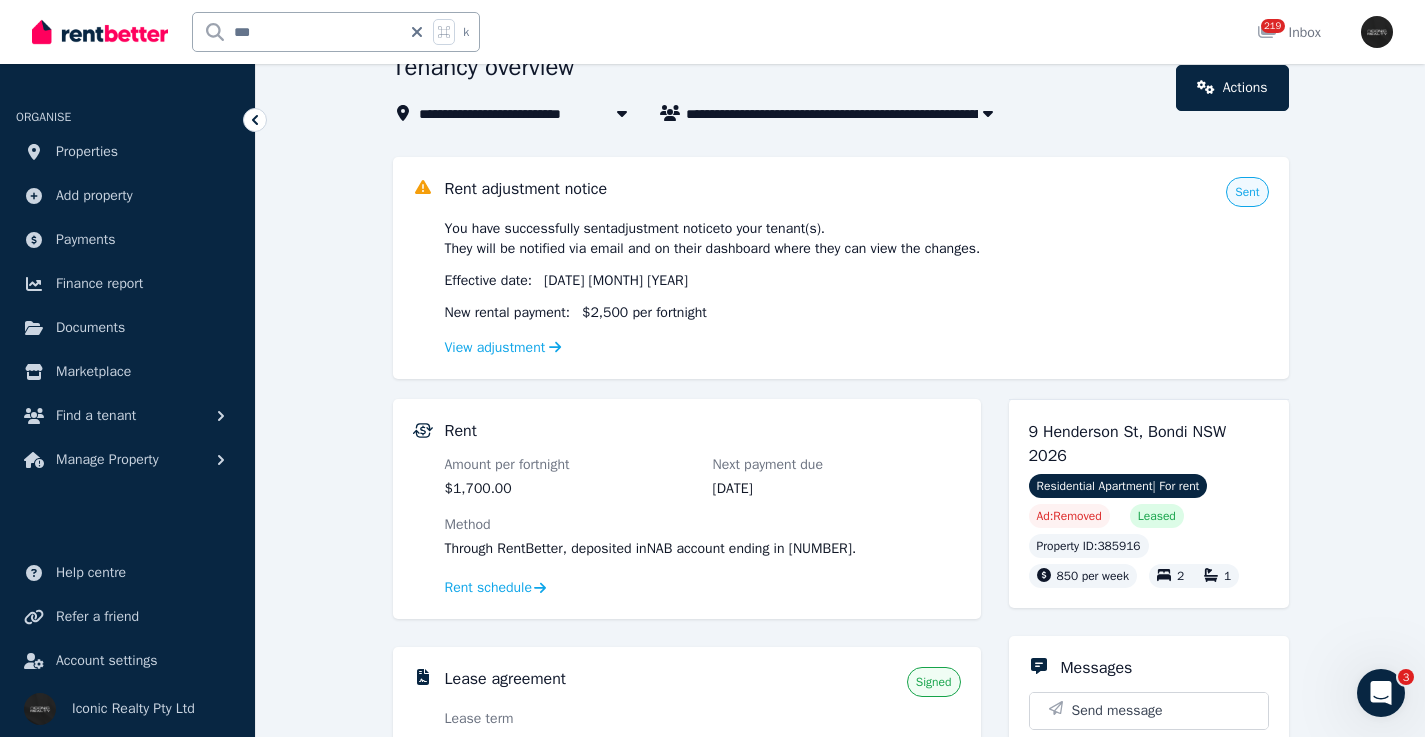 scroll, scrollTop: 0, scrollLeft: 0, axis: both 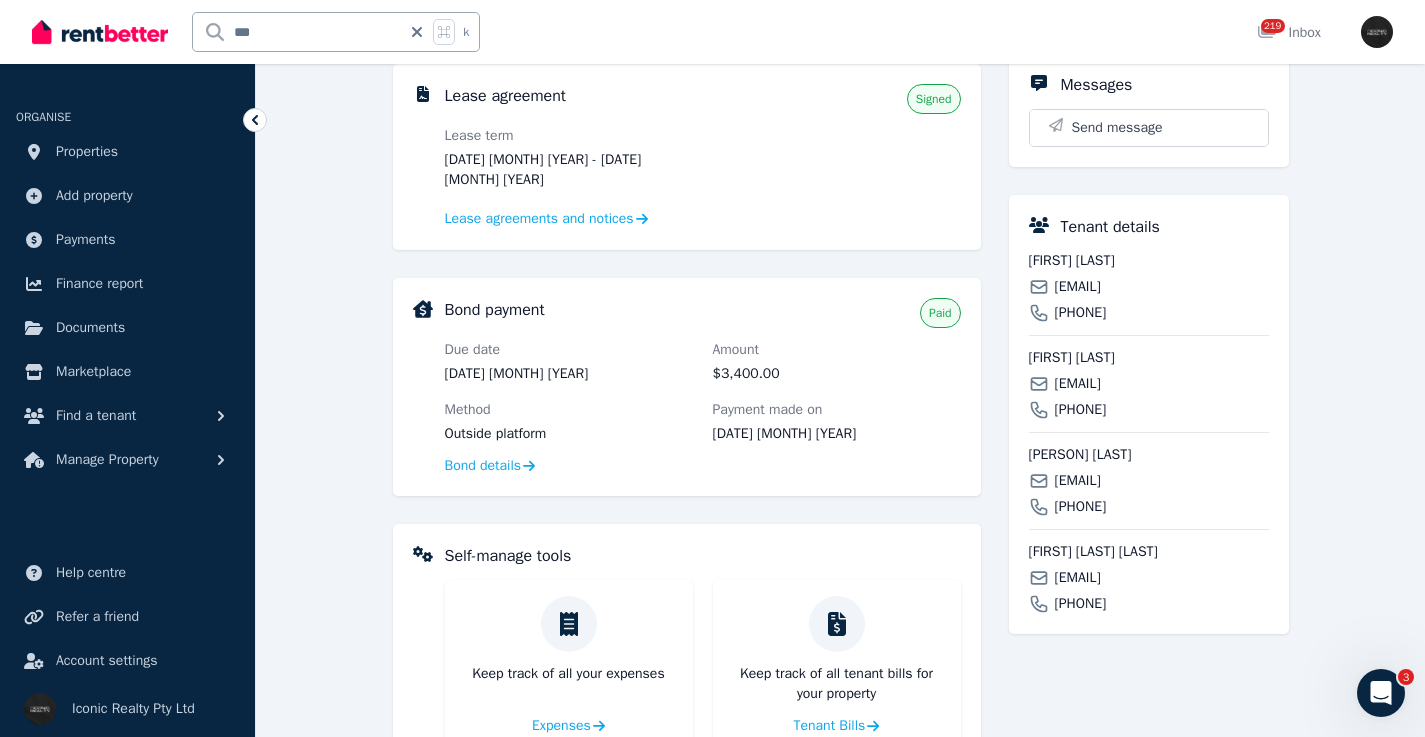 click on "[EMAIL]" at bounding box center [1078, 287] 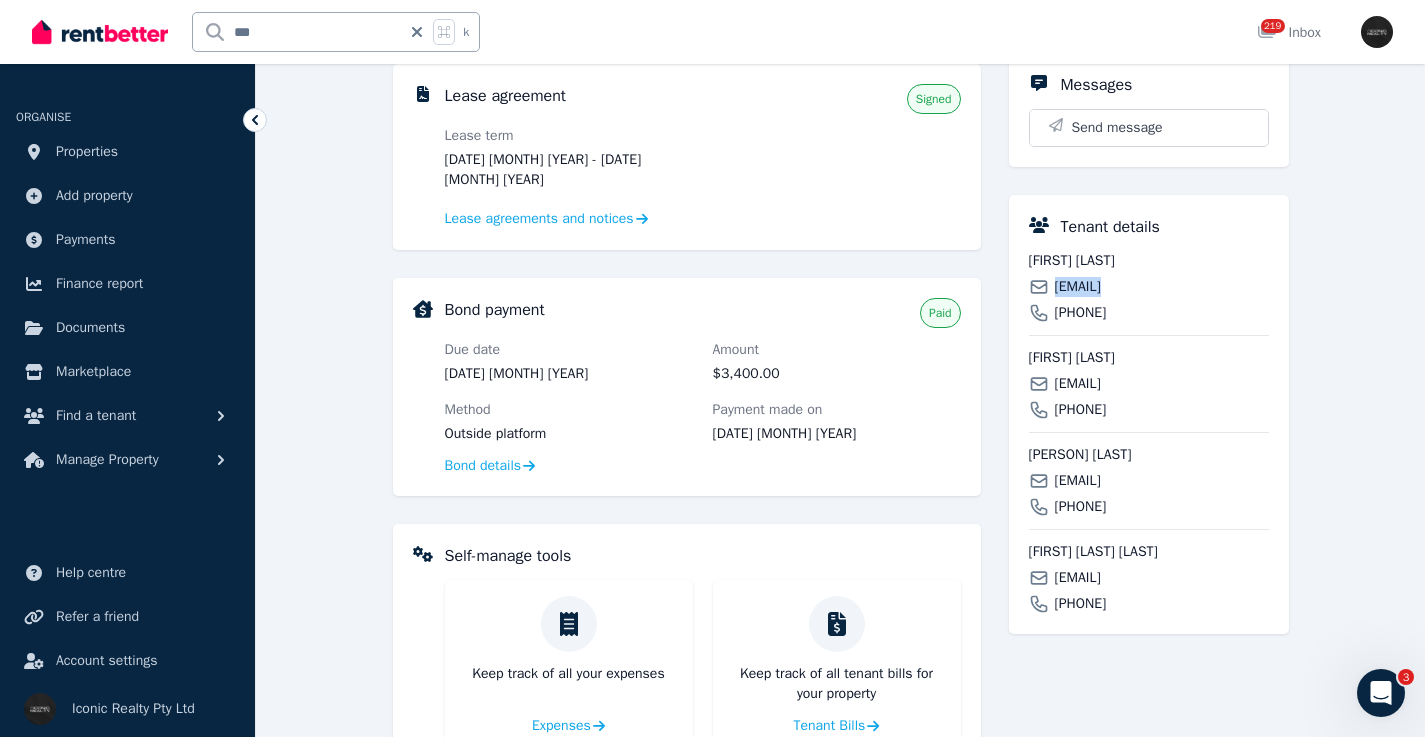 click on "[EMAIL]" at bounding box center (1078, 287) 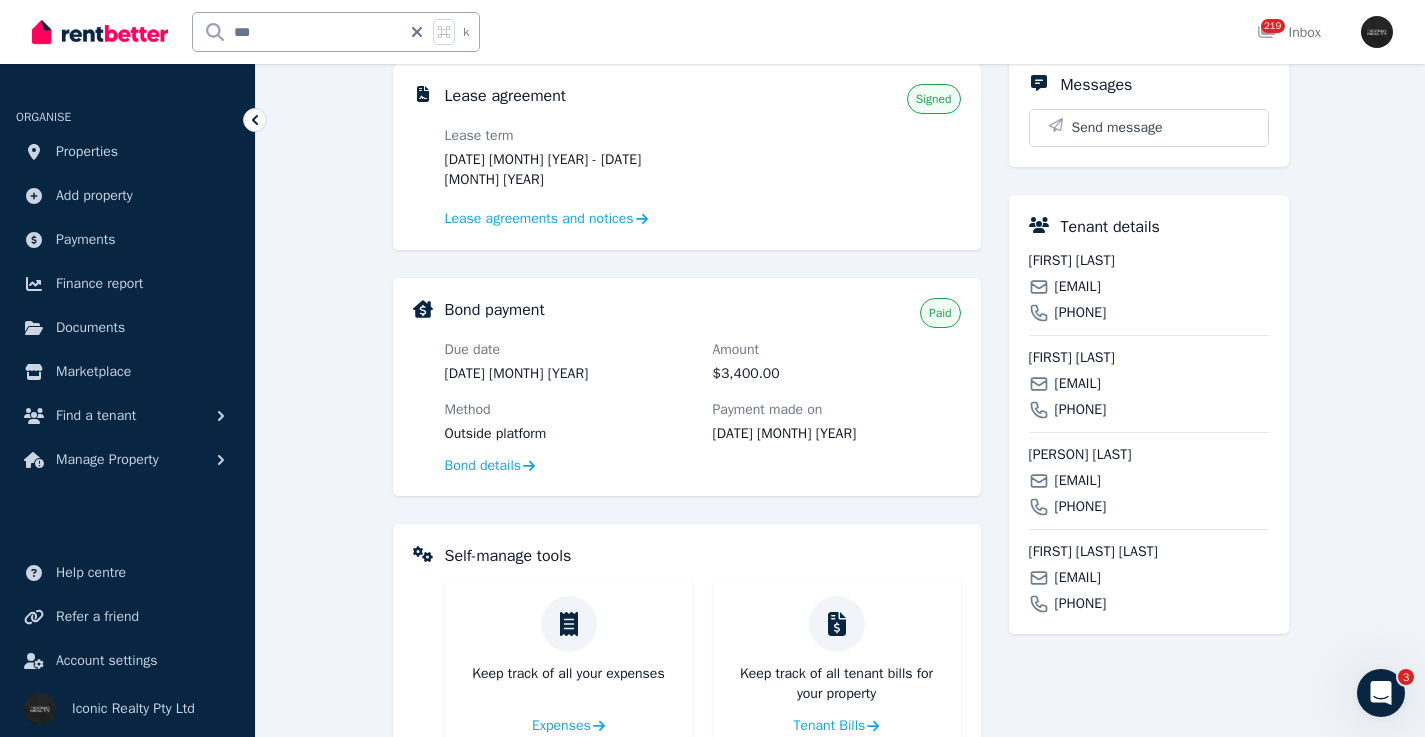 click on "[EMAIL]" at bounding box center [1078, 384] 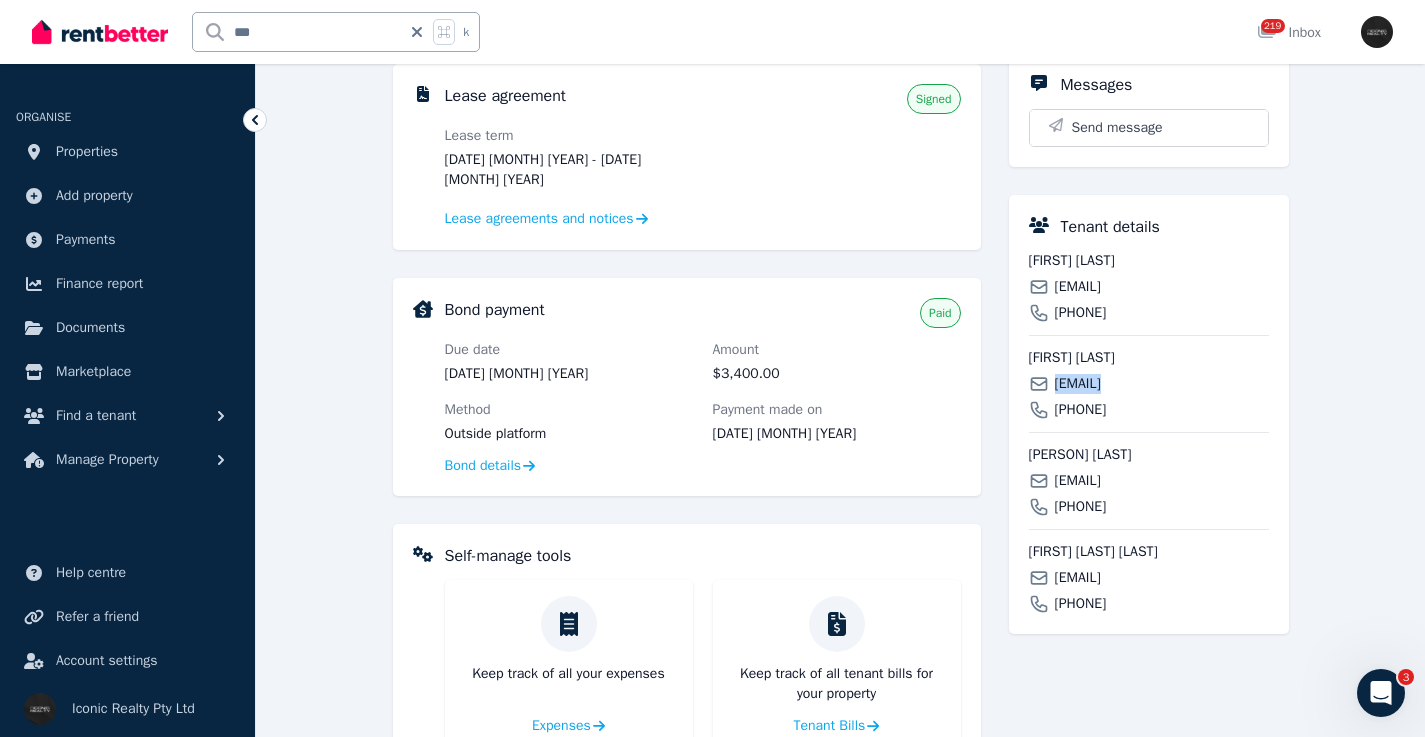 click on "[EMAIL]" at bounding box center [1078, 384] 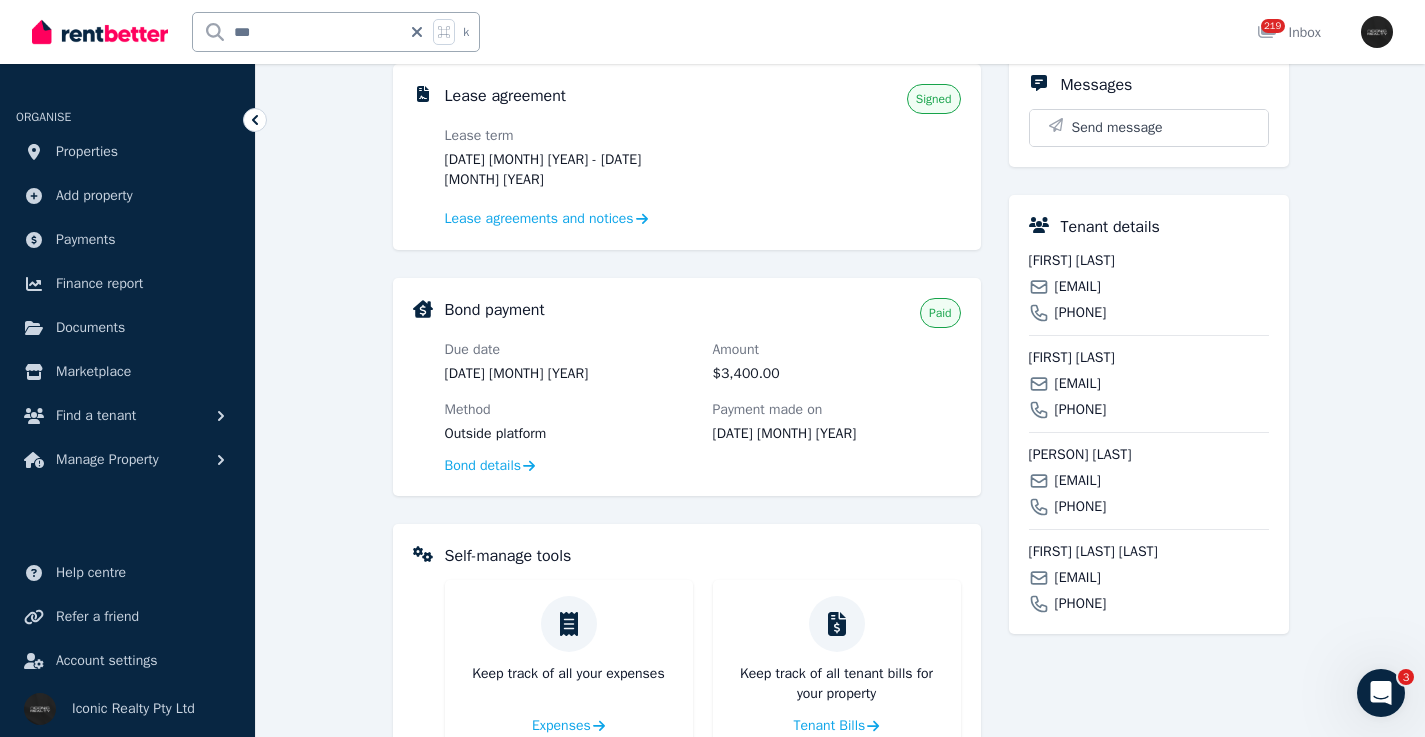click on "[EMAIL]" at bounding box center (1078, 481) 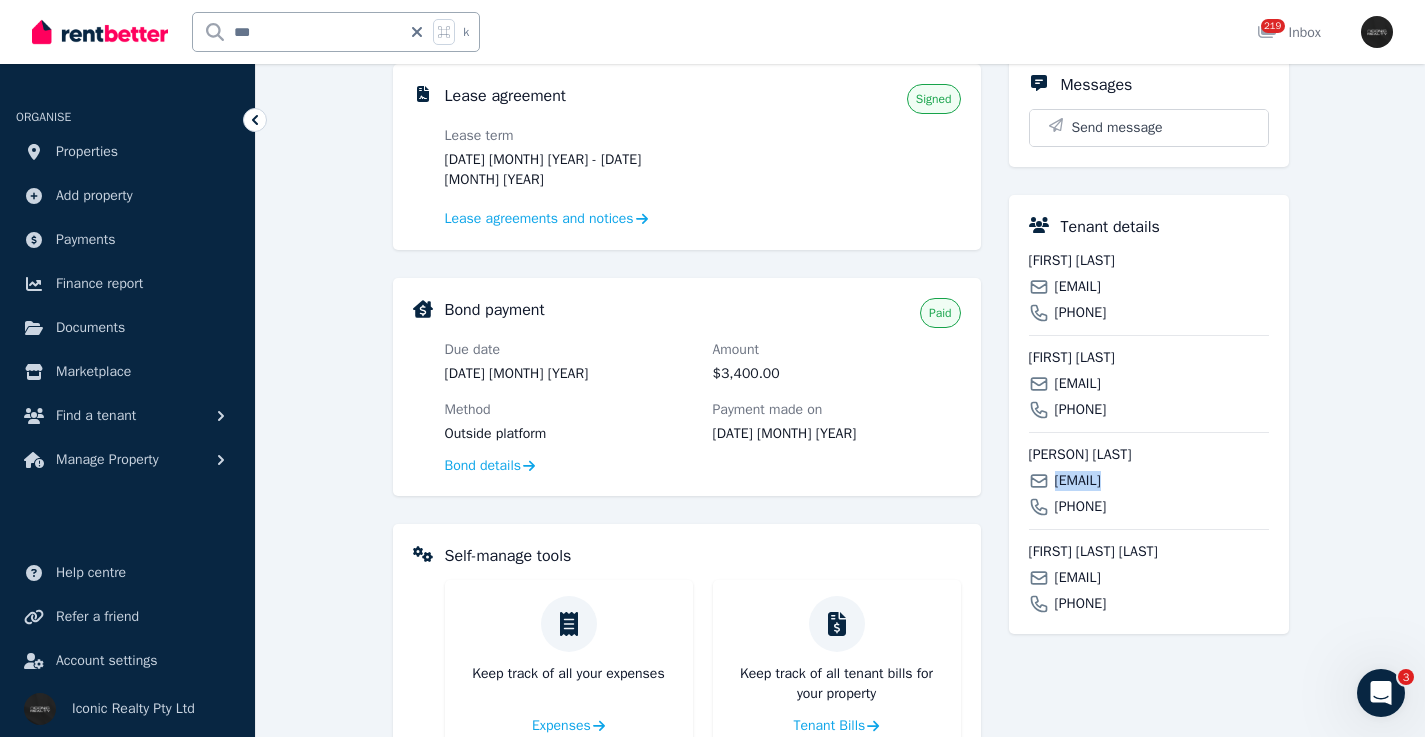click on "[EMAIL]" at bounding box center (1078, 481) 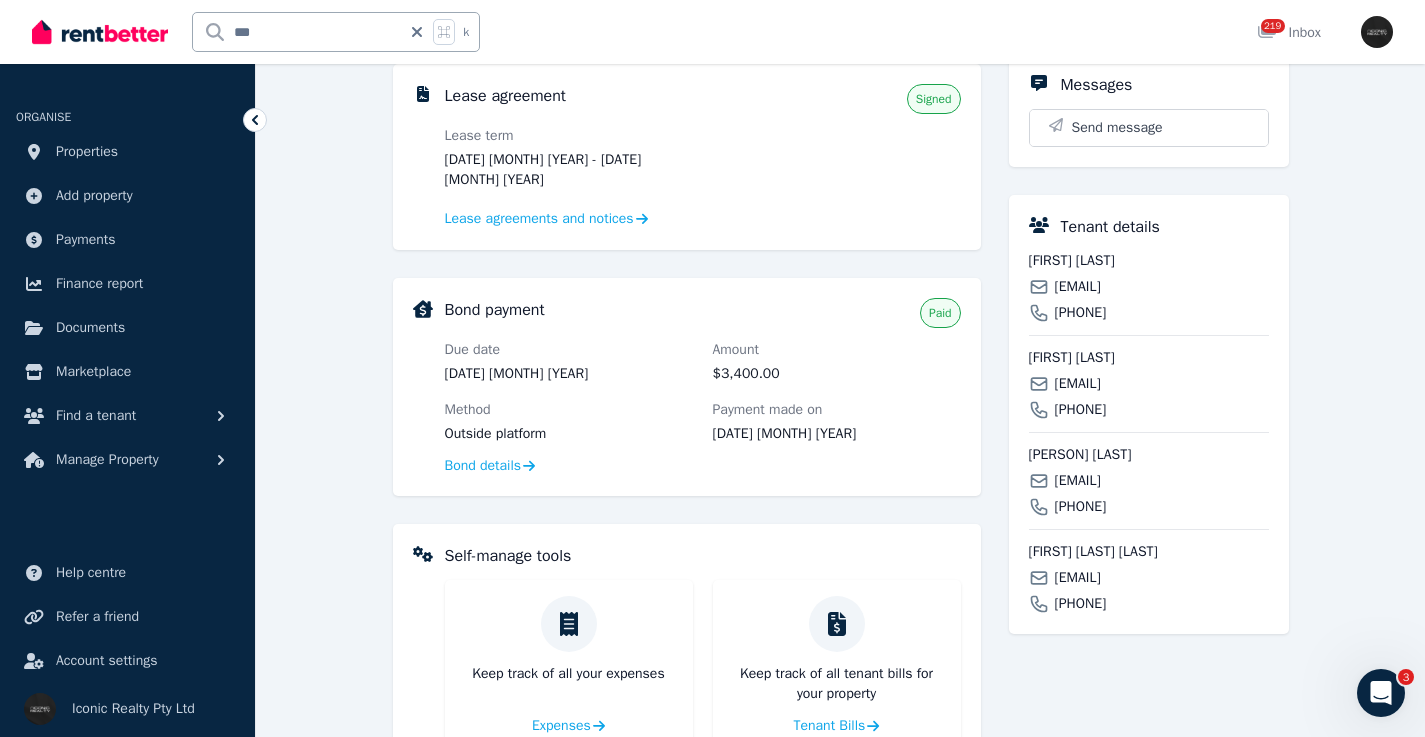 click on "[EMAIL]" at bounding box center [1078, 578] 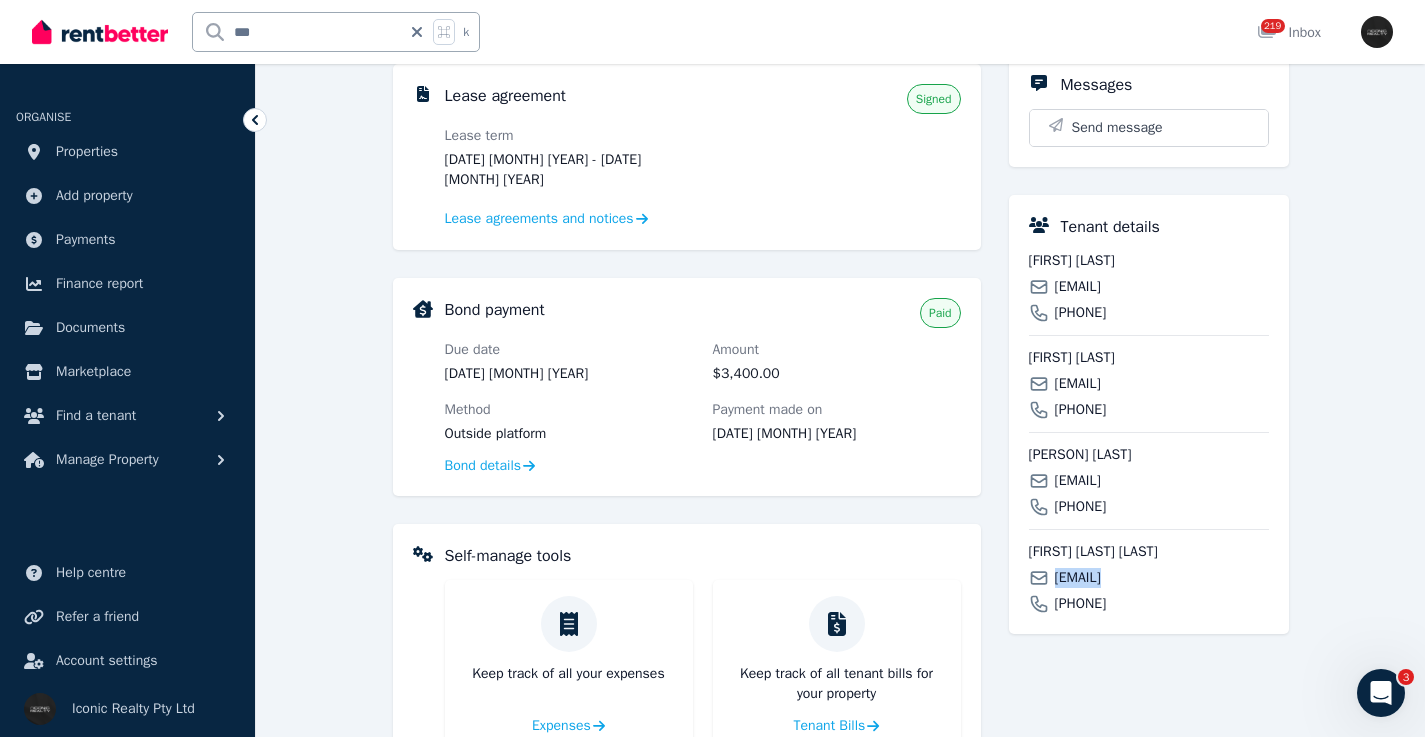 click on "[EMAIL]" at bounding box center [1078, 578] 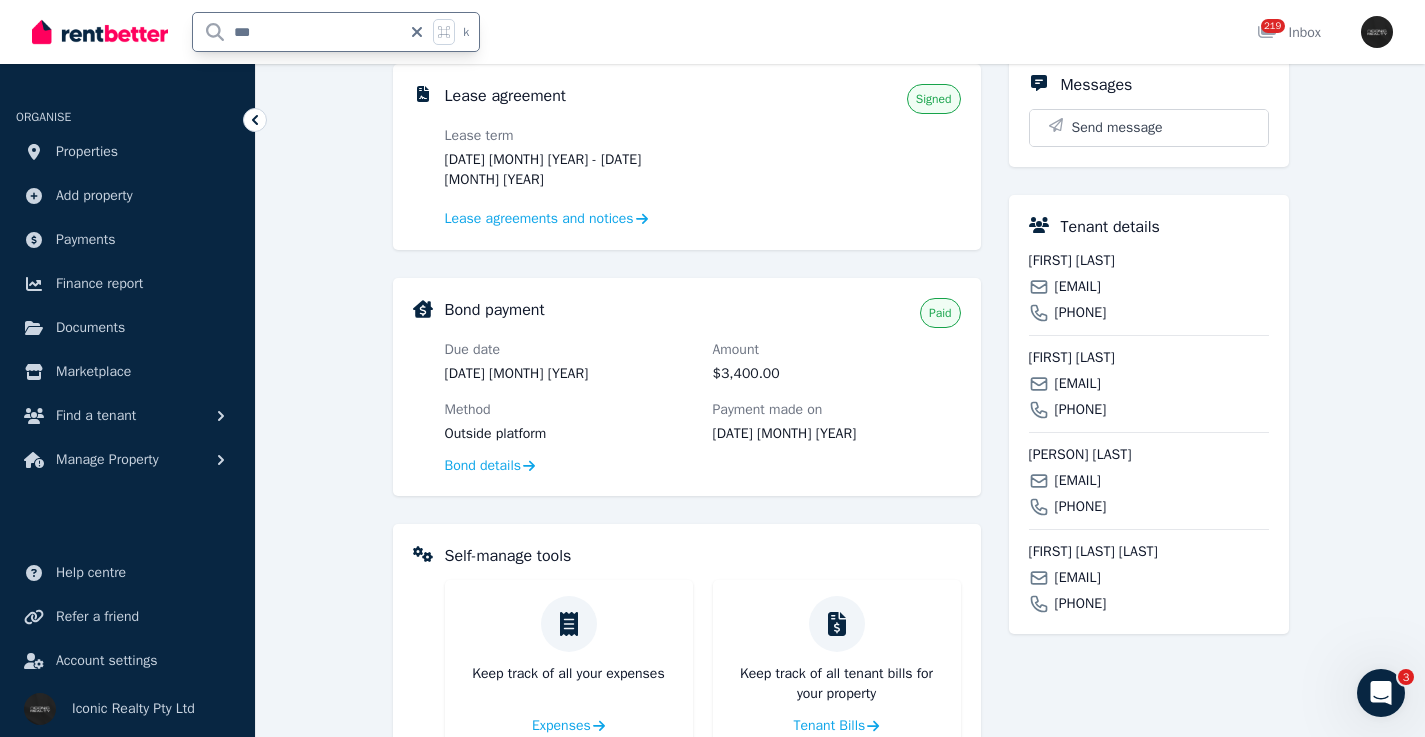 drag, startPoint x: 242, startPoint y: 32, endPoint x: 205, endPoint y: 32, distance: 37 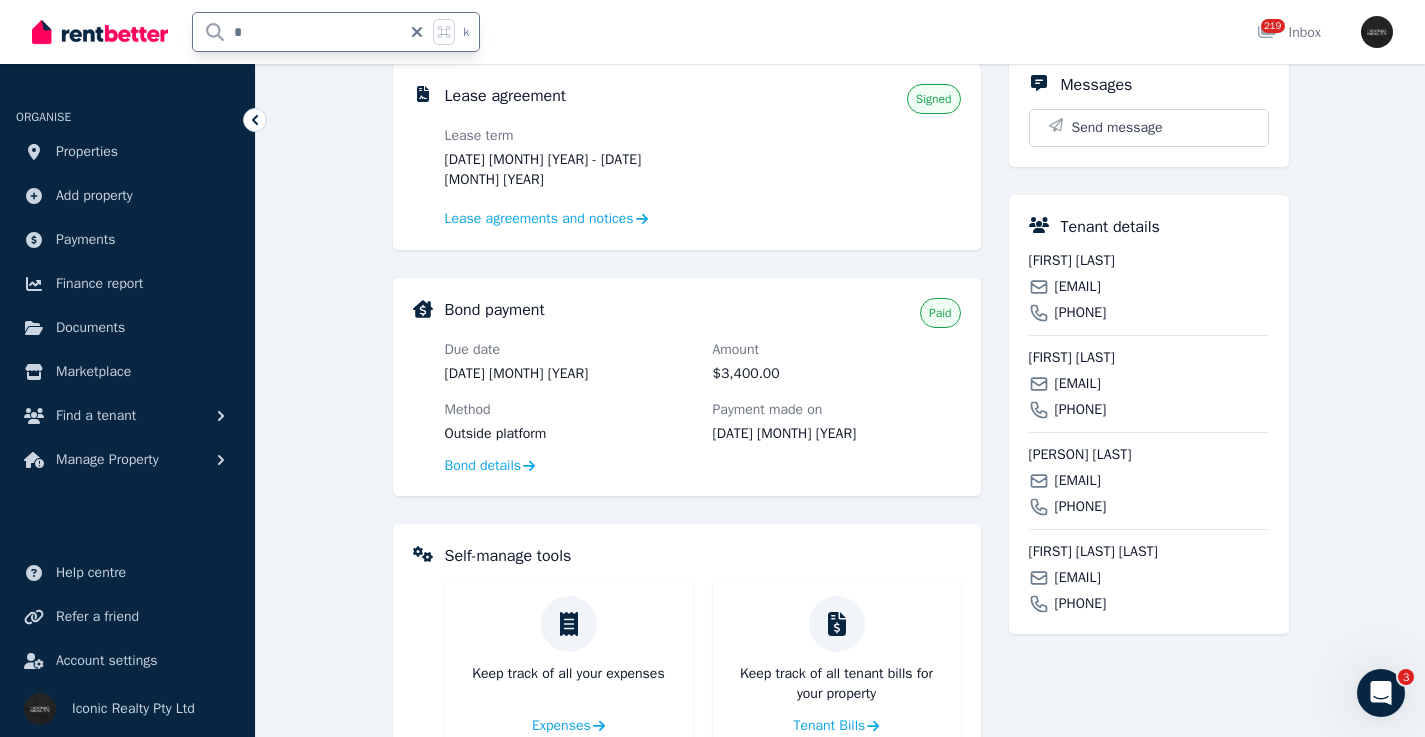 type on "*" 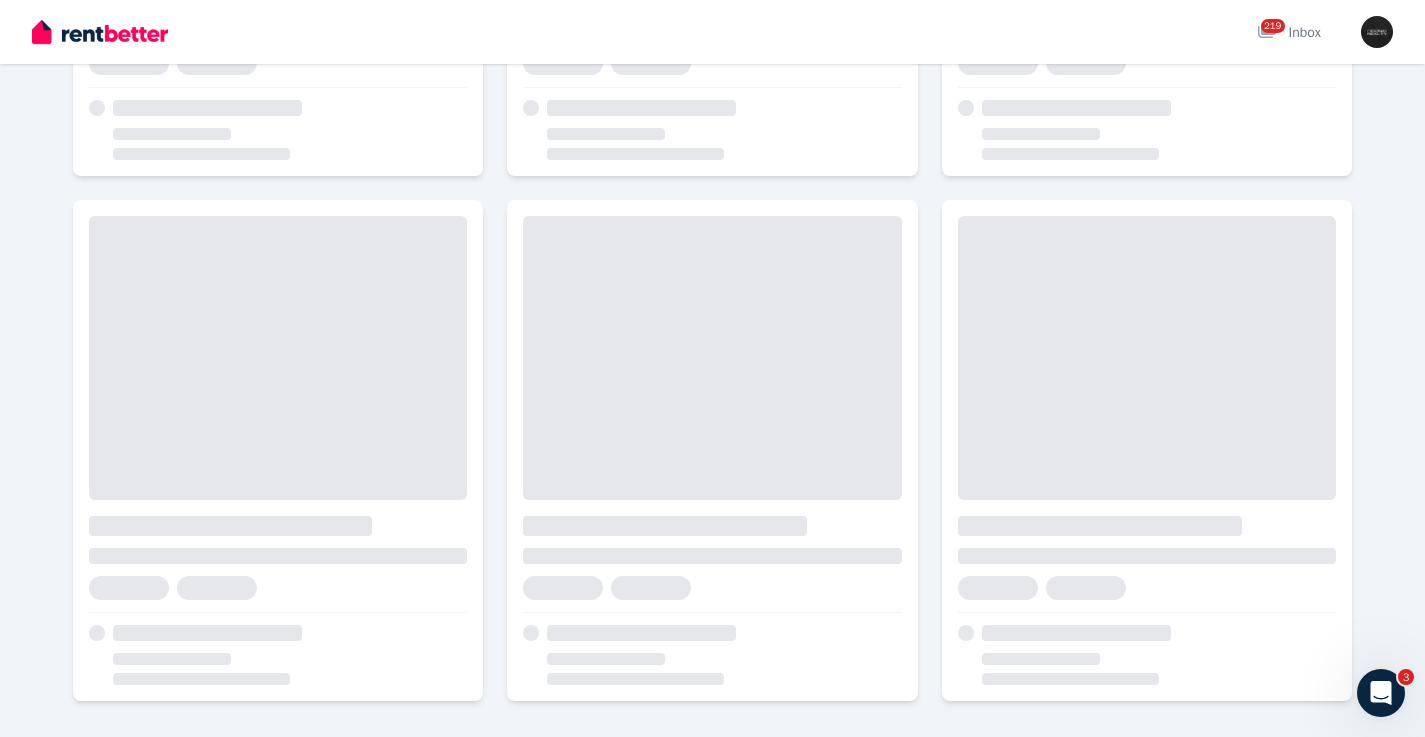 scroll, scrollTop: 0, scrollLeft: 0, axis: both 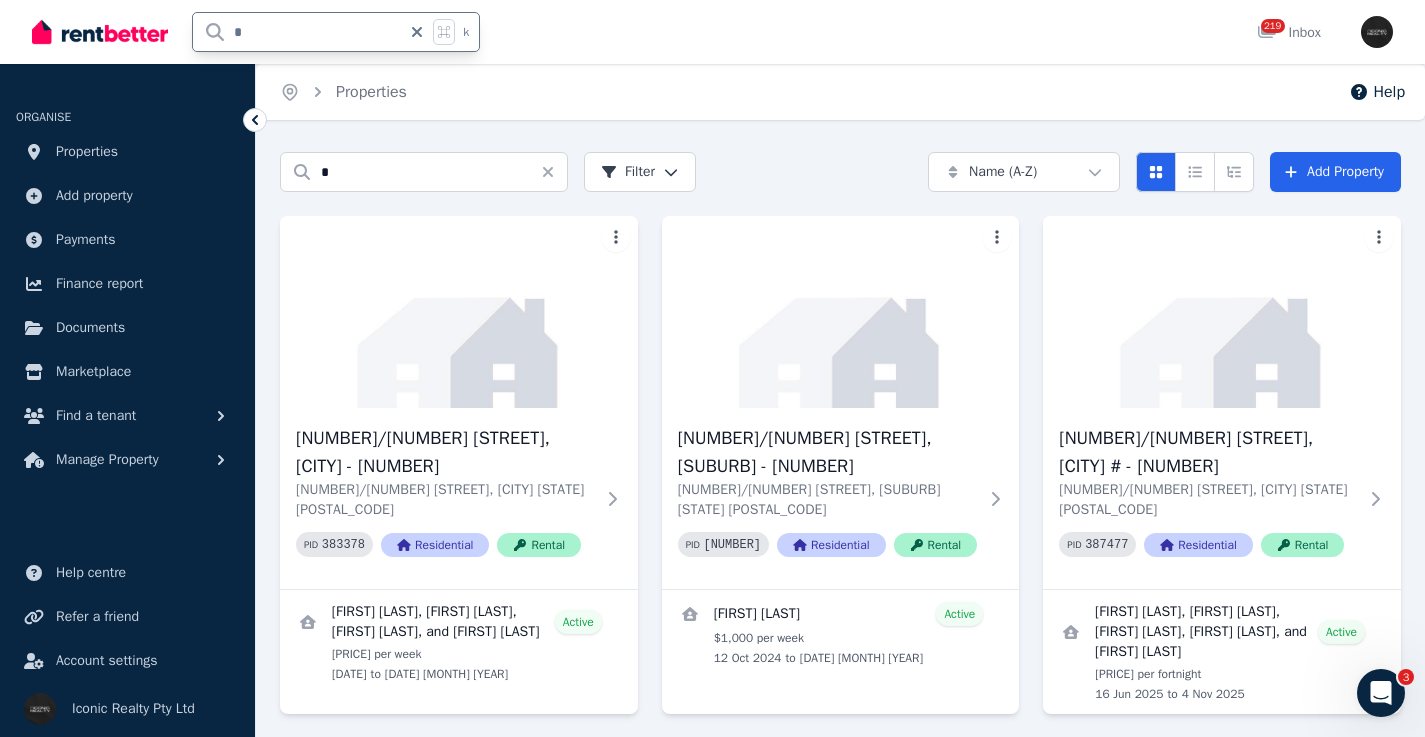 click on "*" at bounding box center [297, 32] 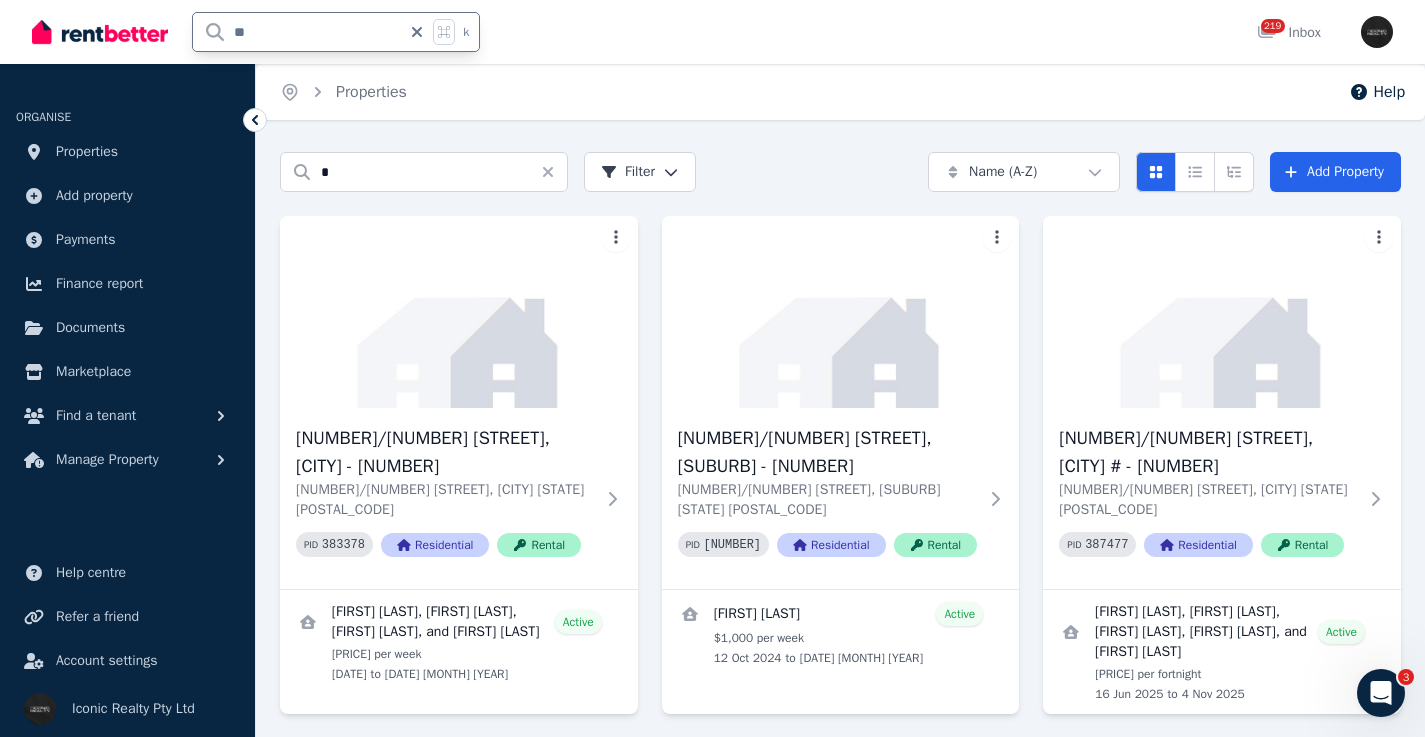 type on "*" 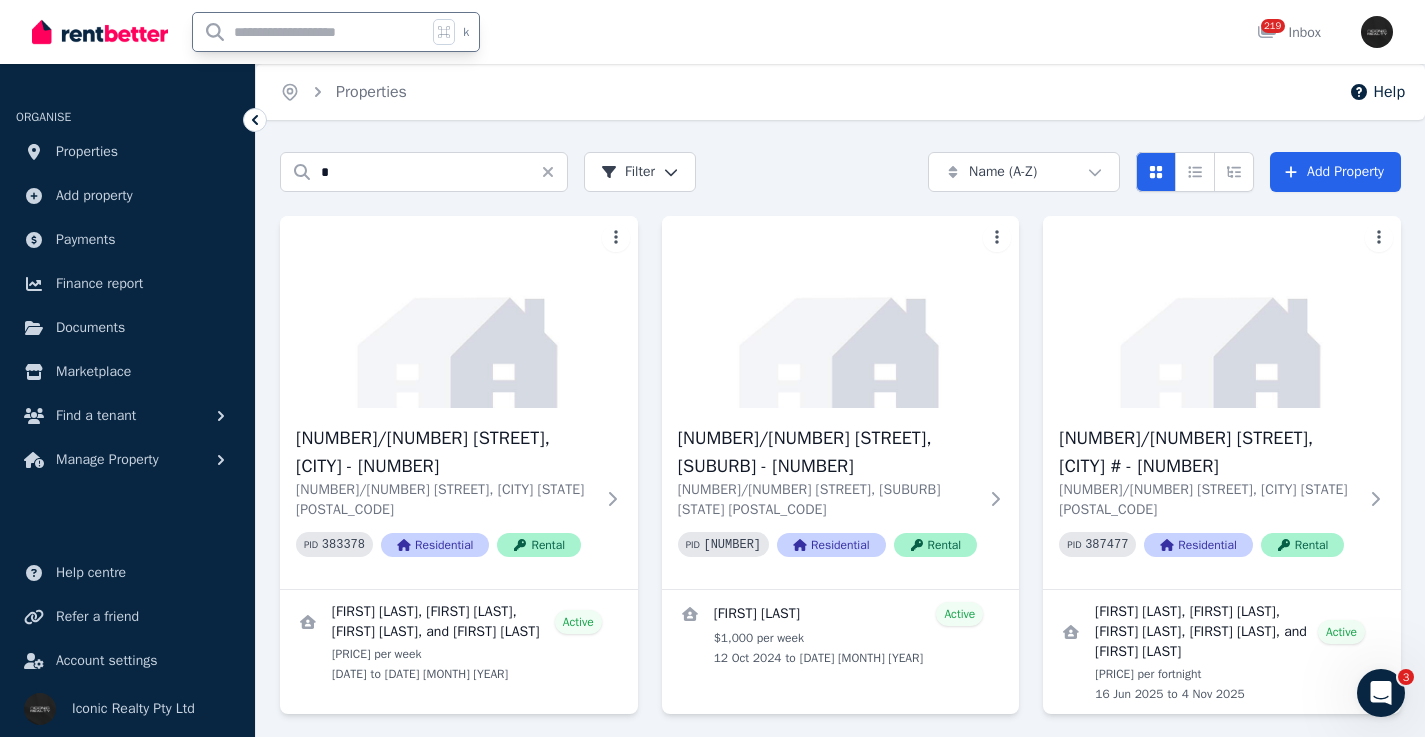 click at bounding box center (310, 32) 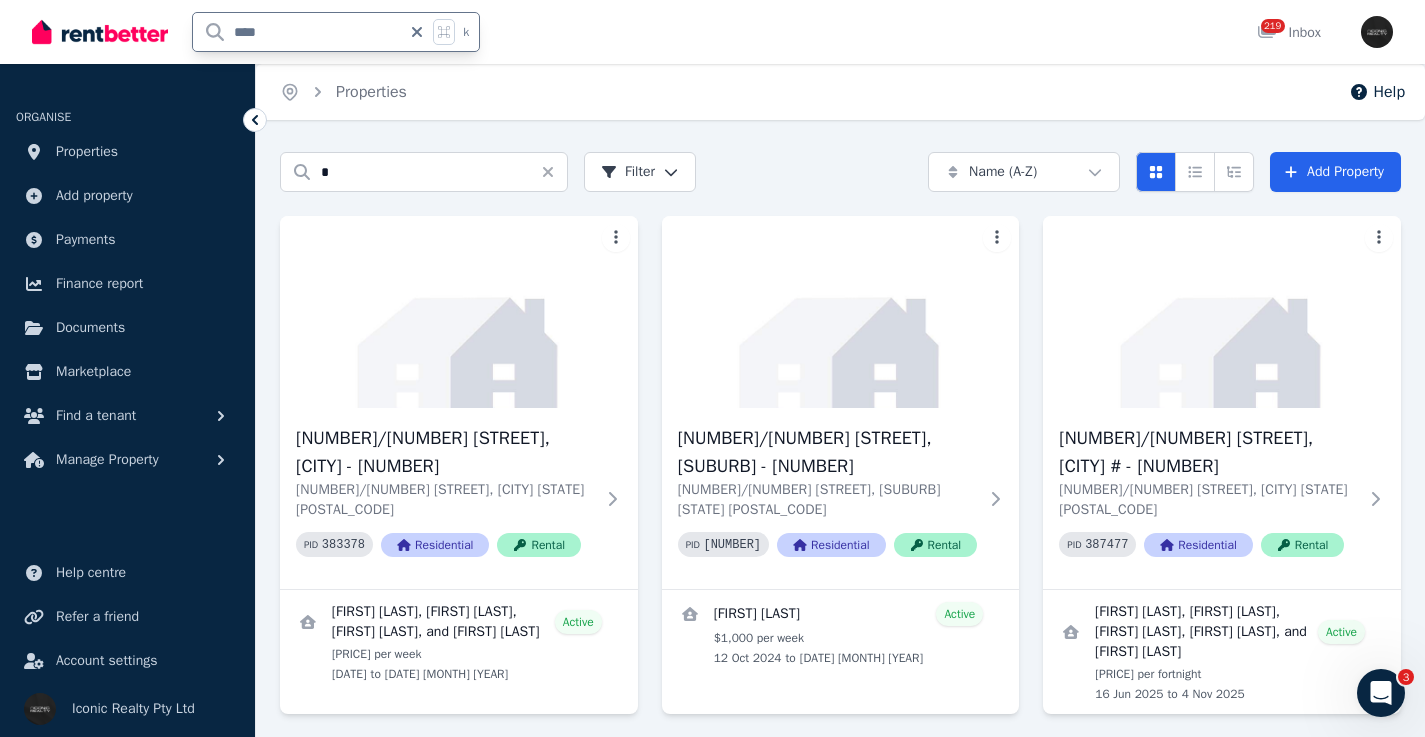 type on "****" 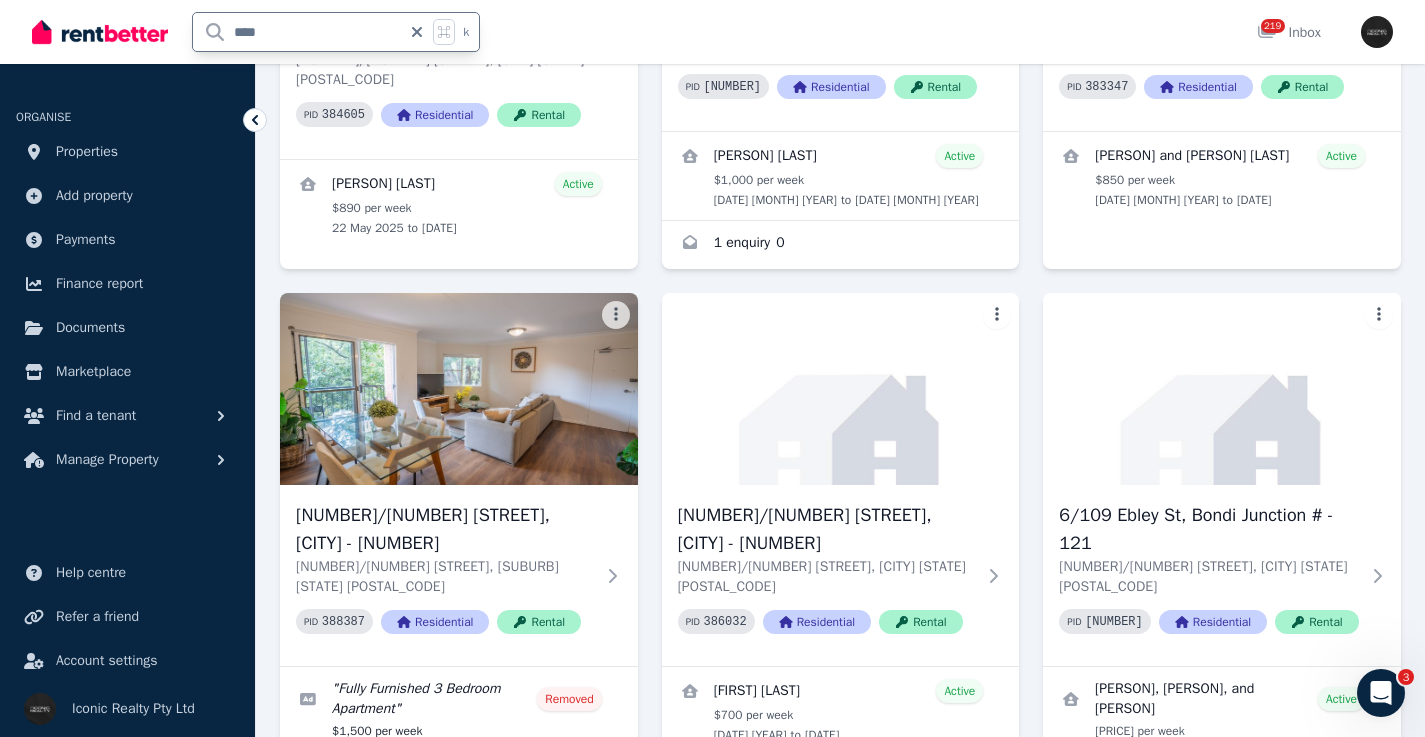 scroll, scrollTop: 5760, scrollLeft: 0, axis: vertical 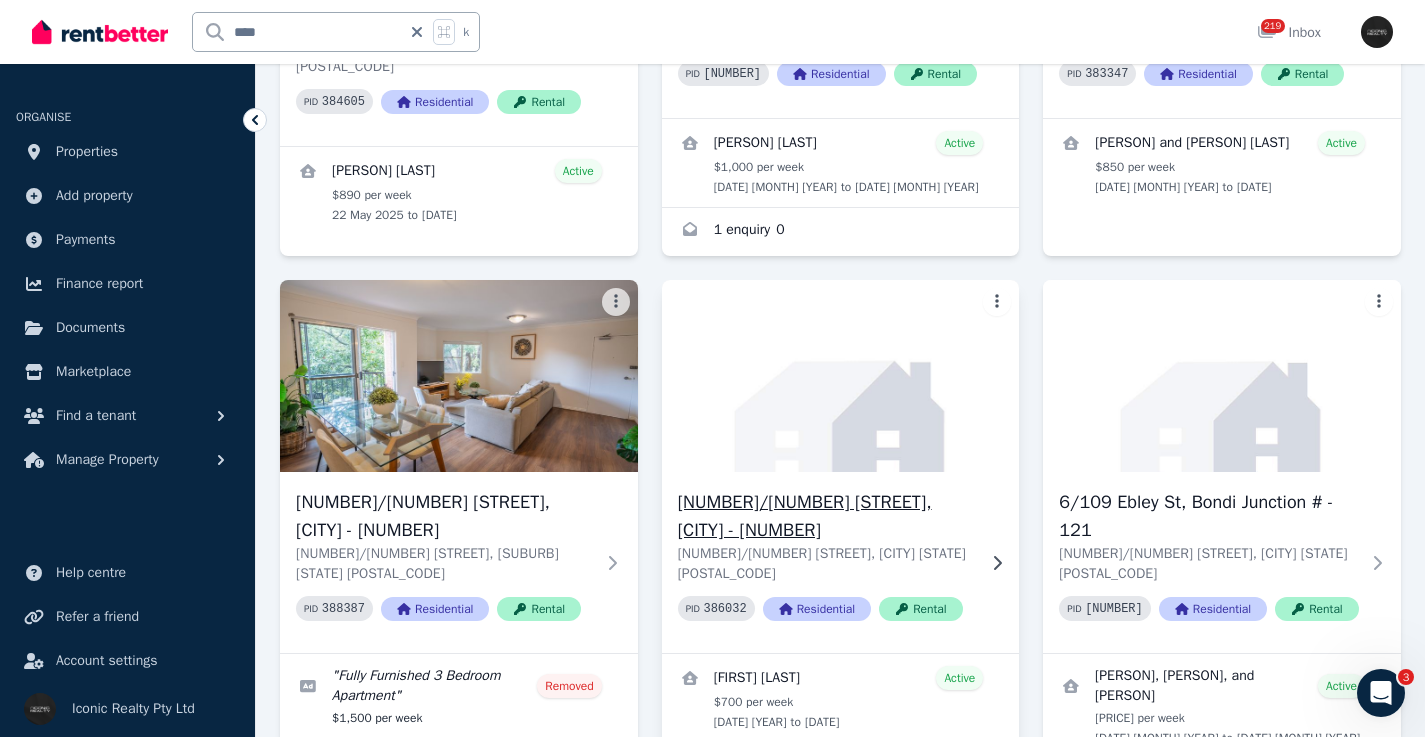 click at bounding box center [841, 376] 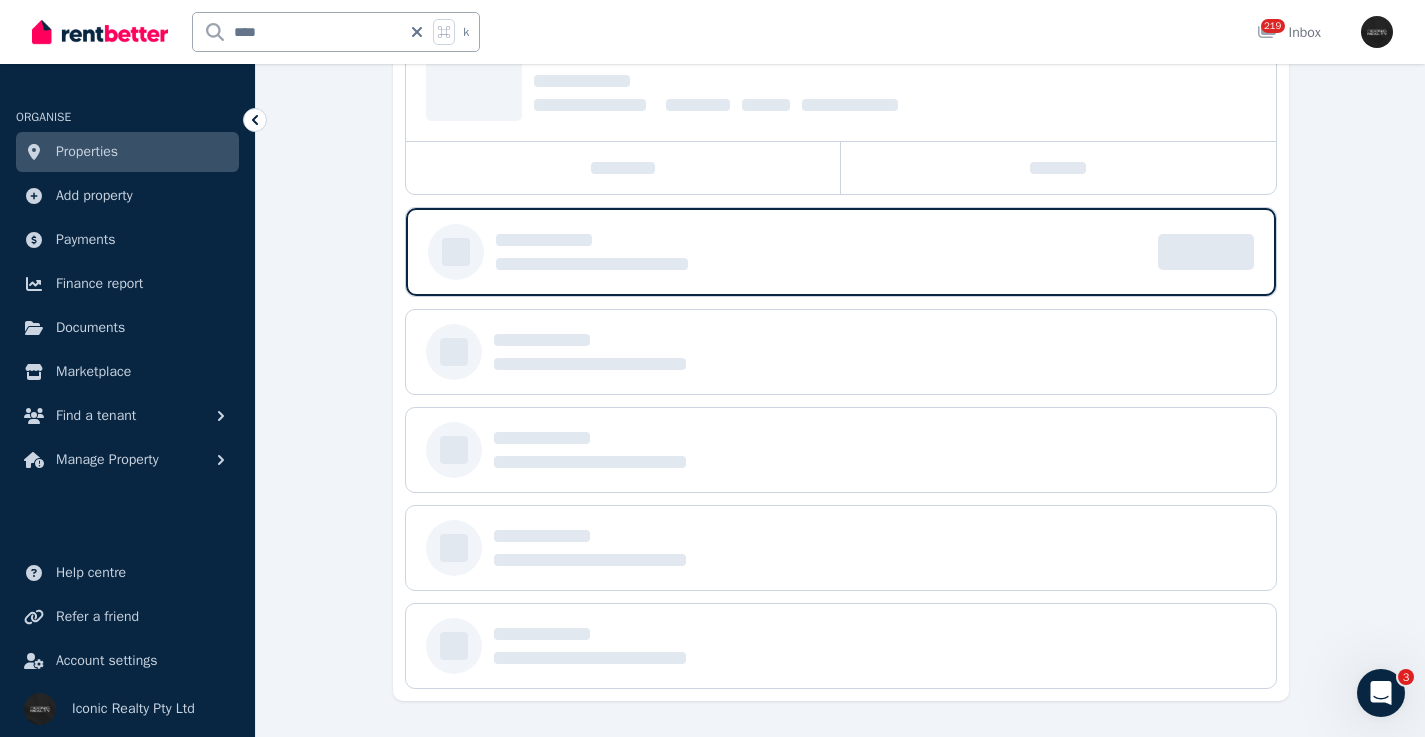 scroll, scrollTop: 0, scrollLeft: 0, axis: both 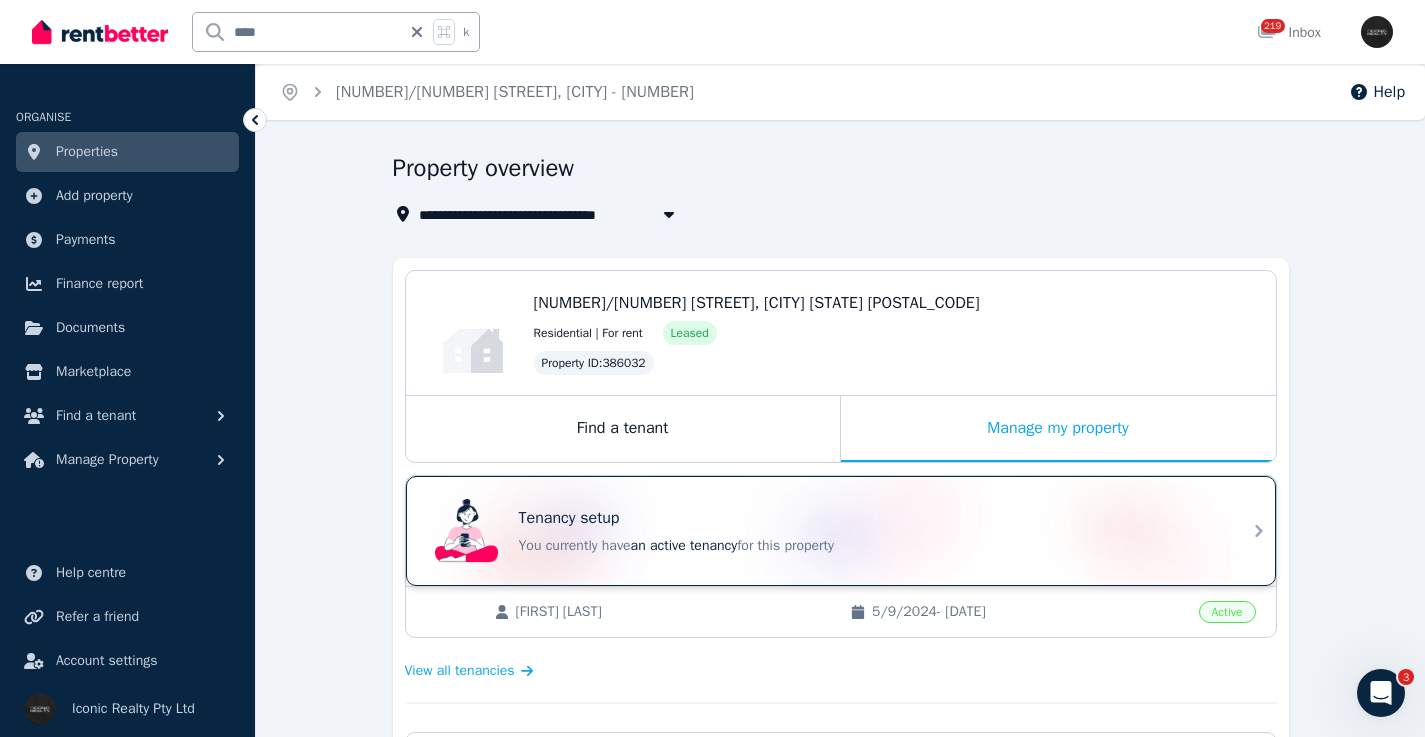 click on "Tenancy setup" at bounding box center [869, 518] 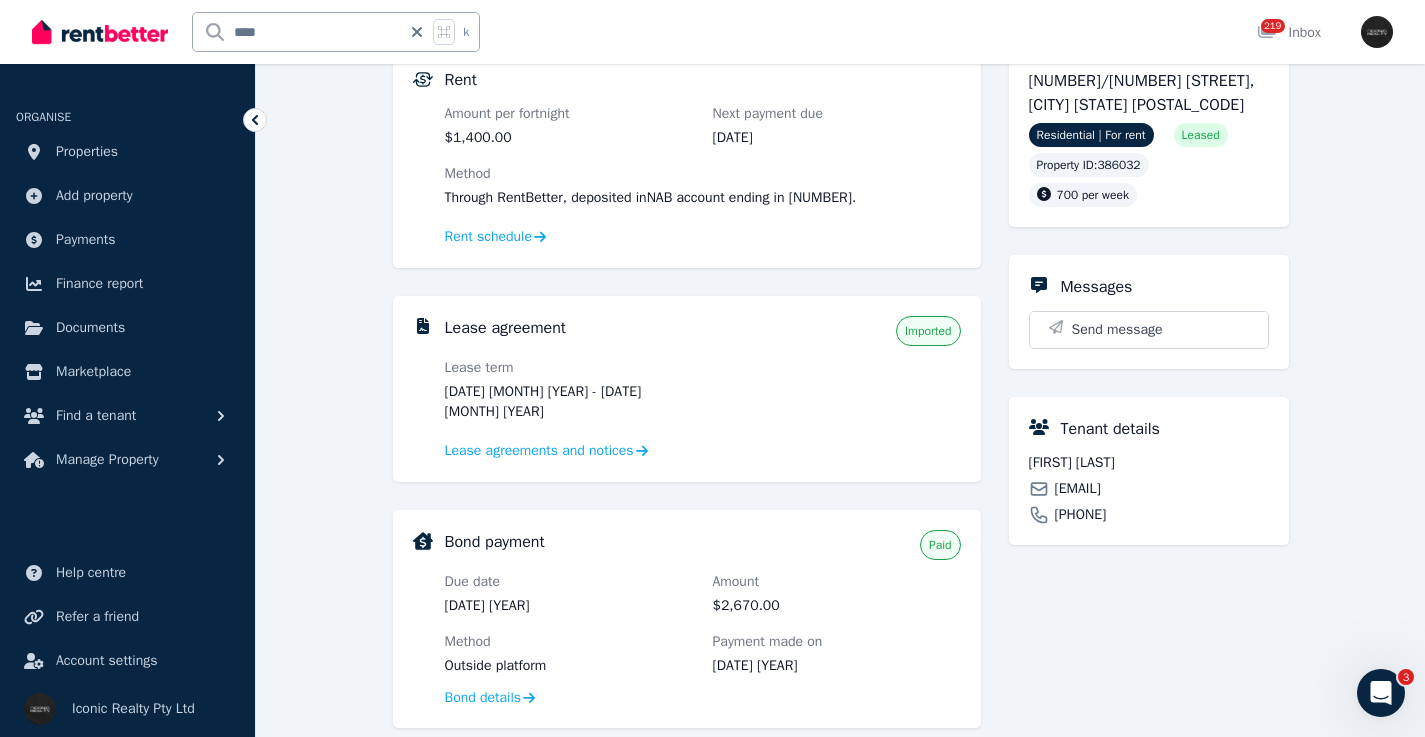 scroll, scrollTop: 217, scrollLeft: 0, axis: vertical 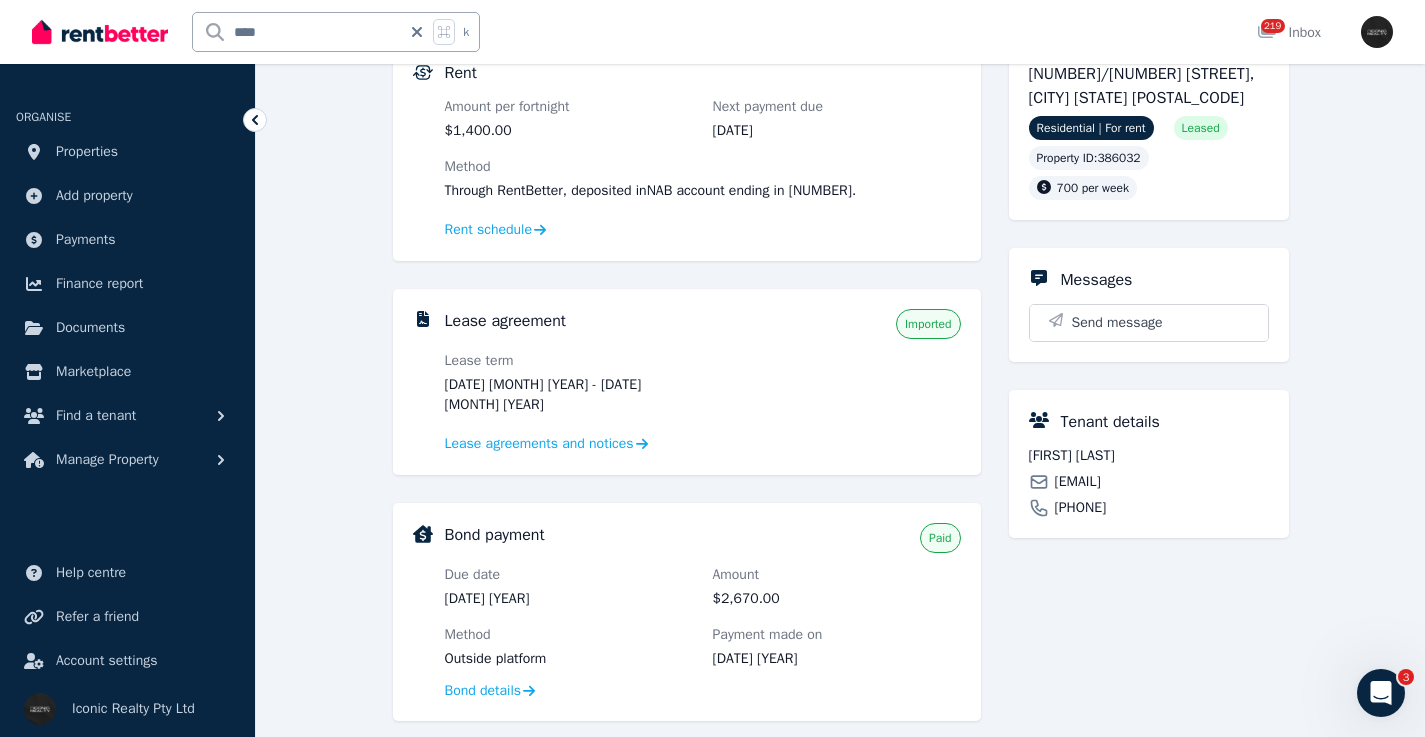 click on "[EMAIL]" at bounding box center (1078, 482) 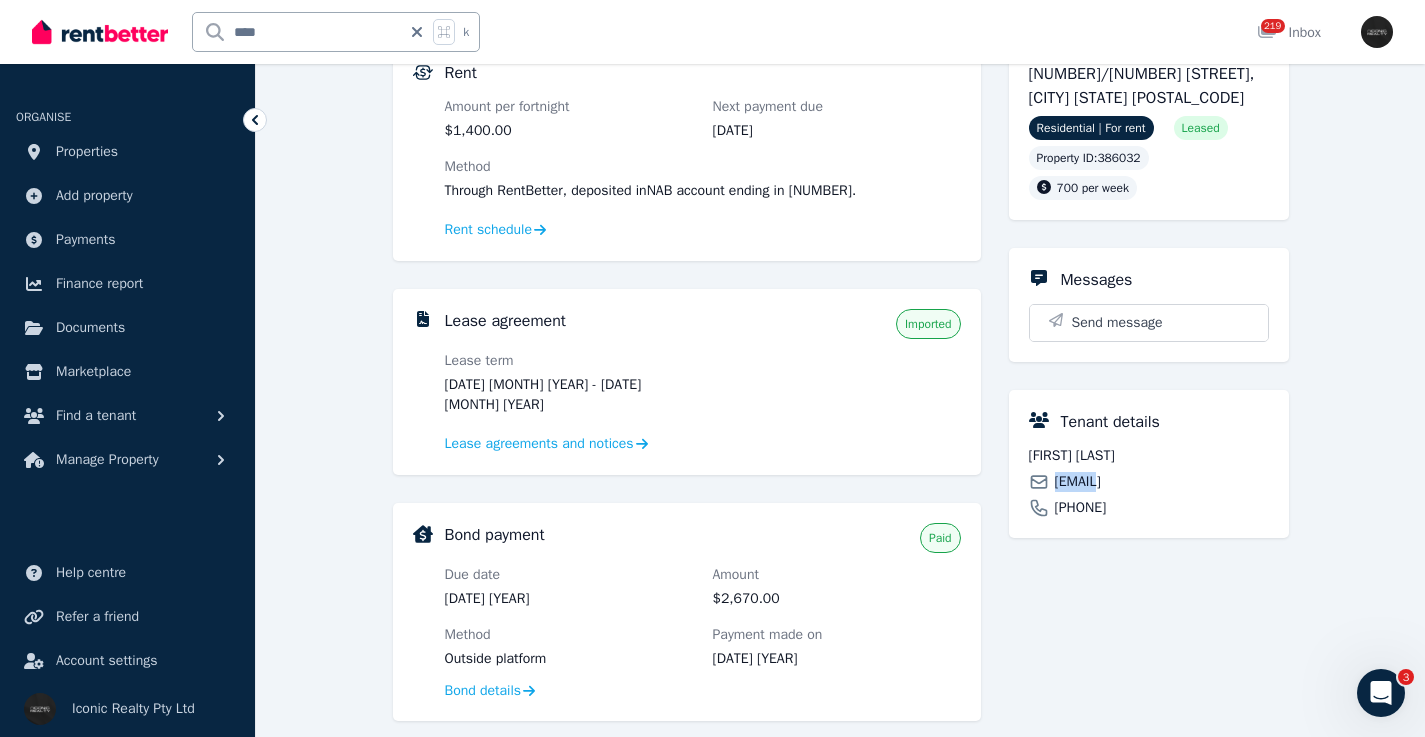 click on "[EMAIL]" at bounding box center [1078, 482] 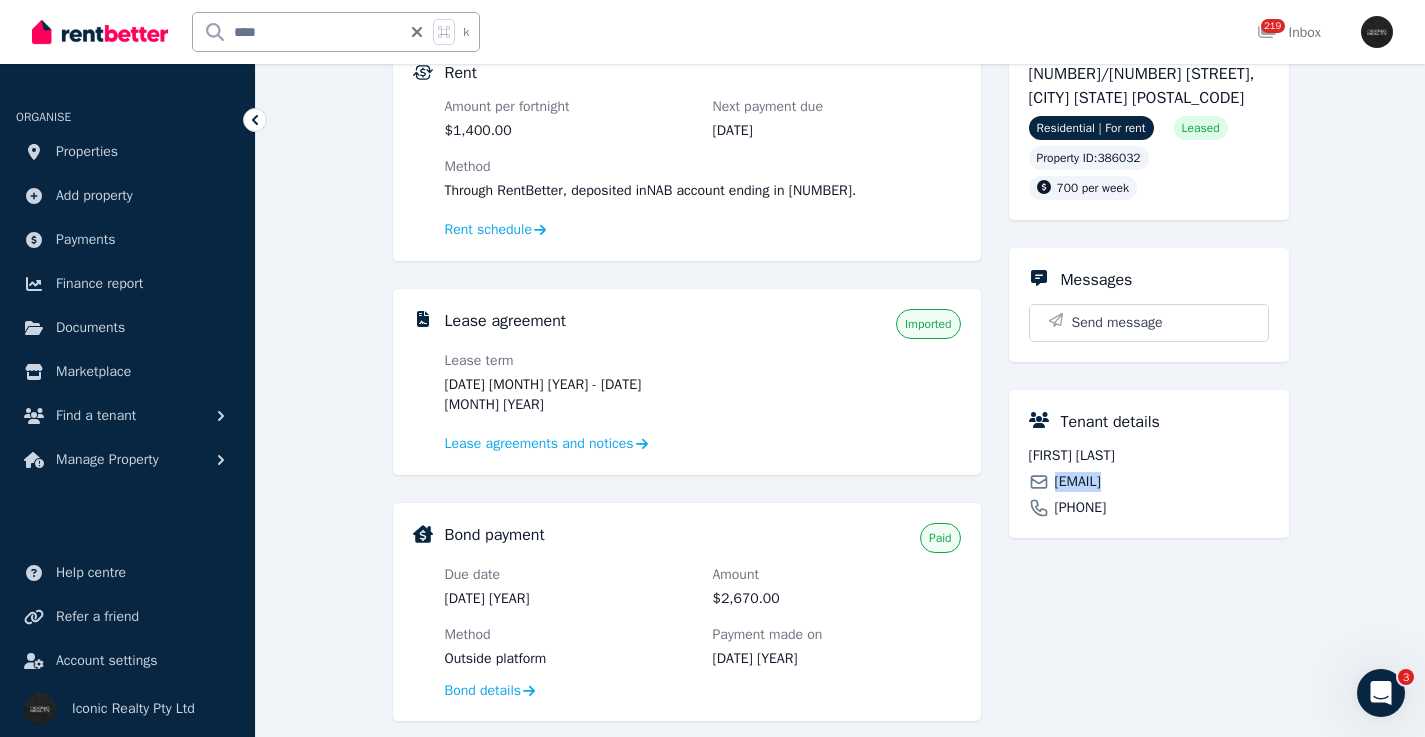 click on "[EMAIL]" at bounding box center (1078, 482) 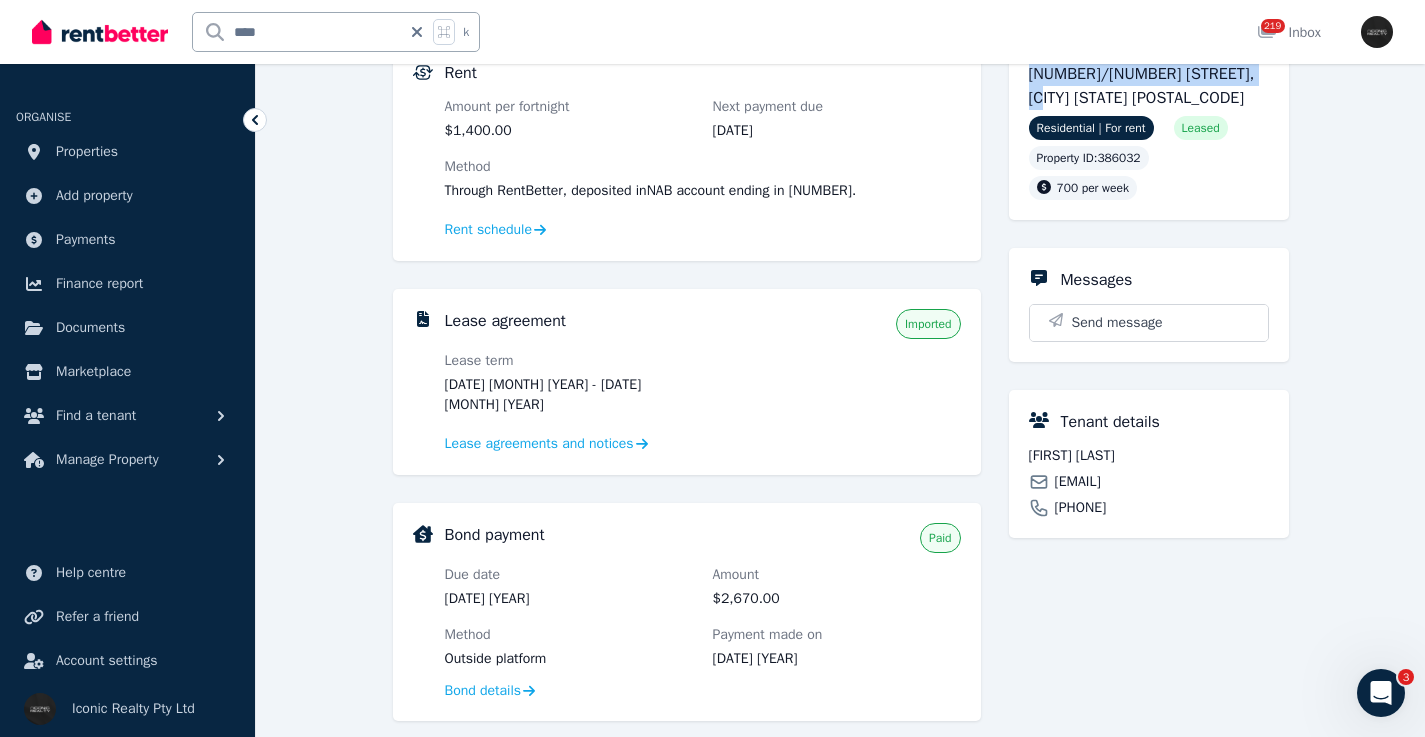 drag, startPoint x: 1028, startPoint y: 70, endPoint x: 1269, endPoint y: 73, distance: 241.01868 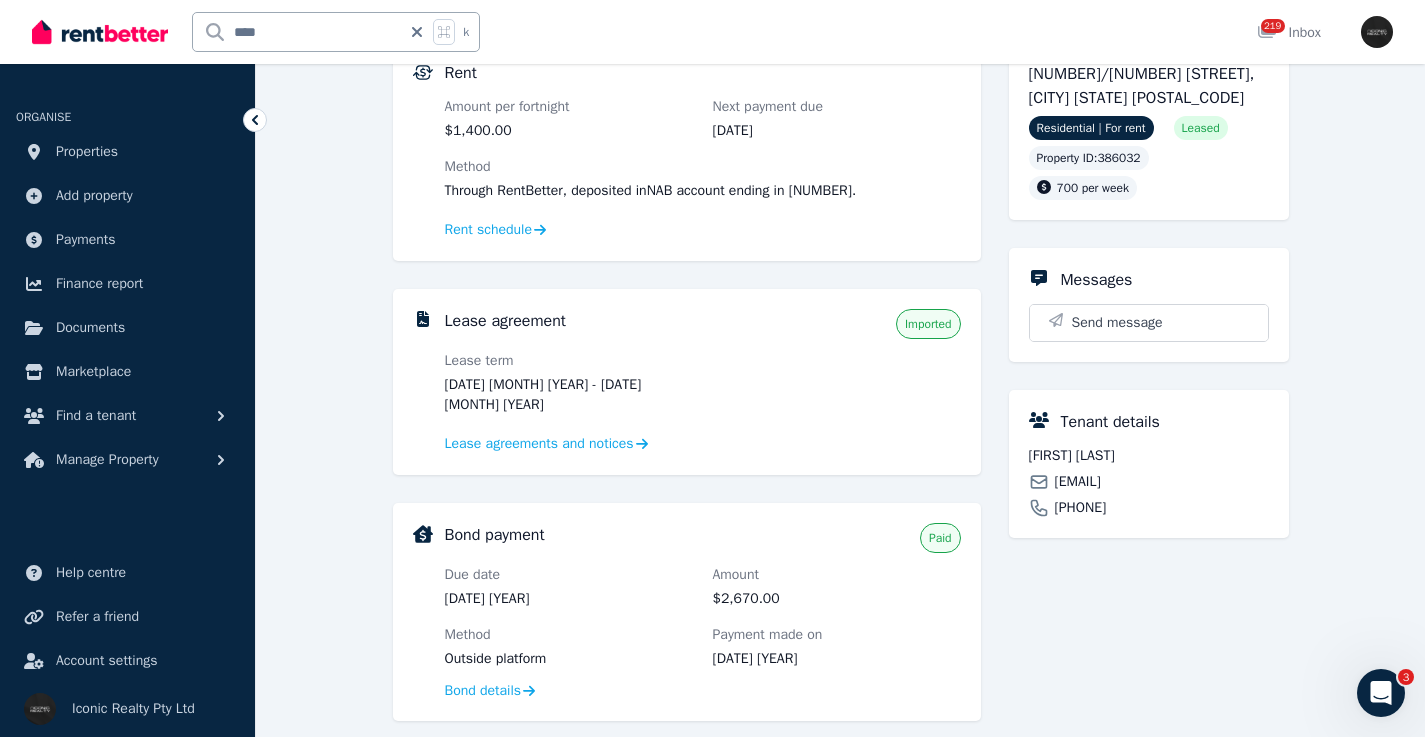 click on "Tenant details" at bounding box center (1165, 422) 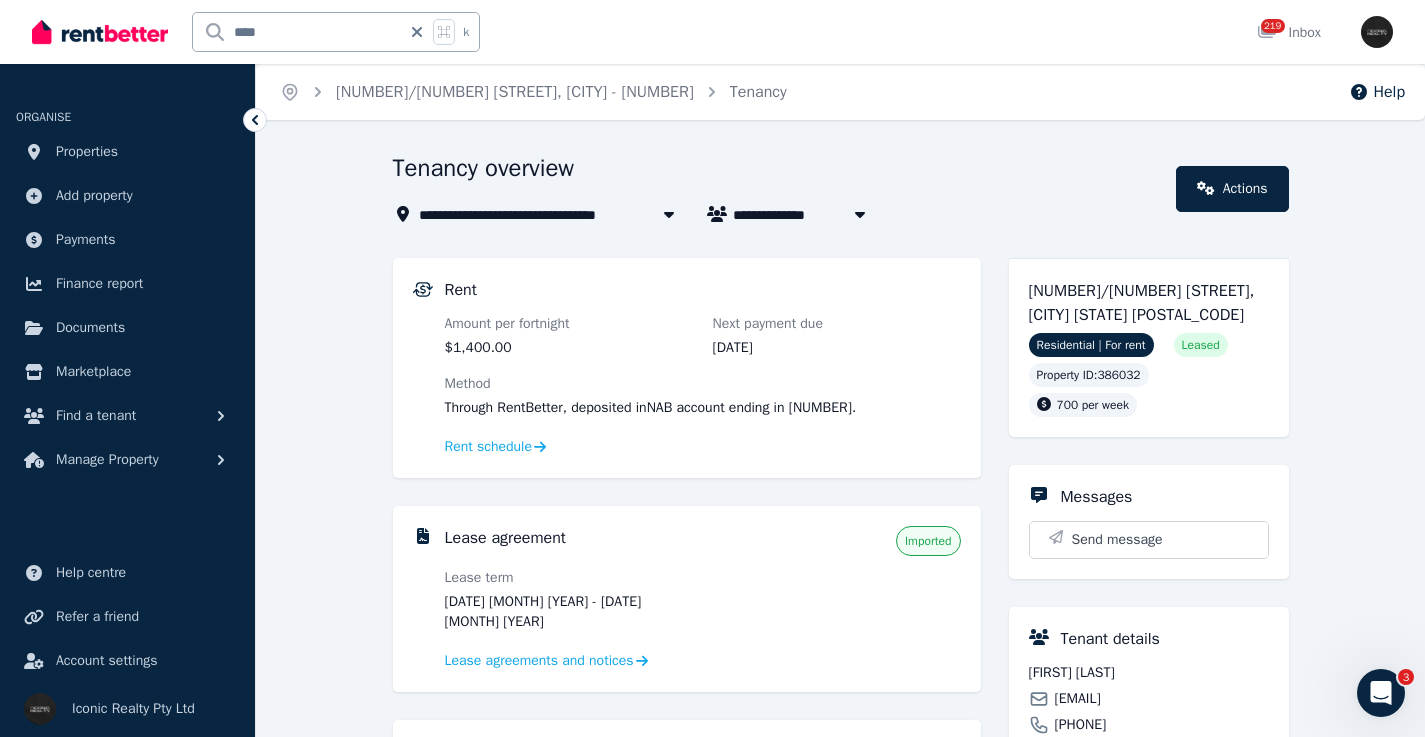 scroll, scrollTop: 239, scrollLeft: 0, axis: vertical 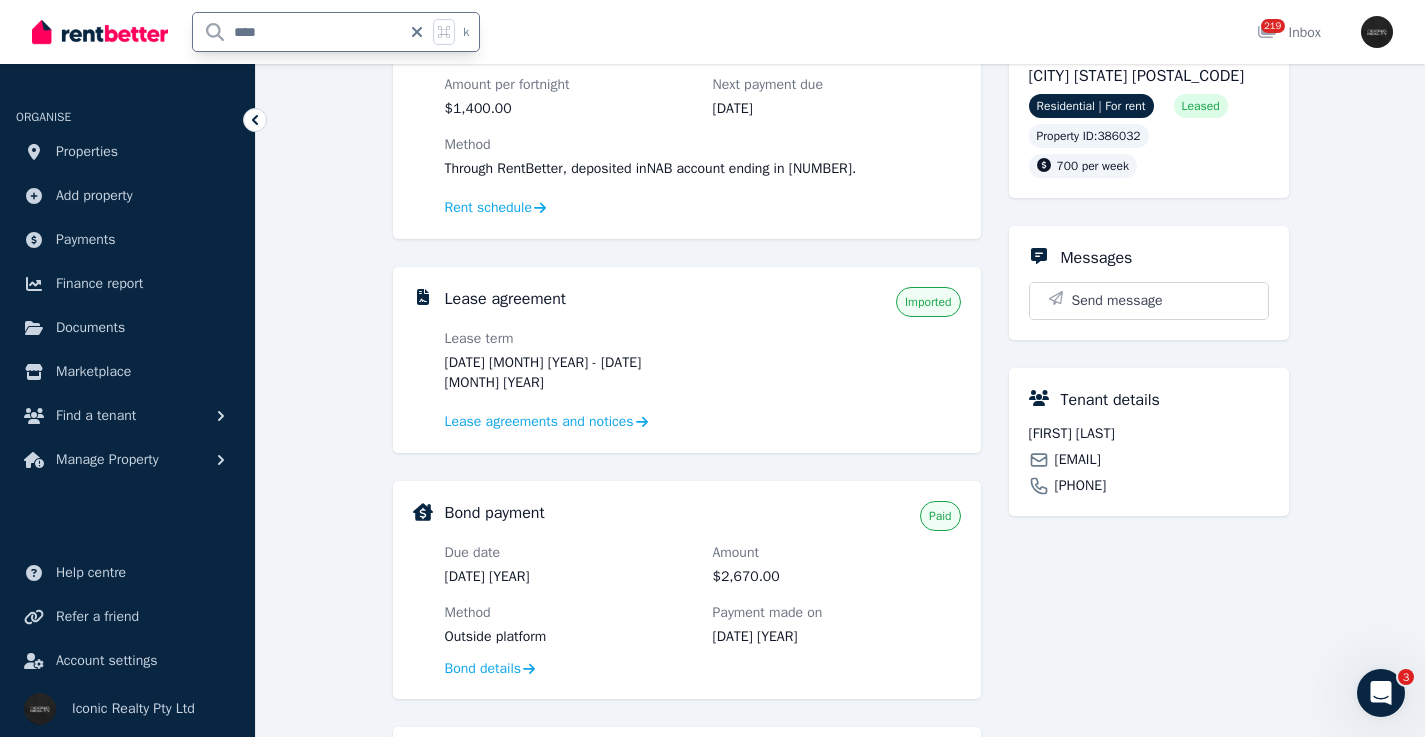 drag, startPoint x: 240, startPoint y: 30, endPoint x: 252, endPoint y: 39, distance: 15 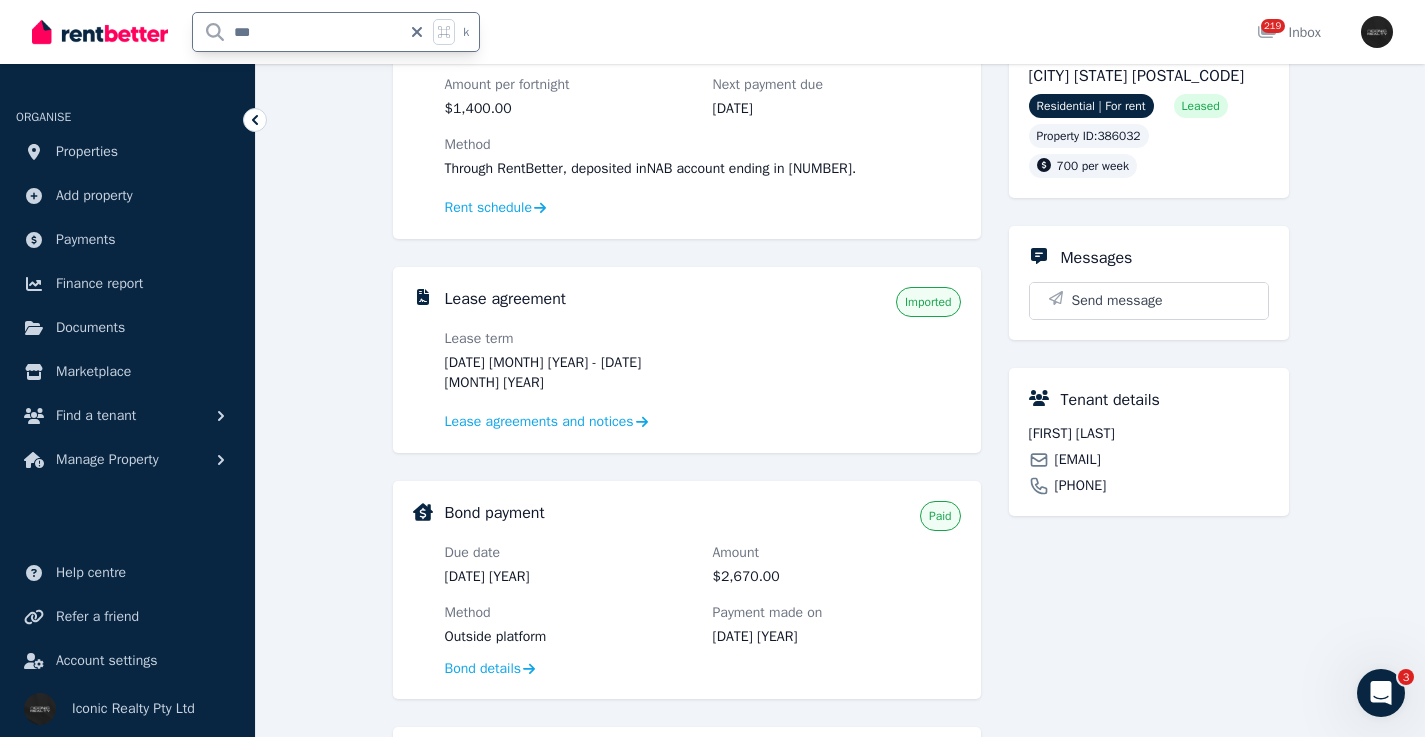 type on "****" 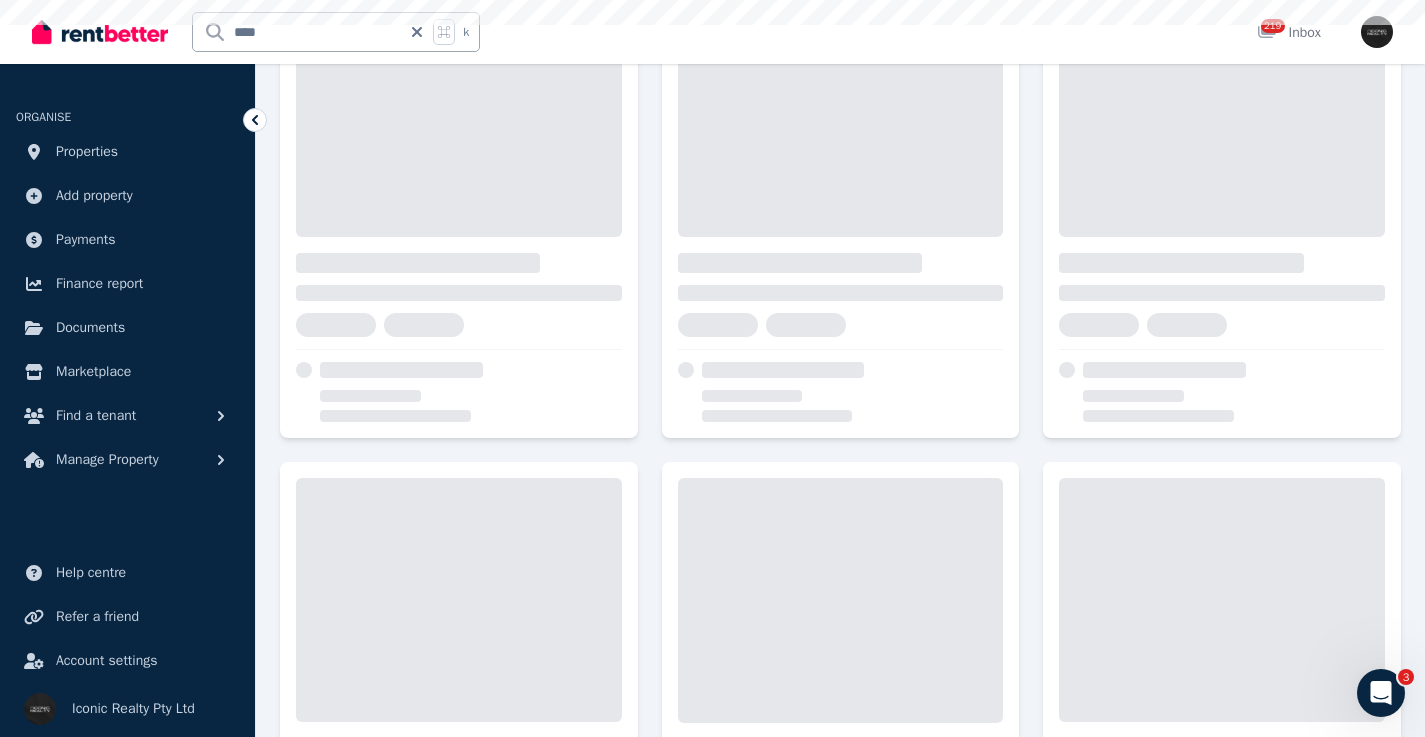 scroll, scrollTop: 0, scrollLeft: 0, axis: both 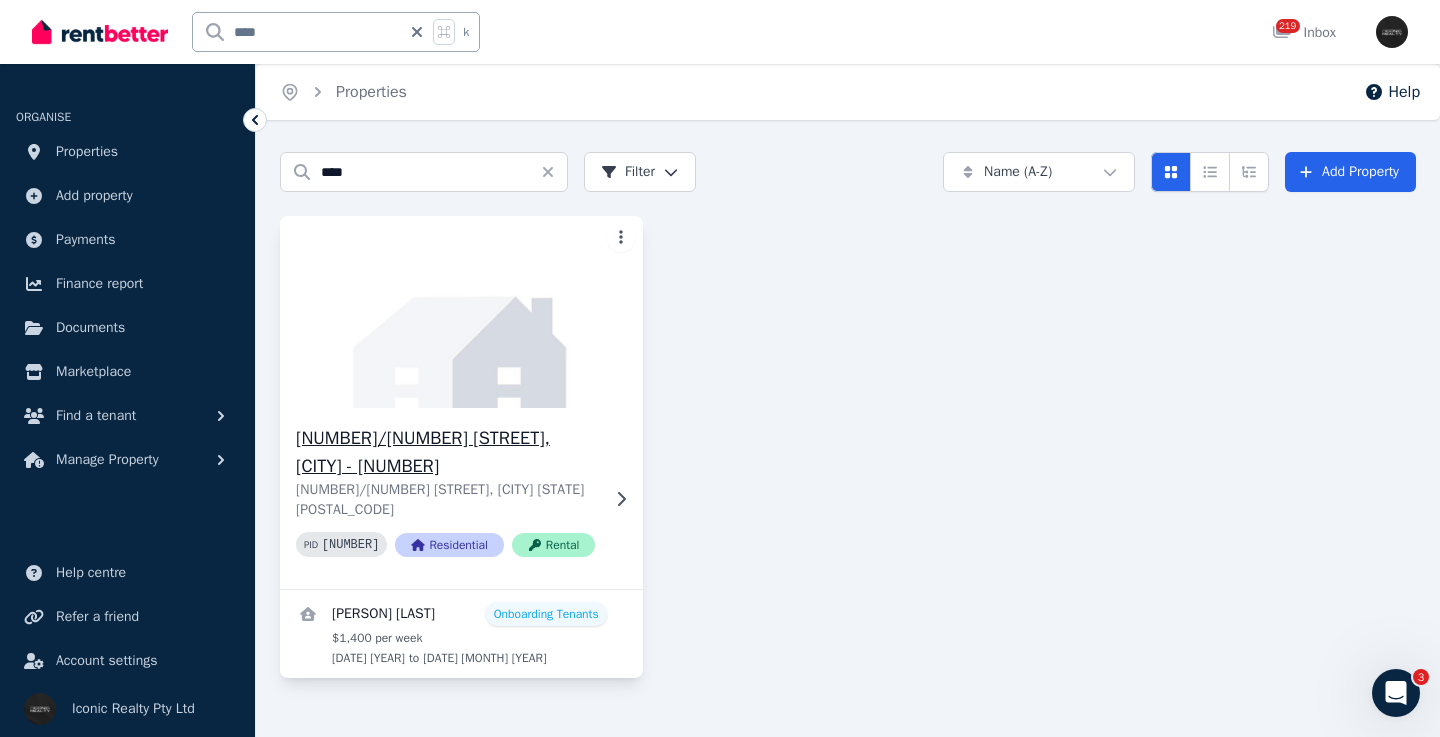click 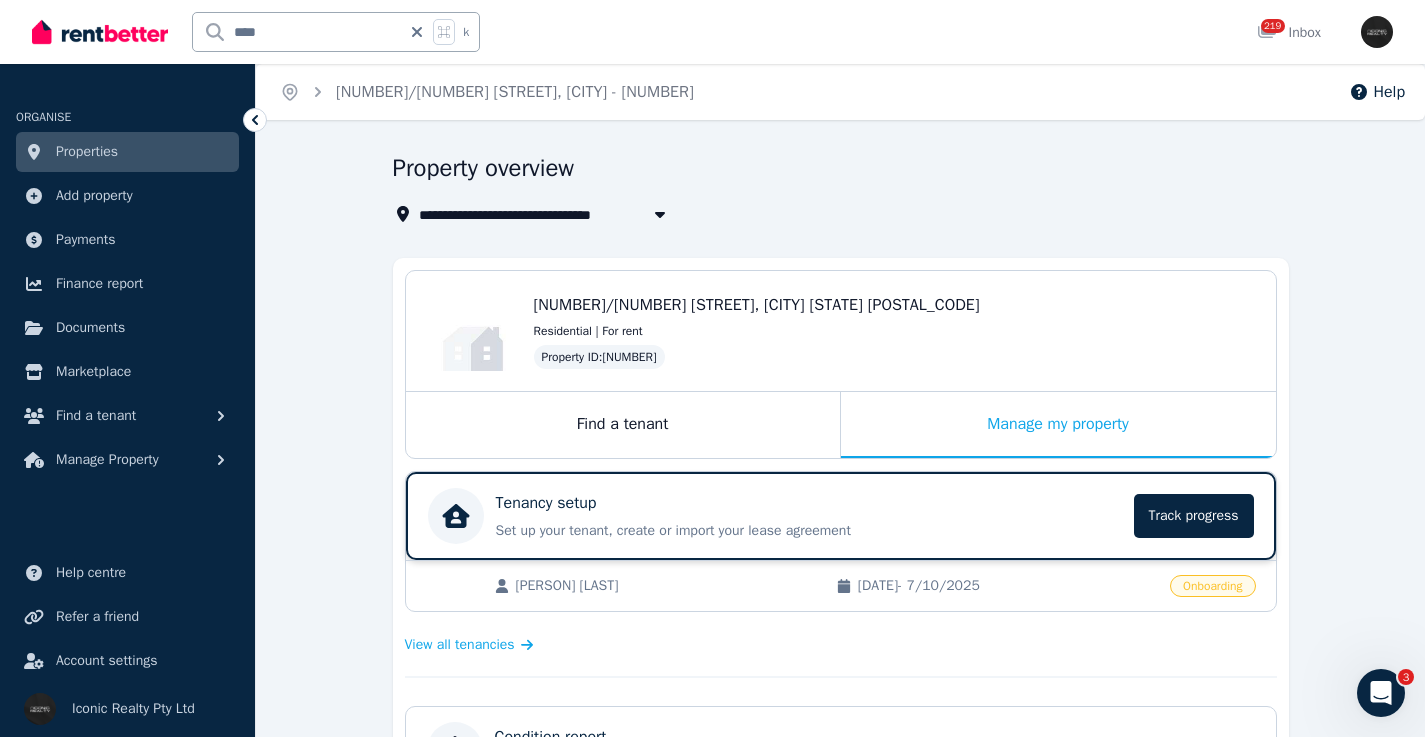 click on "Tenancy setup Set up your tenant, create or import your lease agreement Track progress Track progress" at bounding box center (841, 516) 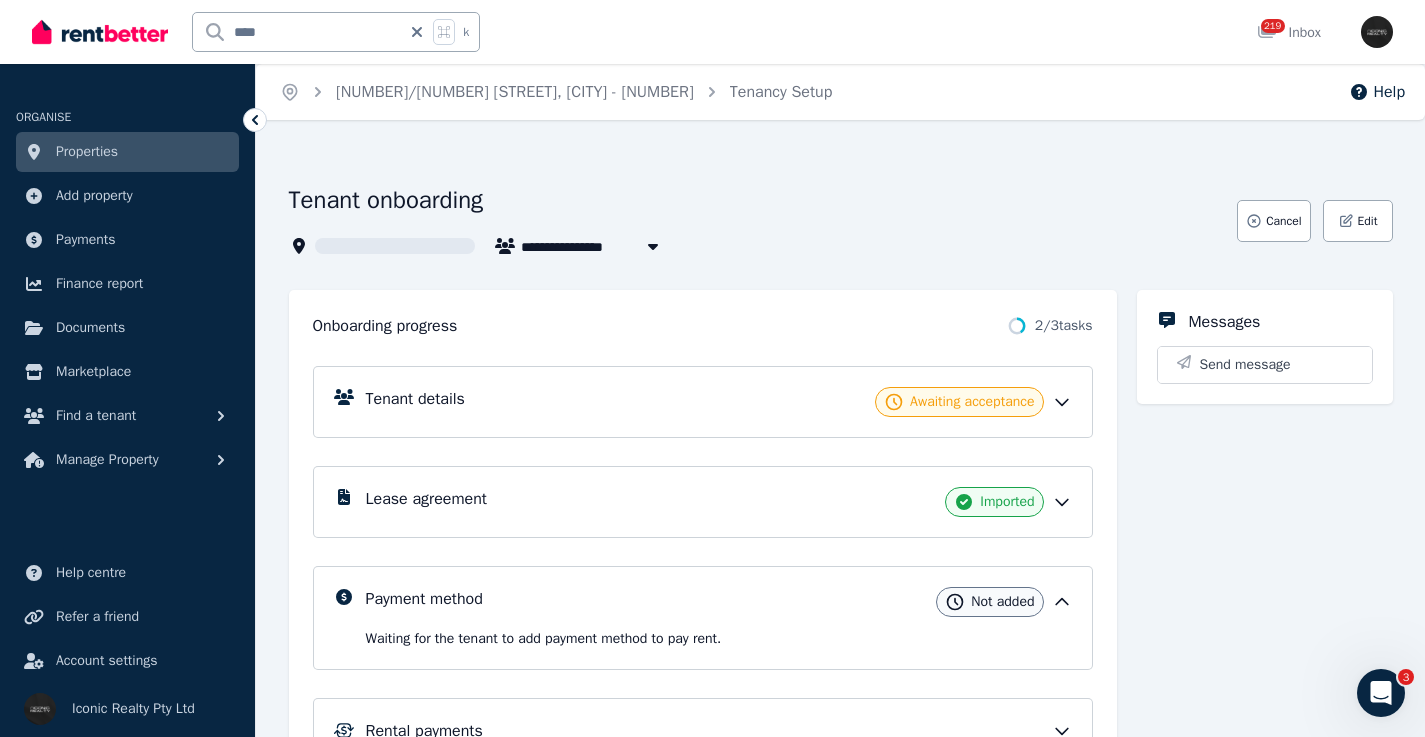 click on "Tenant details Awaiting acceptance" at bounding box center (719, 402) 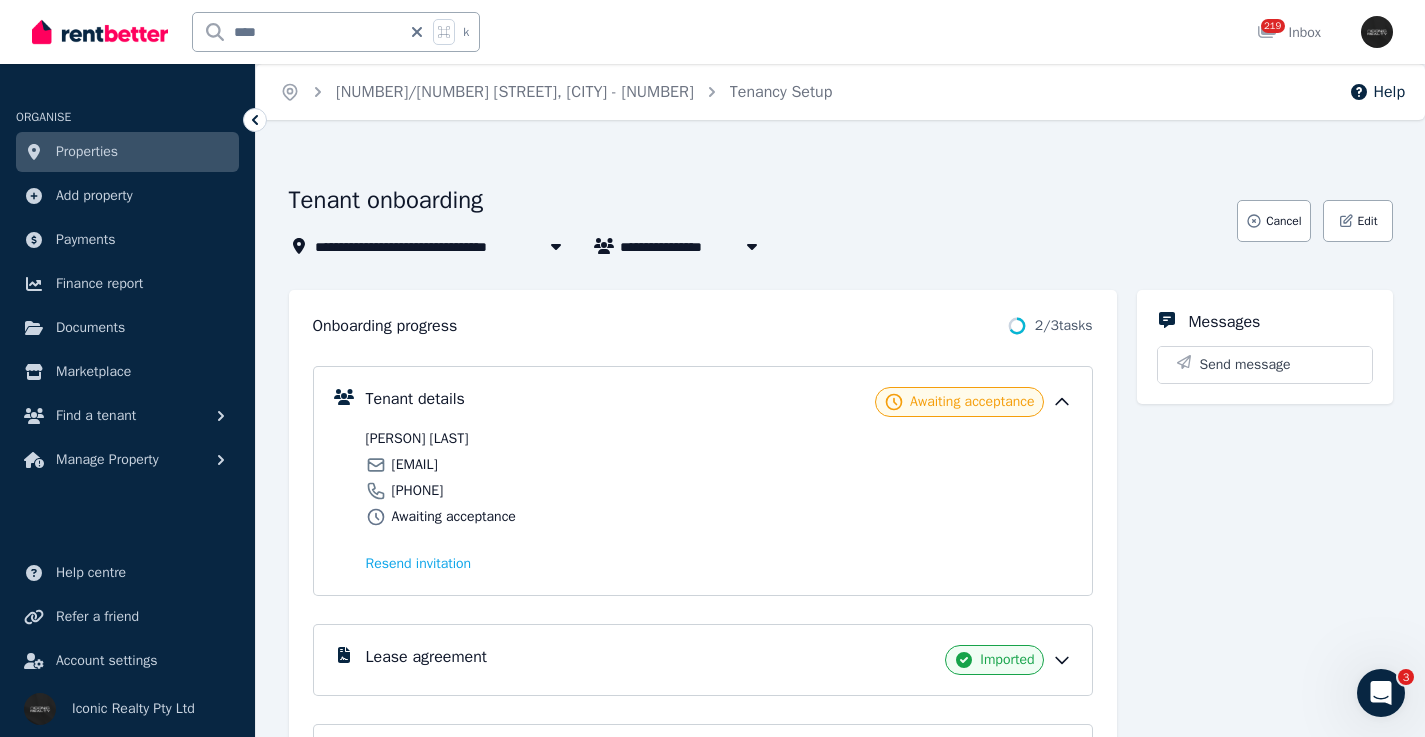 click on "[EMAIL]" at bounding box center (415, 465) 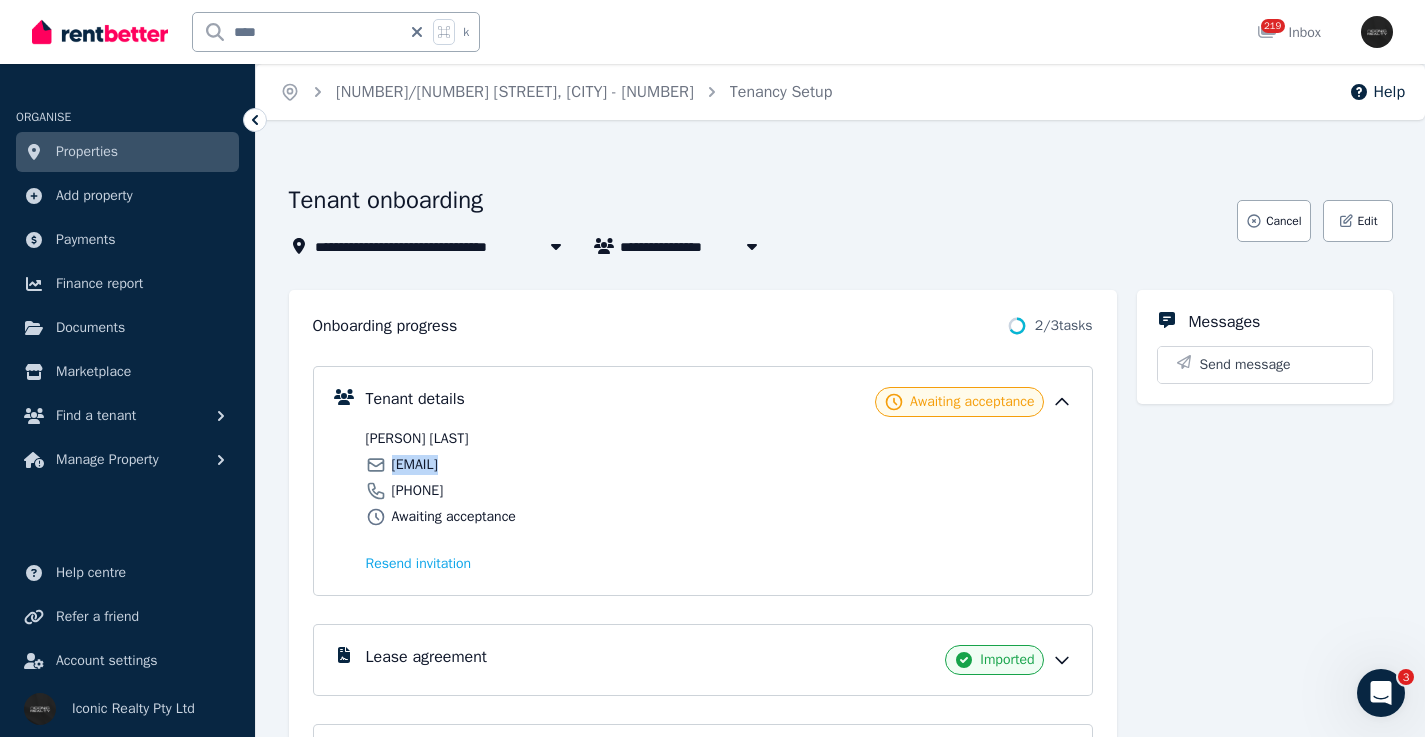 click on "[EMAIL]" at bounding box center (415, 465) 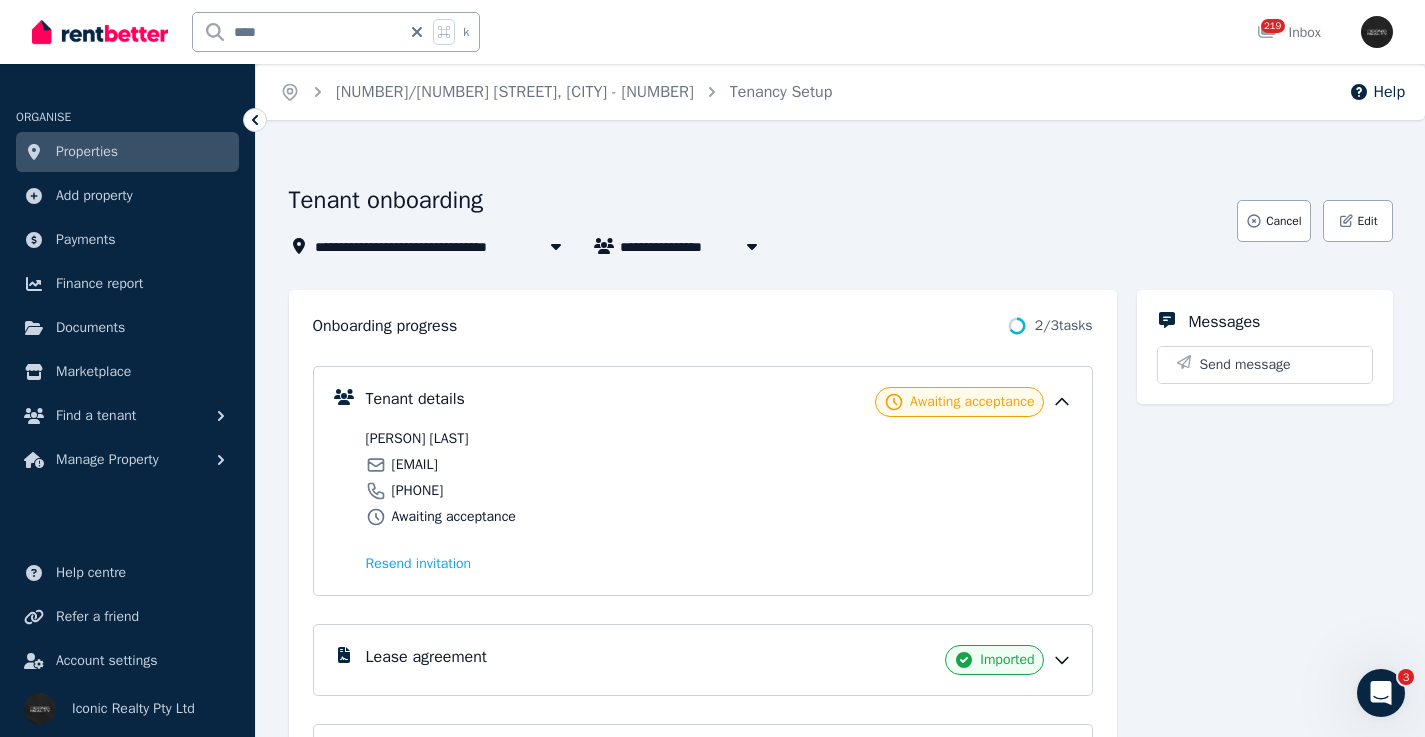 click on "[EMAIL]" at bounding box center [415, 465] 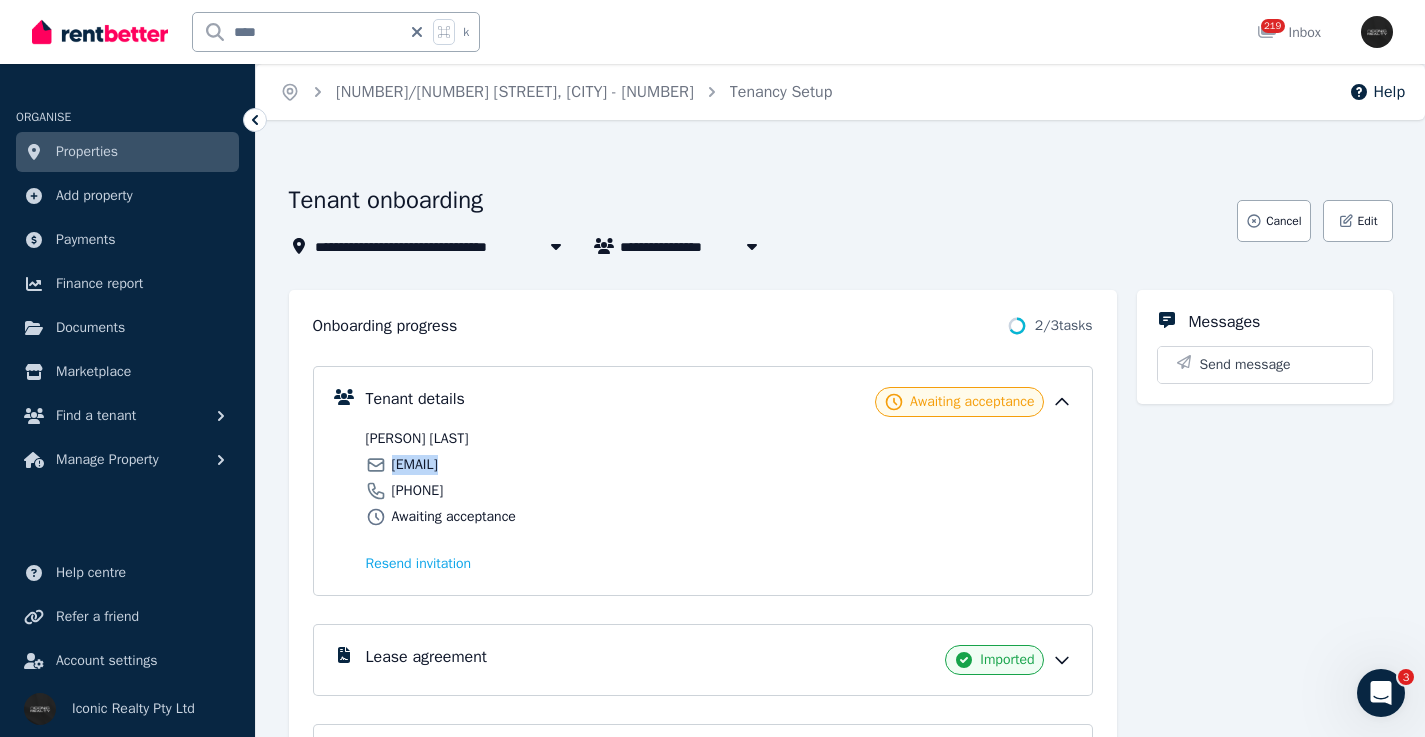 click on "[EMAIL]" at bounding box center [415, 465] 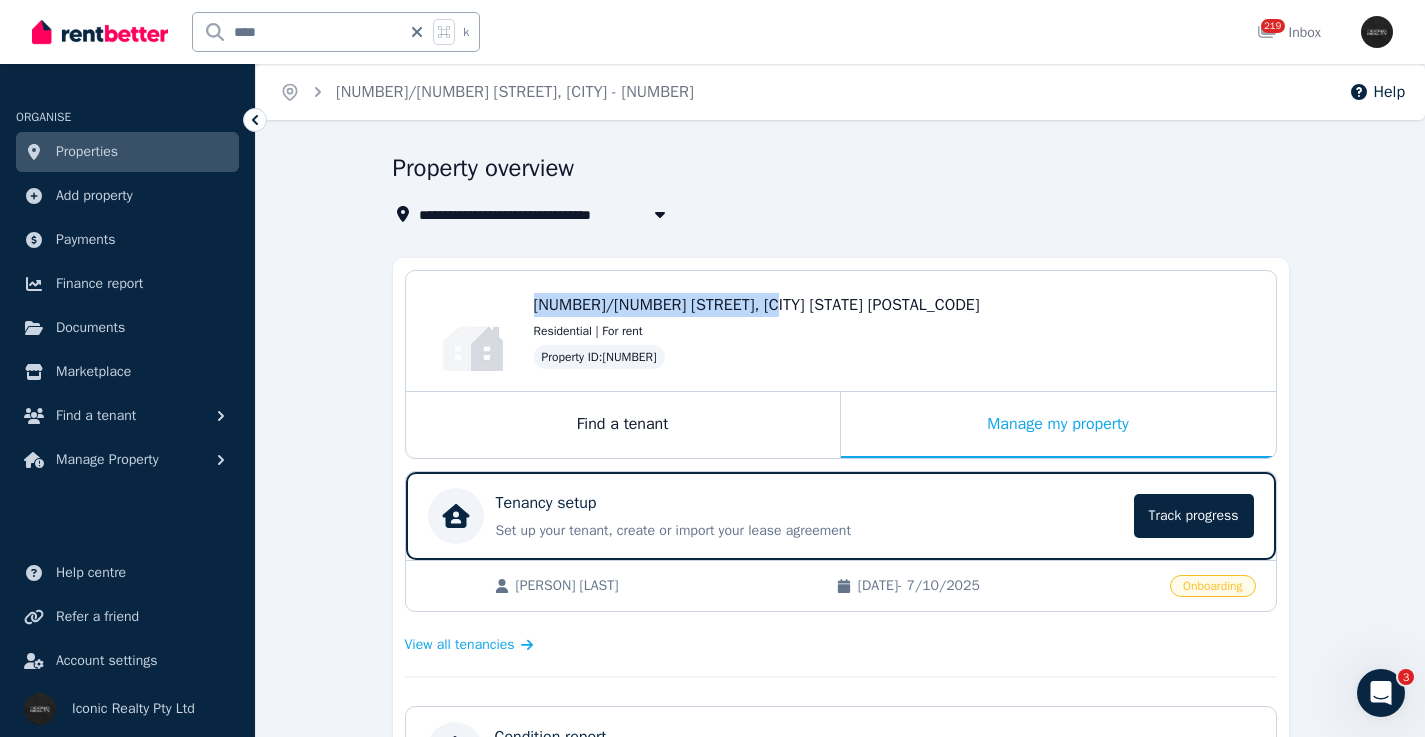 drag, startPoint x: 700, startPoint y: 301, endPoint x: 767, endPoint y: 306, distance: 67.18631 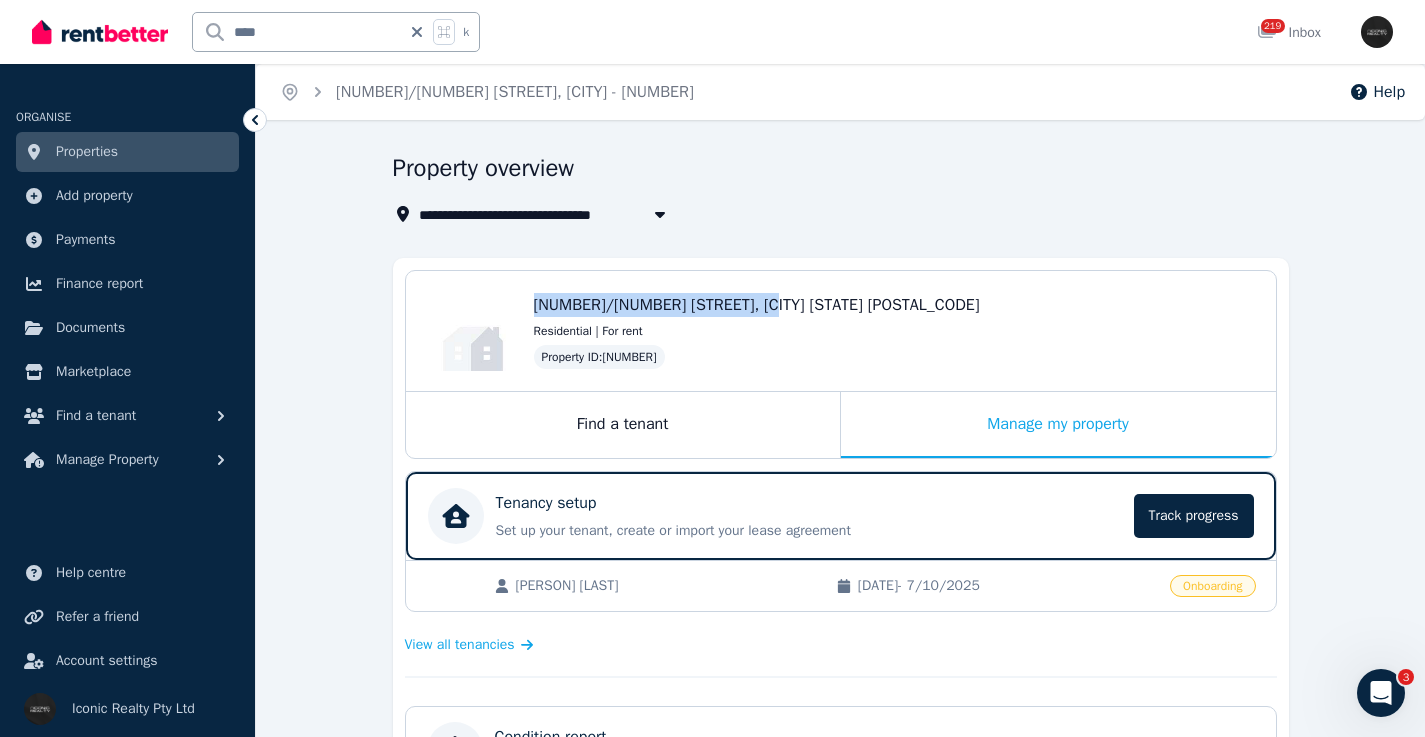 click on "****" at bounding box center [297, 32] 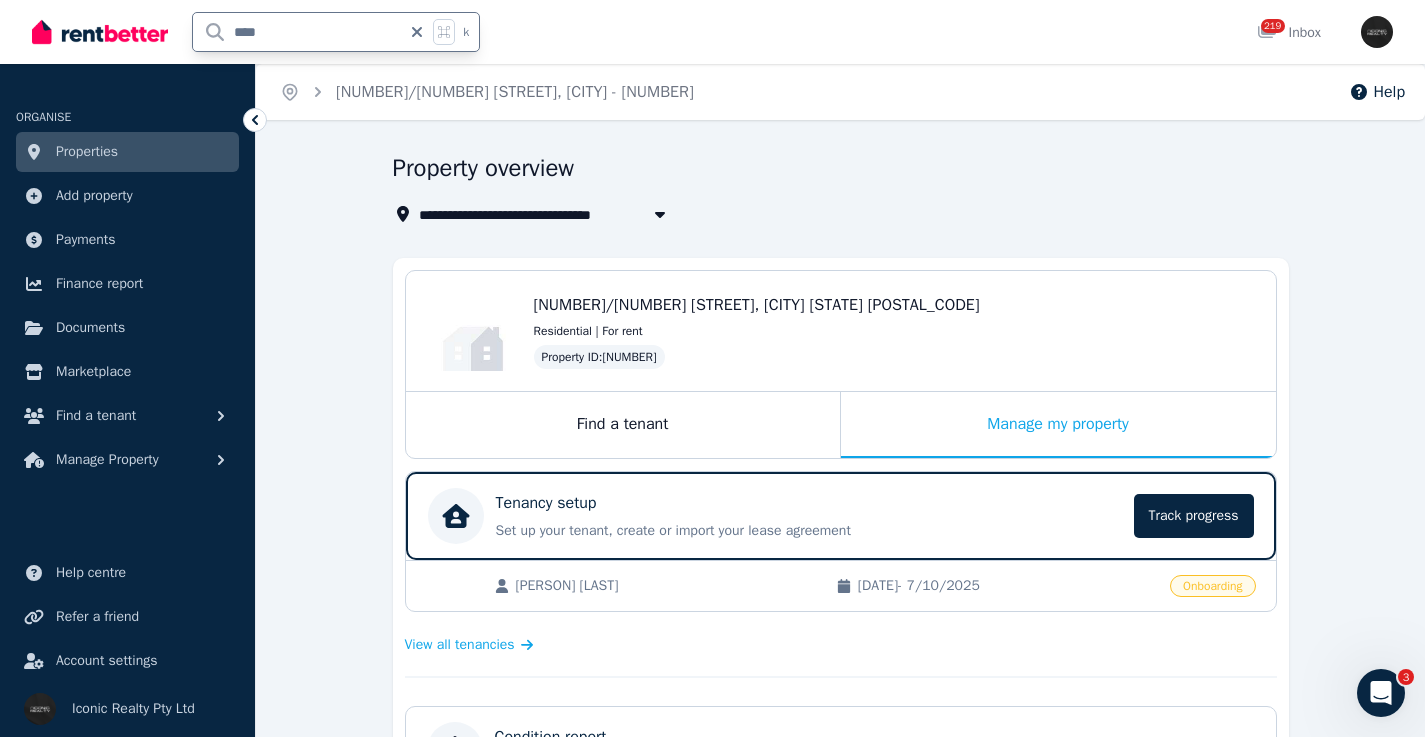type on "*****" 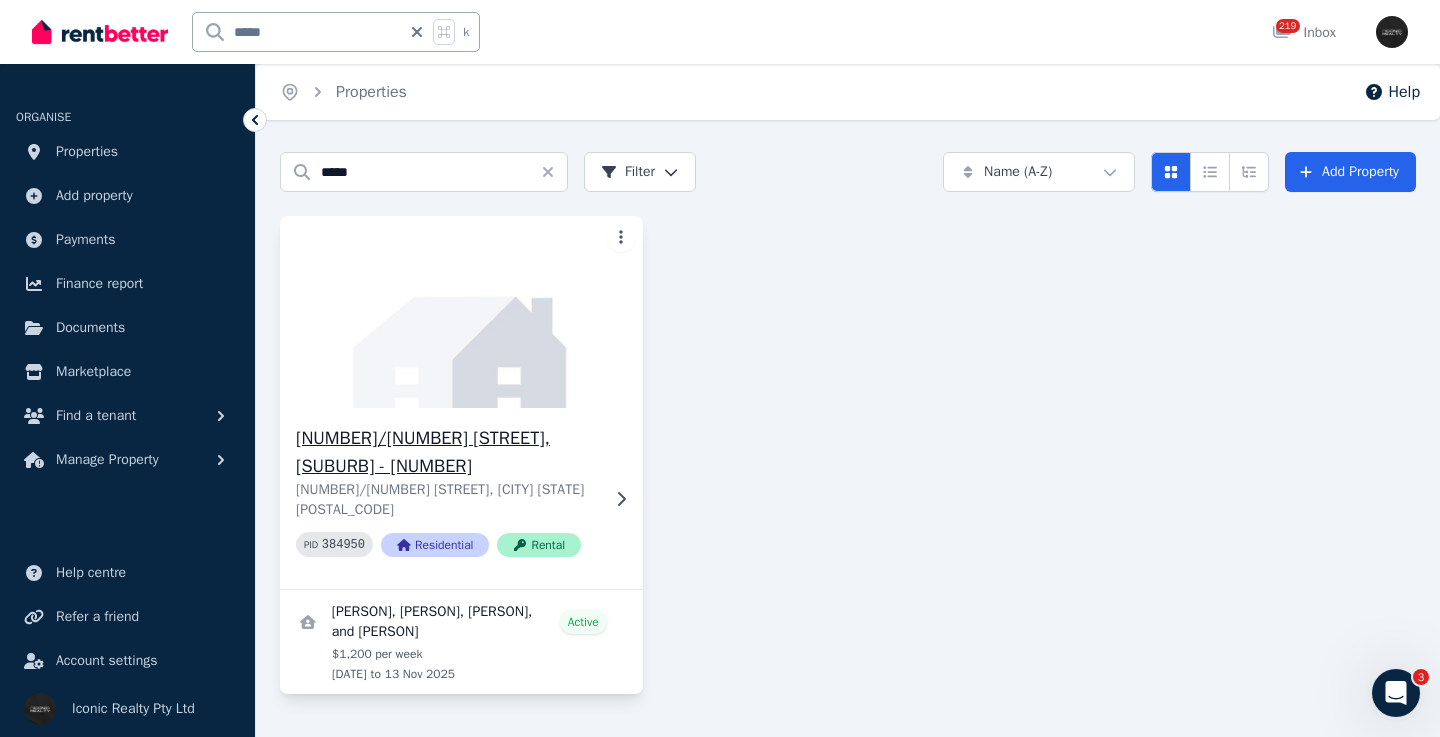 click 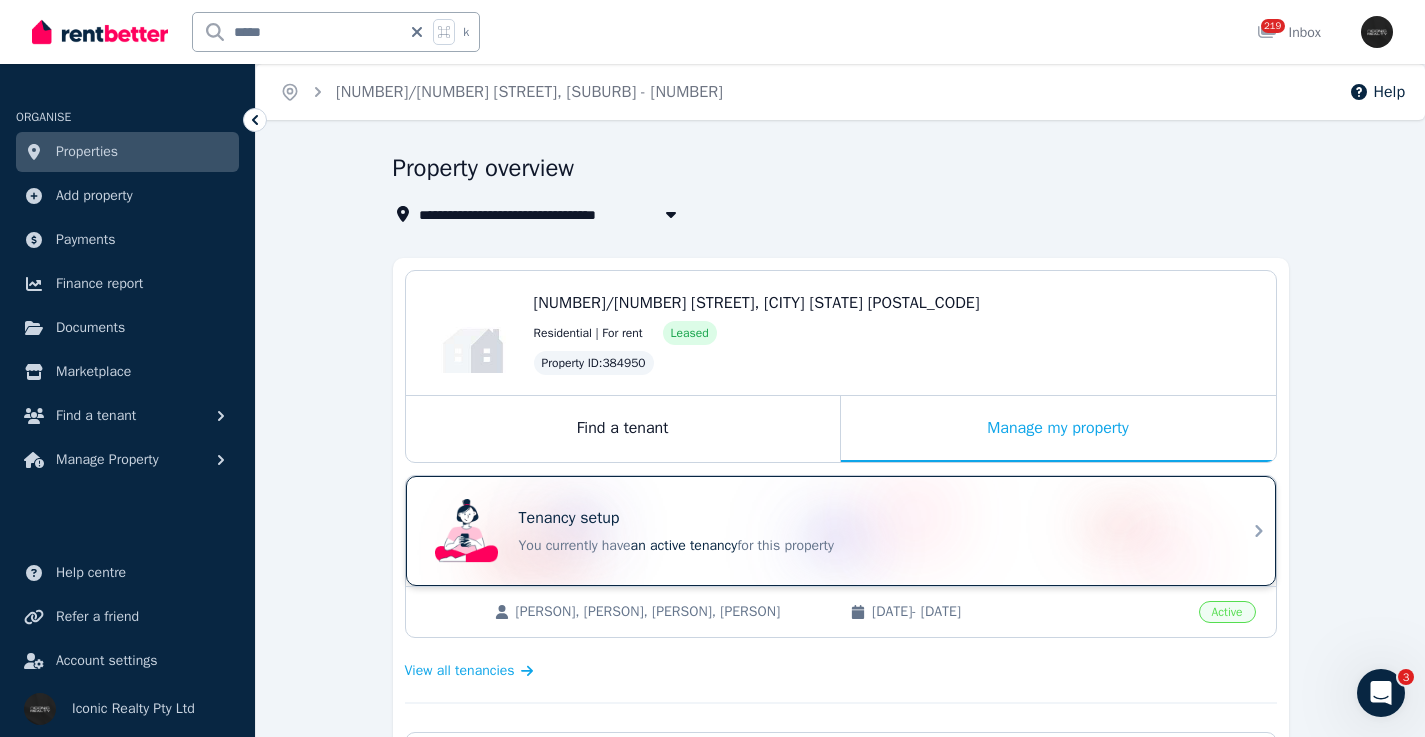 click on "Tenancy setup" at bounding box center (869, 518) 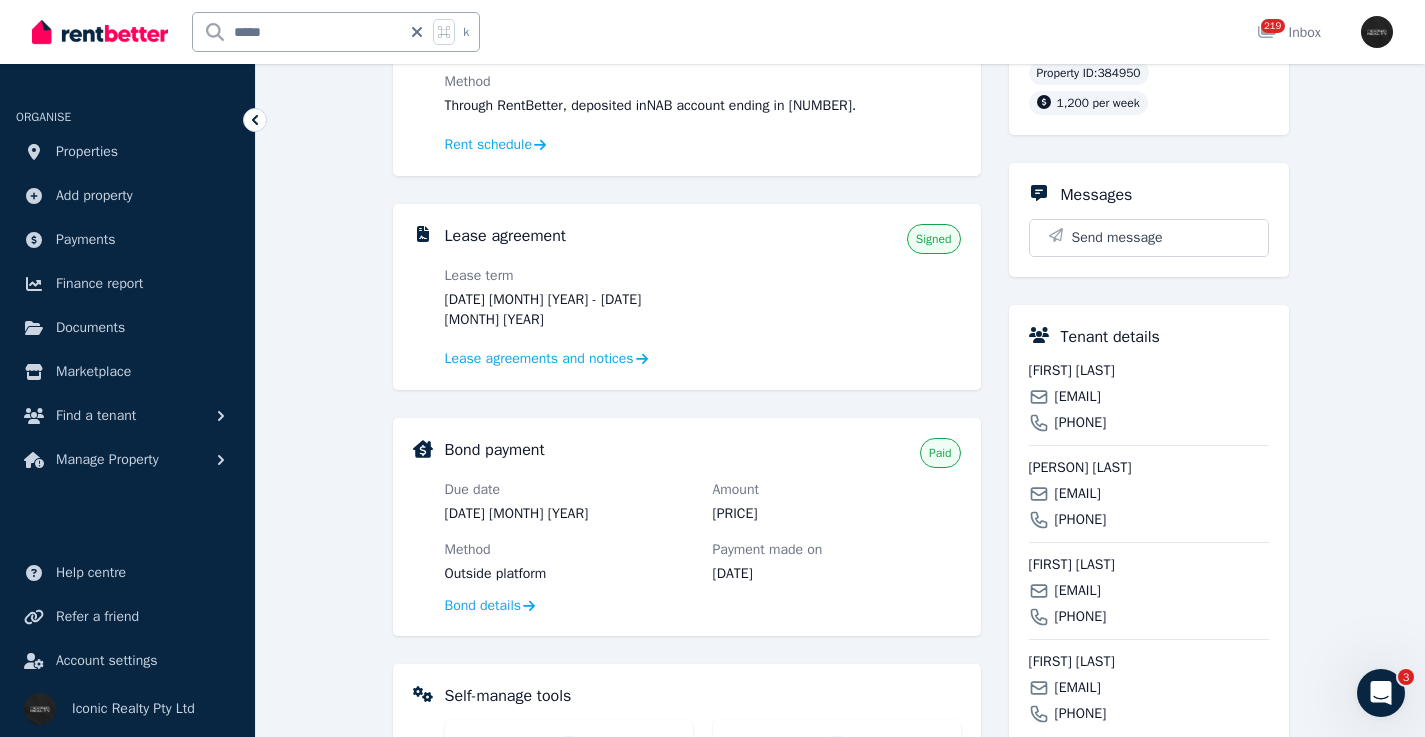 scroll, scrollTop: 300, scrollLeft: 0, axis: vertical 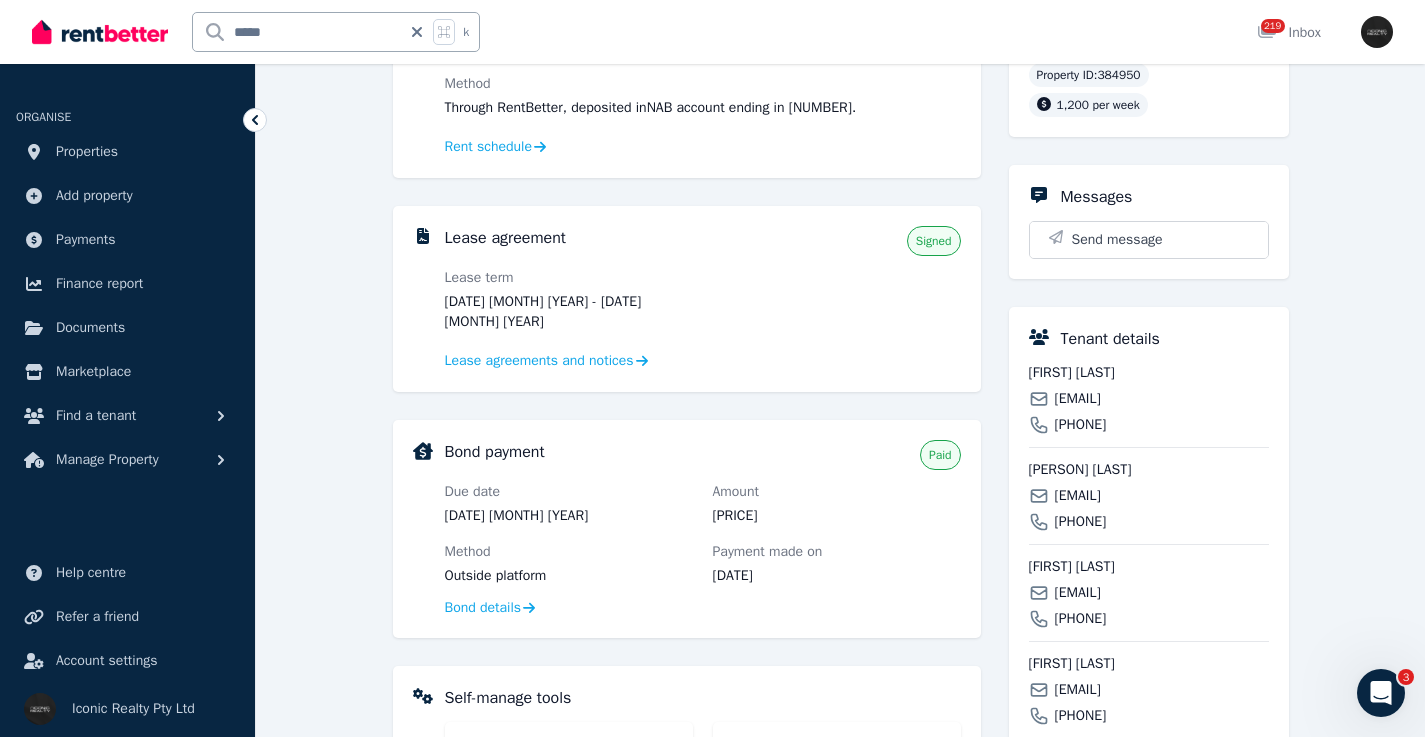 click on "[EMAIL]" at bounding box center [1078, 399] 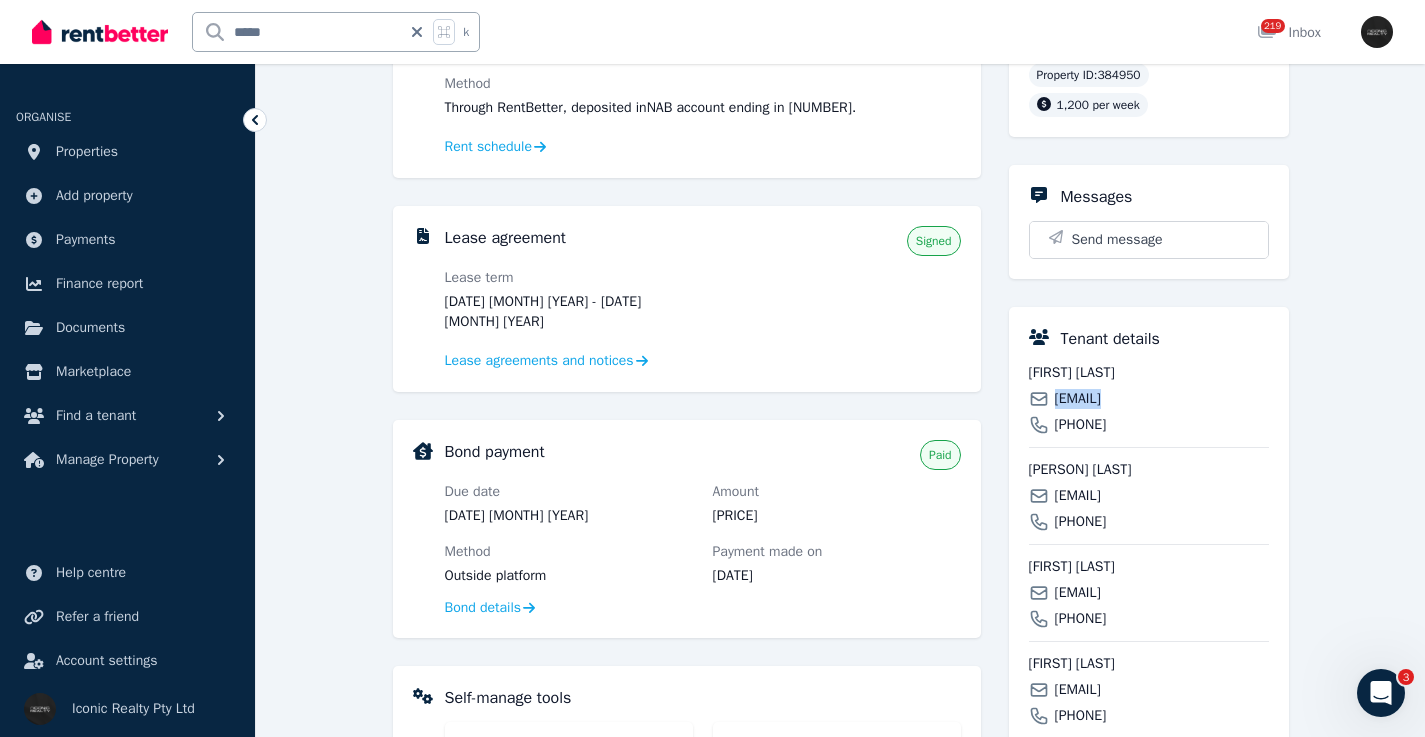 click on "[EMAIL]" at bounding box center (1078, 399) 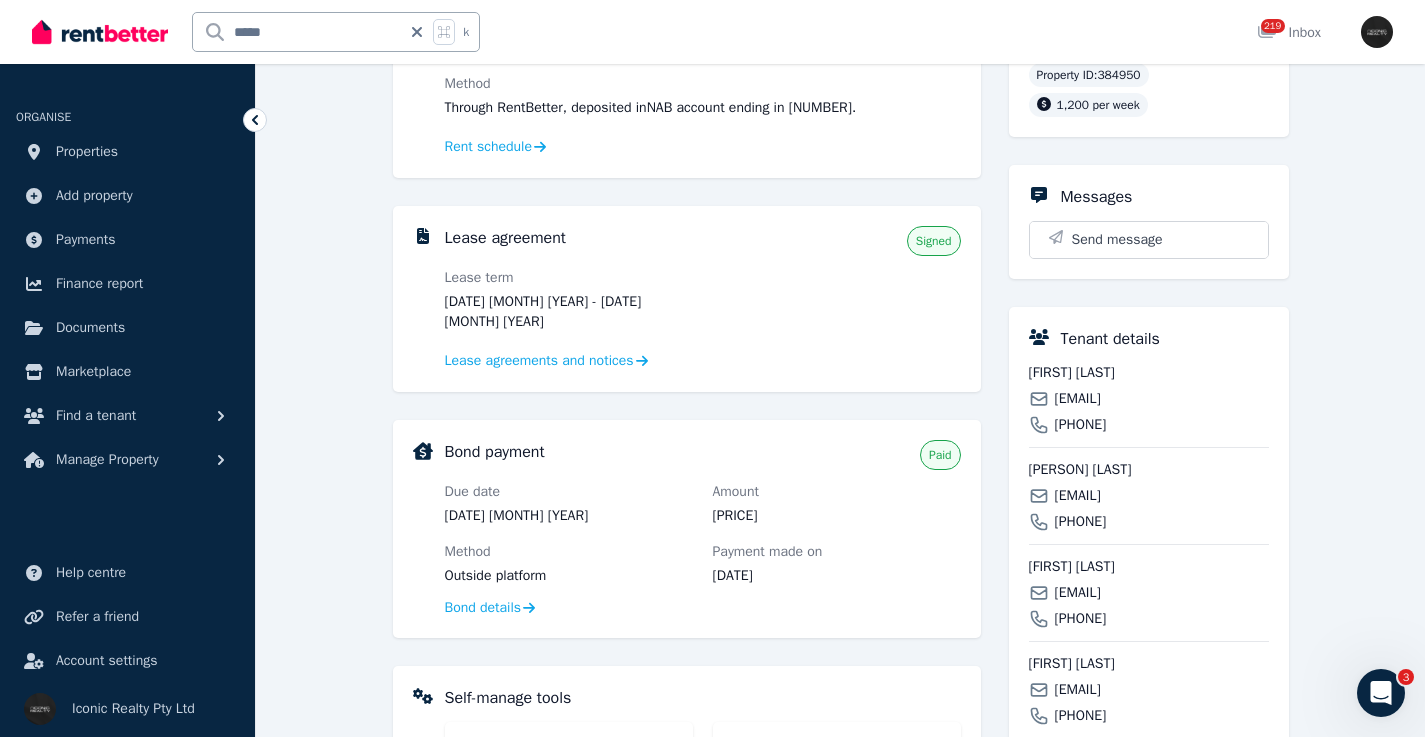 click on "[EMAIL]" at bounding box center [1078, 496] 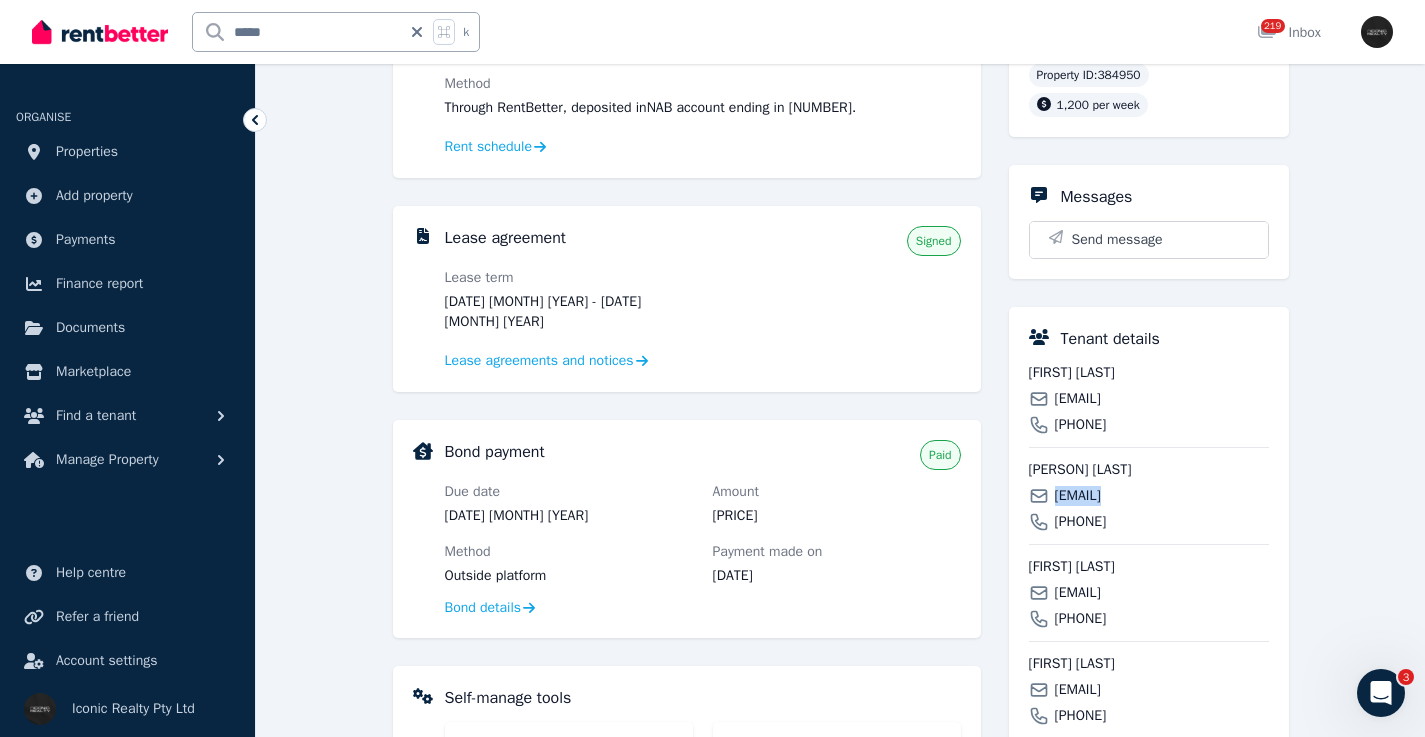 click on "[EMAIL]" at bounding box center (1078, 496) 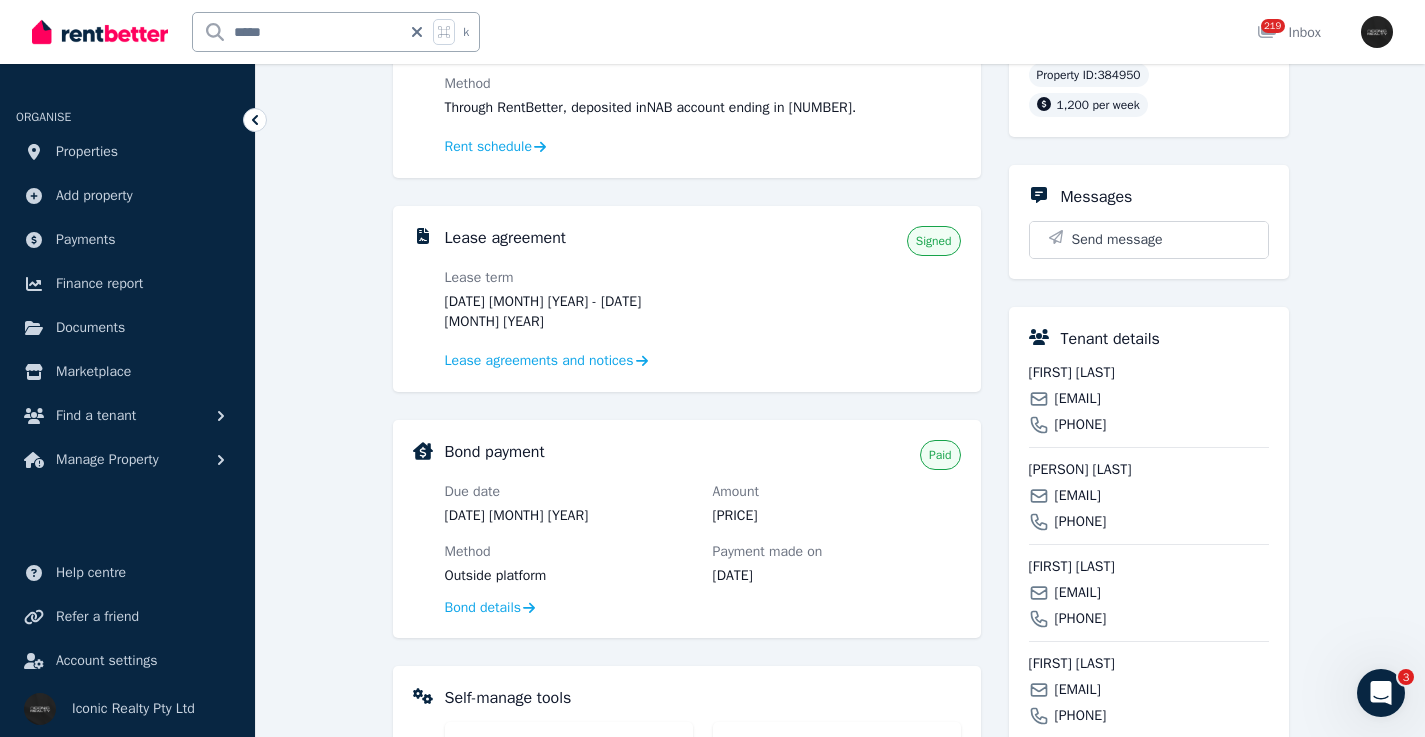click on "[EMAIL]" at bounding box center (1078, 593) 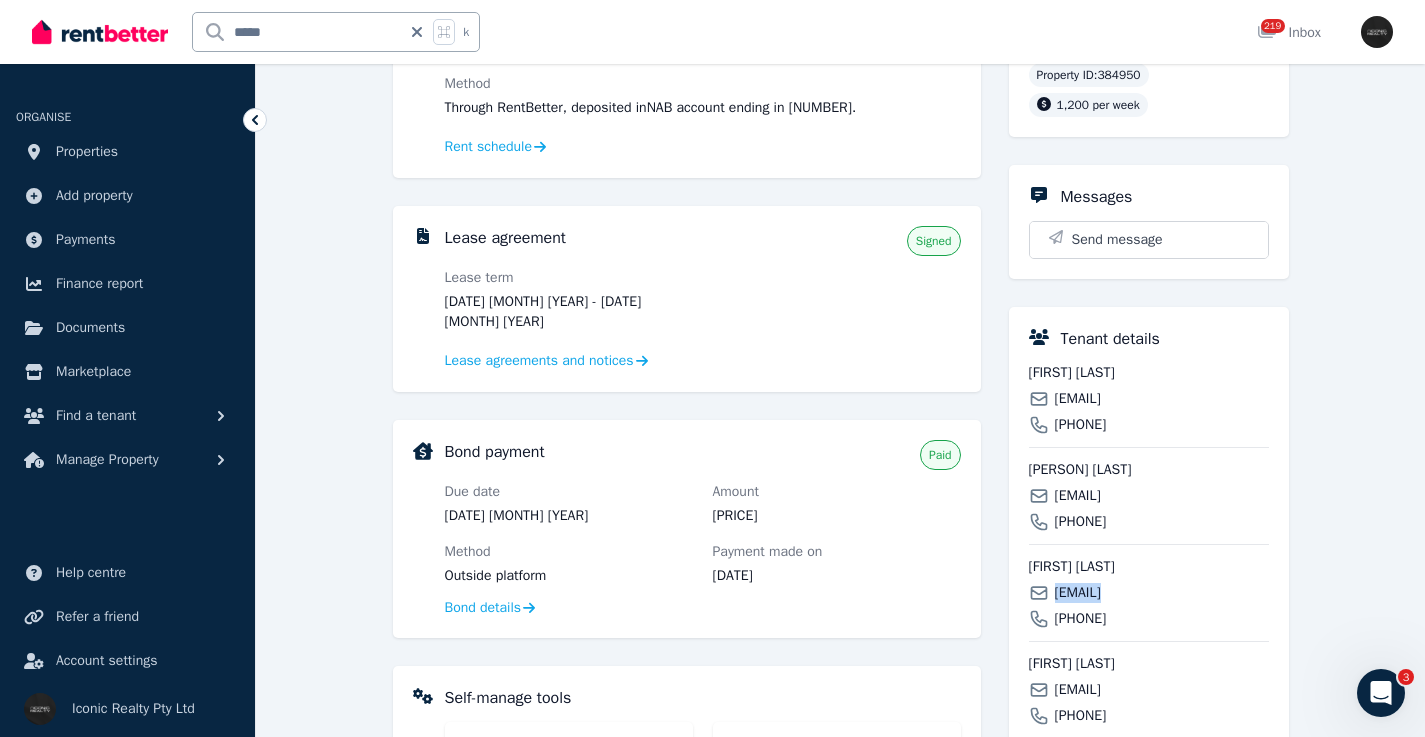 click on "[EMAIL]" at bounding box center [1078, 593] 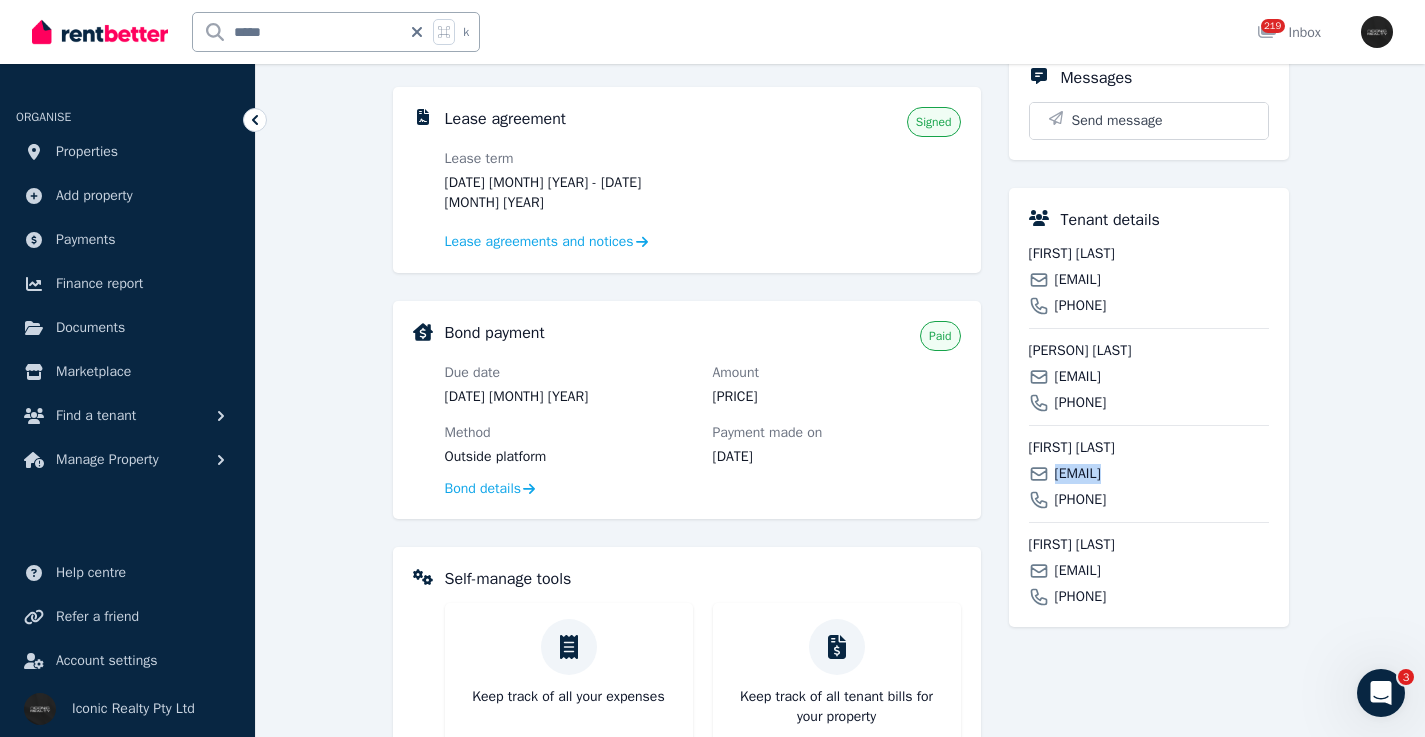 scroll, scrollTop: 480, scrollLeft: 0, axis: vertical 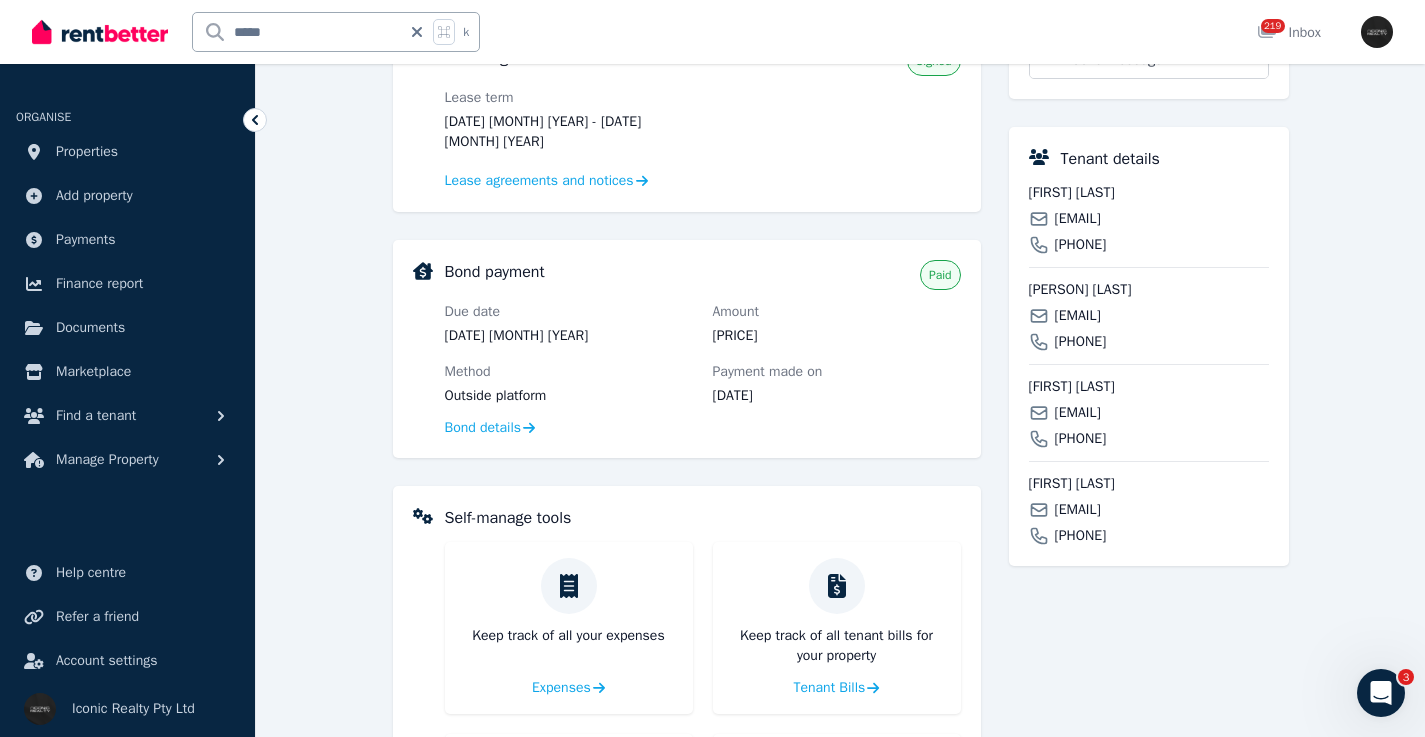 click on "[EMAIL]" at bounding box center (1078, 510) 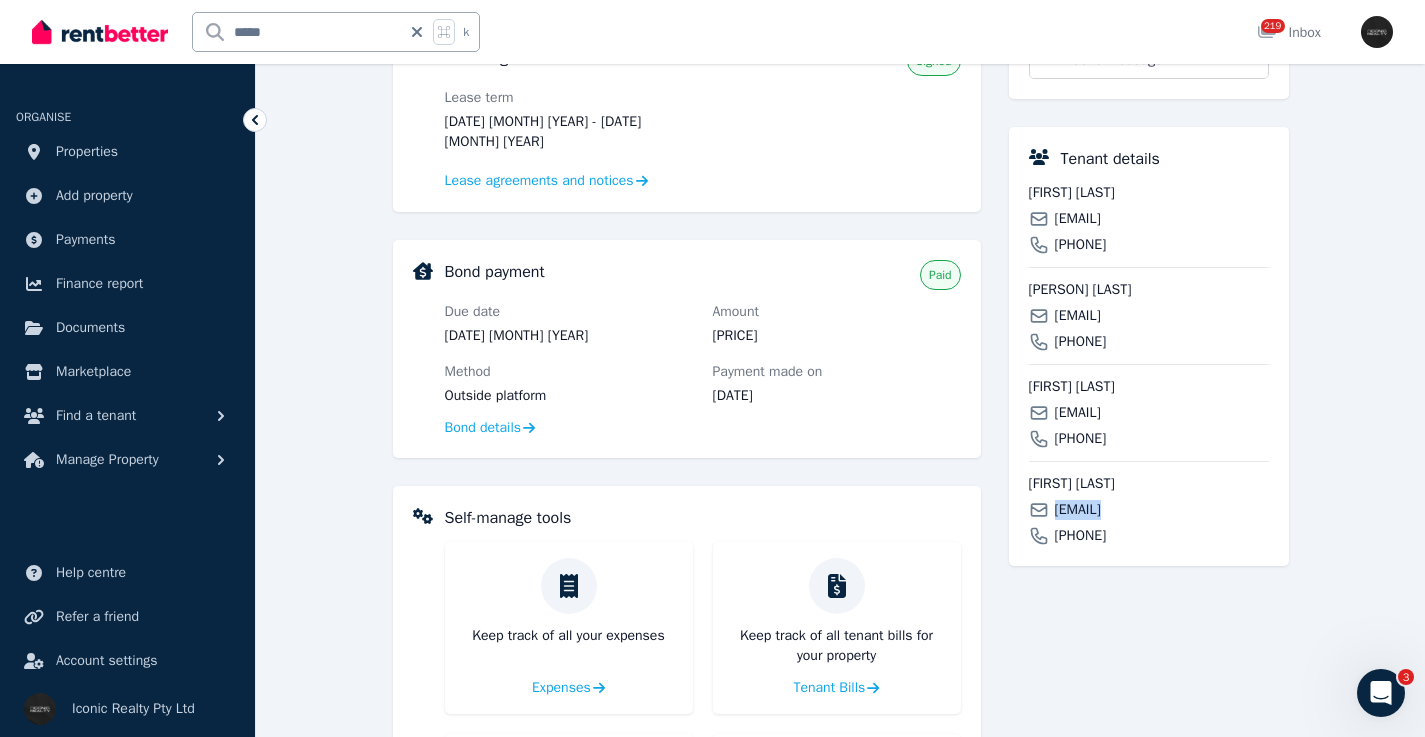 click on "[EMAIL]" at bounding box center [1078, 510] 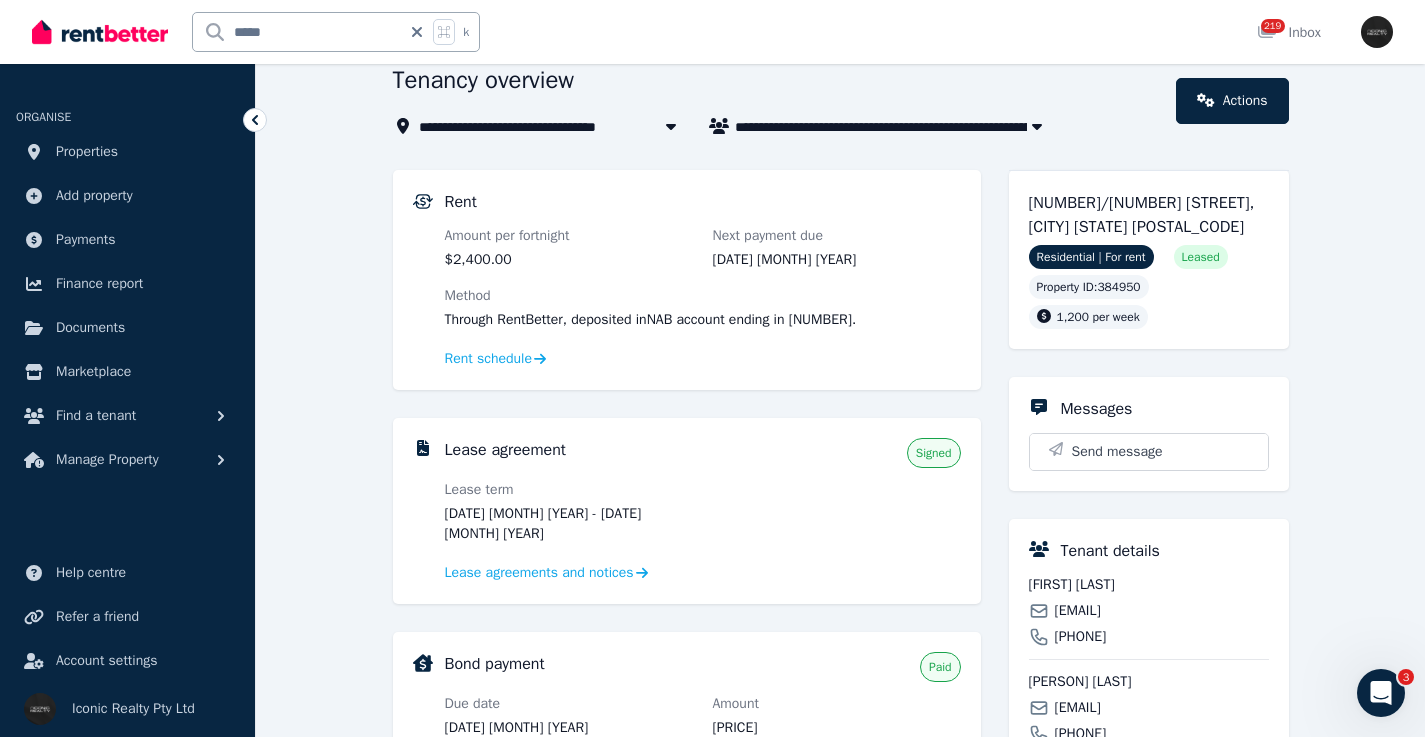 scroll, scrollTop: 84, scrollLeft: 0, axis: vertical 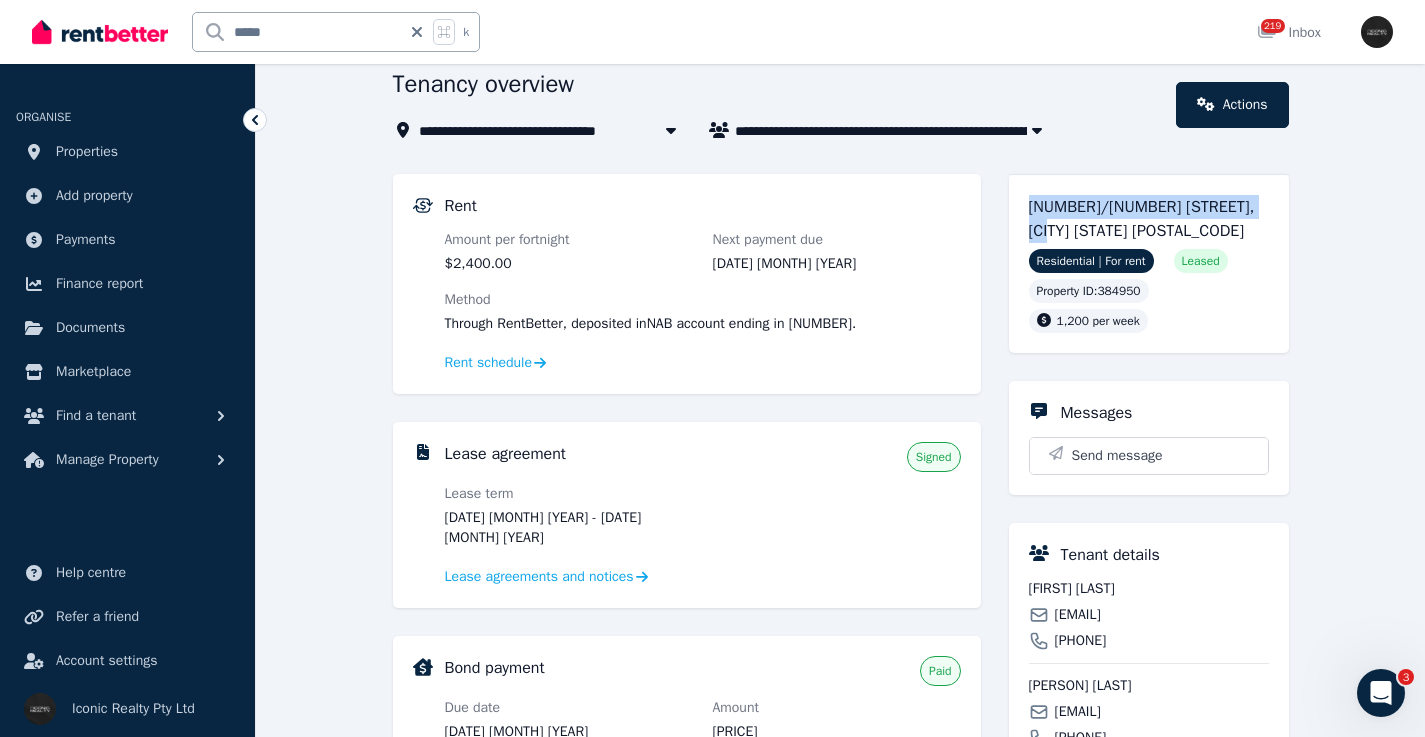 drag, startPoint x: 1032, startPoint y: 205, endPoint x: 1091, endPoint y: 225, distance: 62.297672 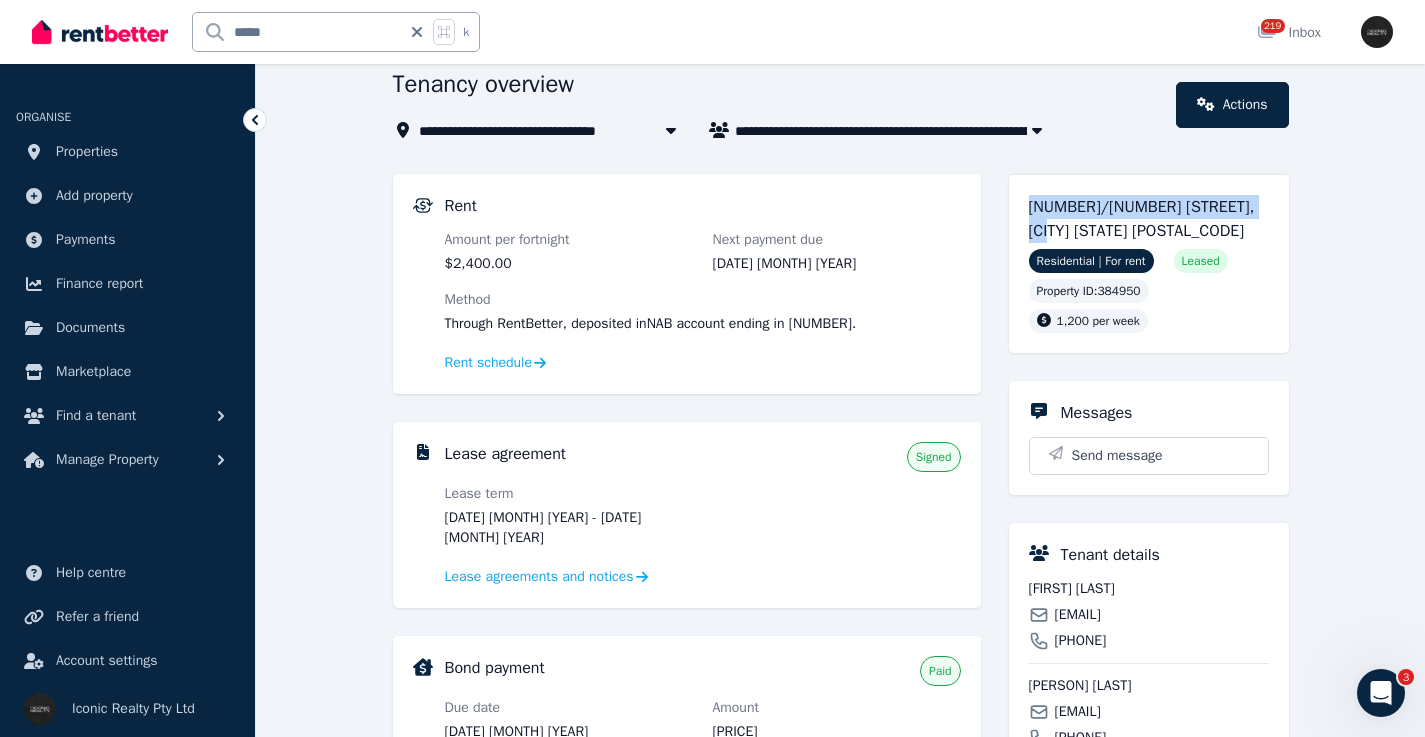 click on "[NUMBER]/[NUMBER] [STREET], [CITY] [STATE] [POSTAL_CODE]" at bounding box center (1142, 219) 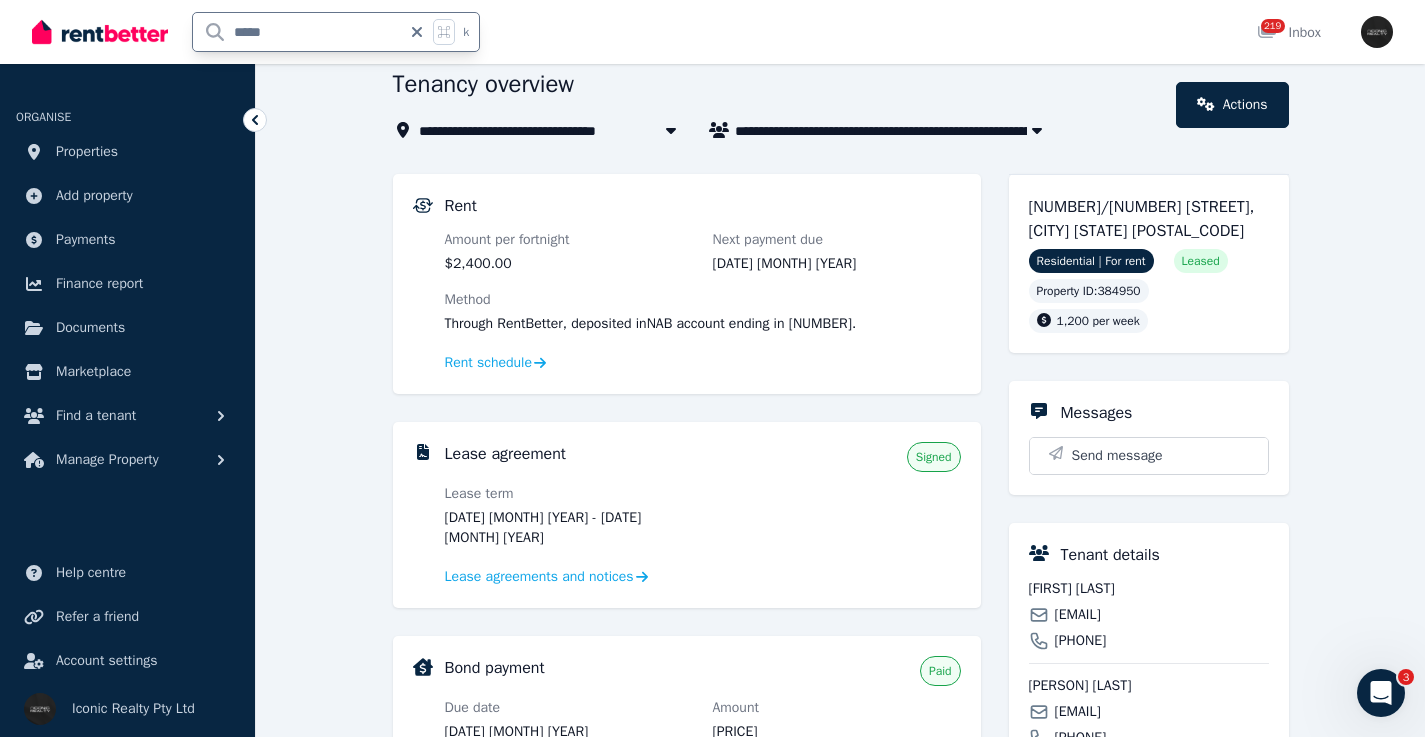 drag, startPoint x: 250, startPoint y: 36, endPoint x: 207, endPoint y: 38, distance: 43.046486 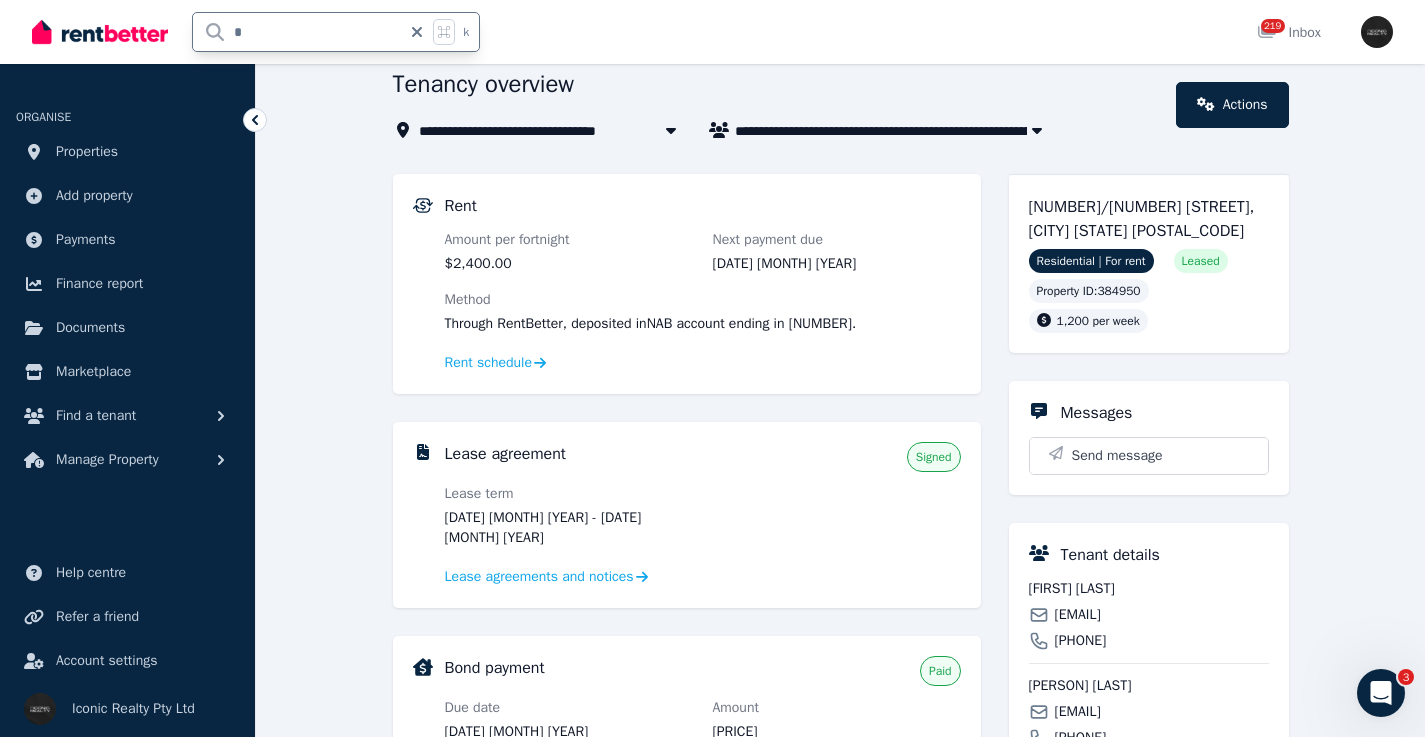 type on "*" 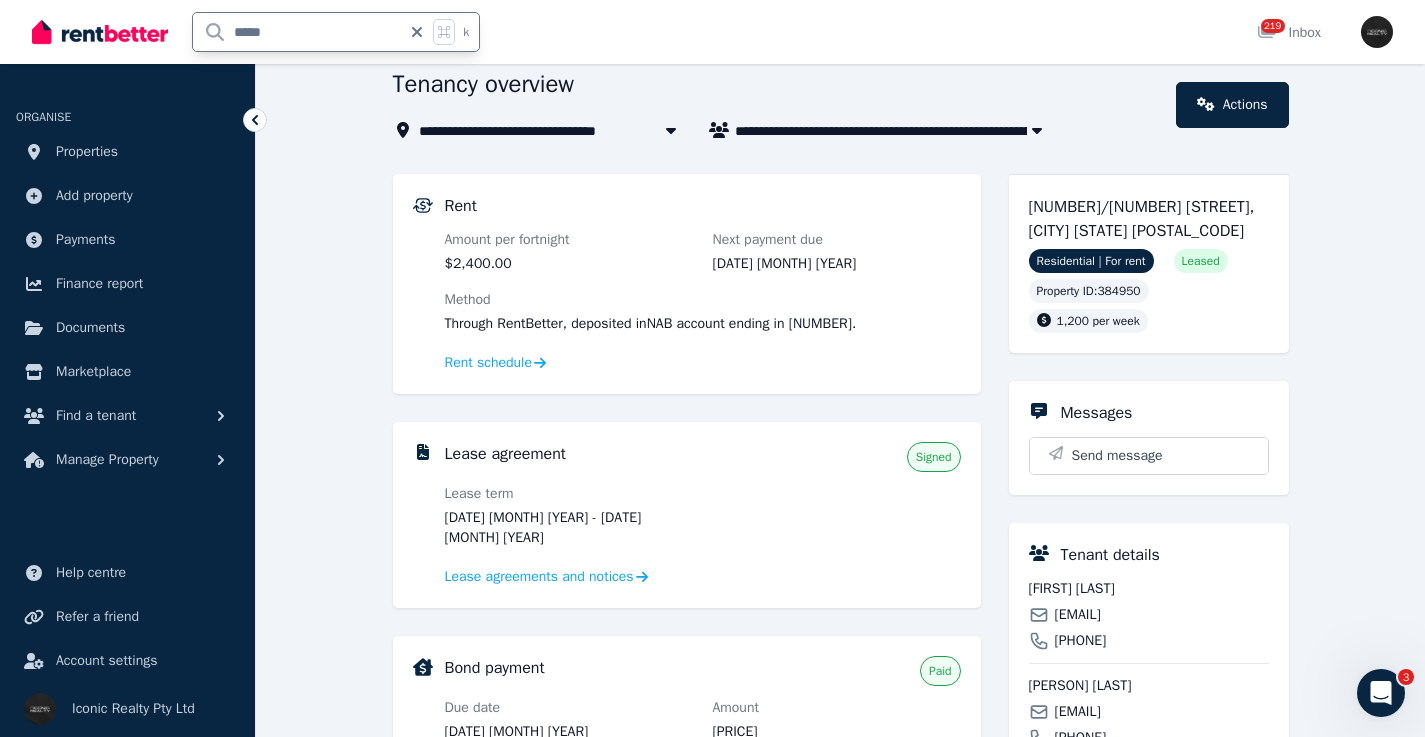 type on "*****" 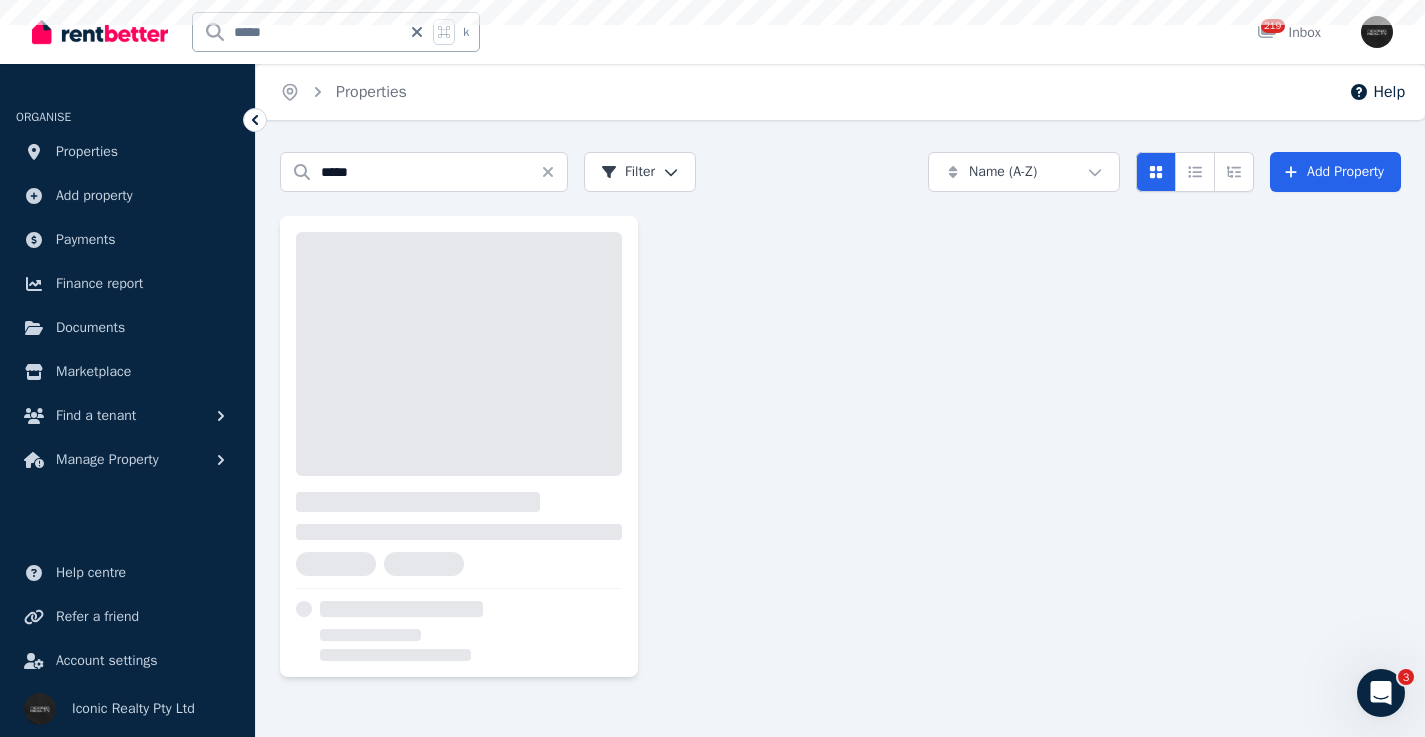 scroll, scrollTop: 0, scrollLeft: 0, axis: both 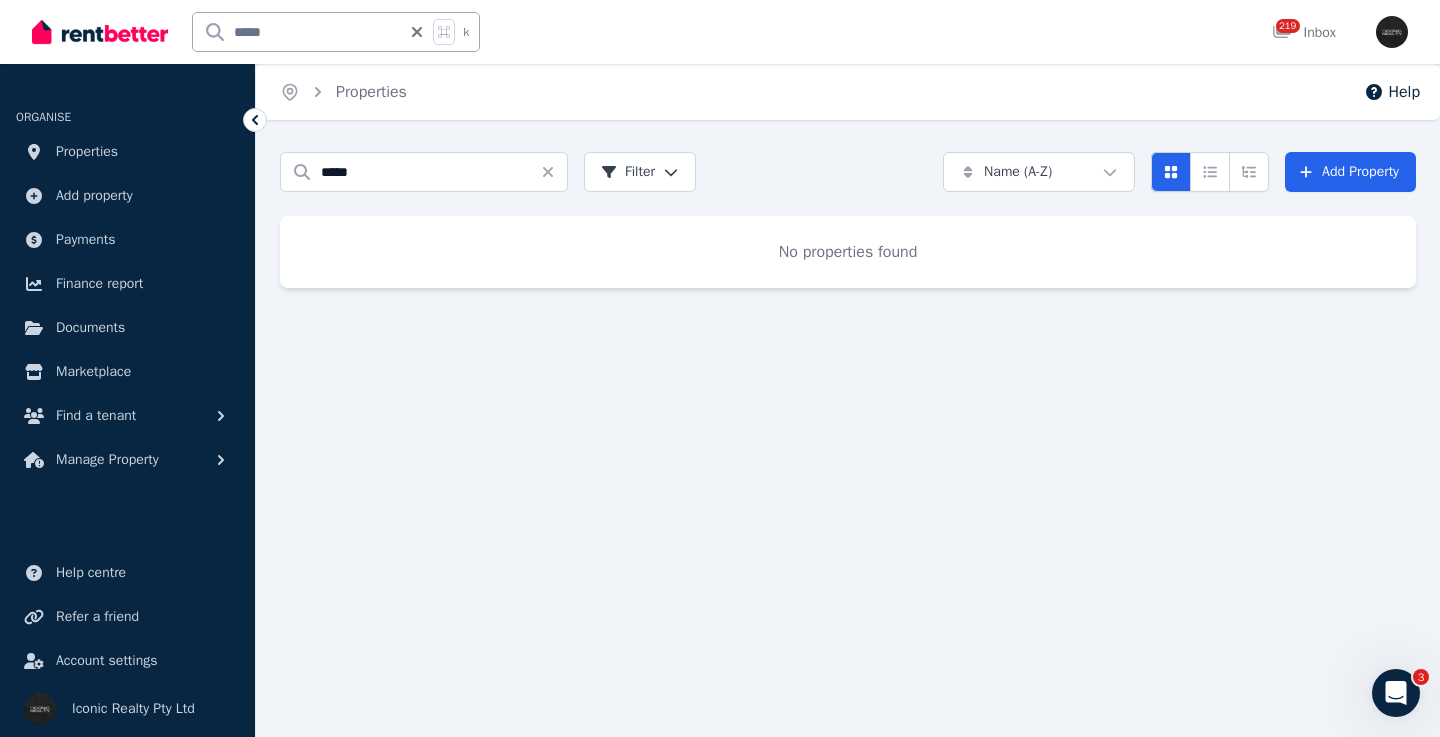 click on "*****" at bounding box center [297, 32] 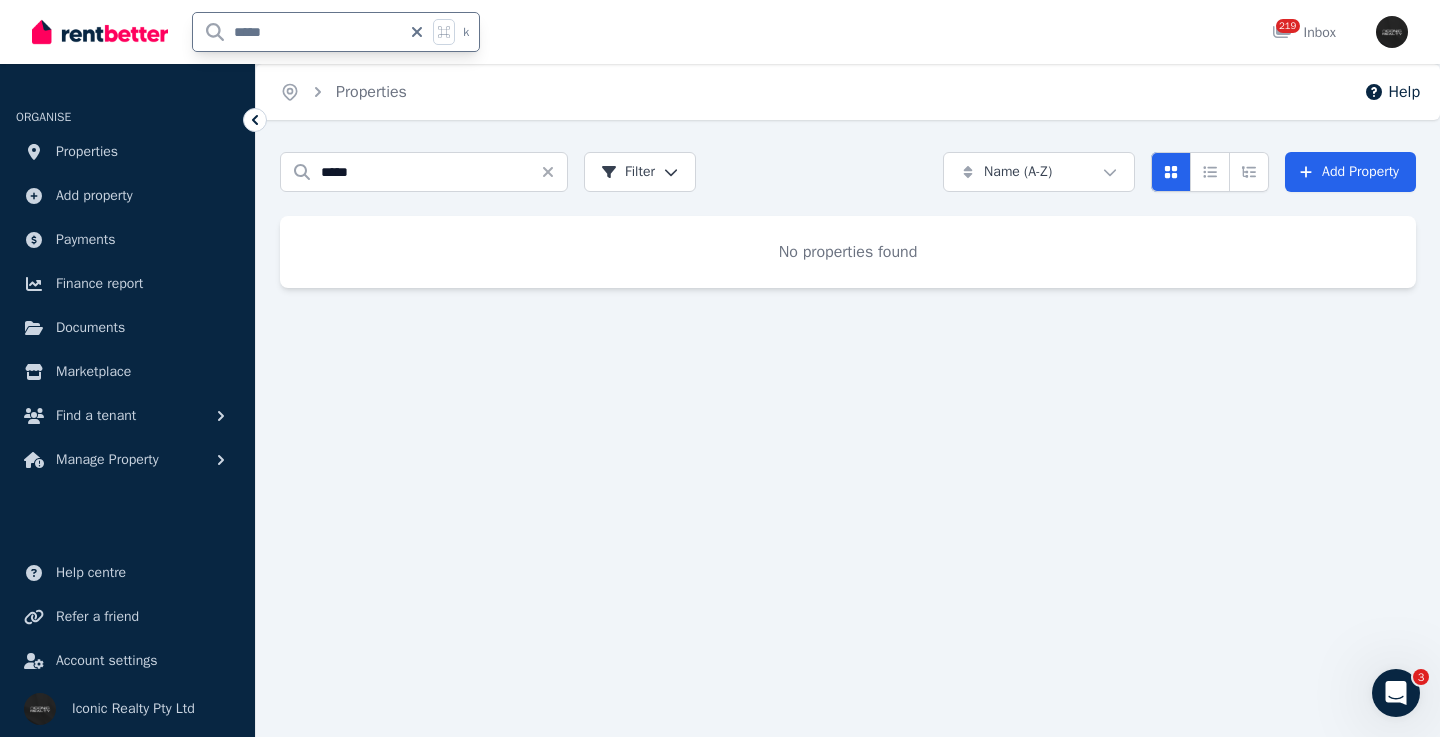 type on "*****" 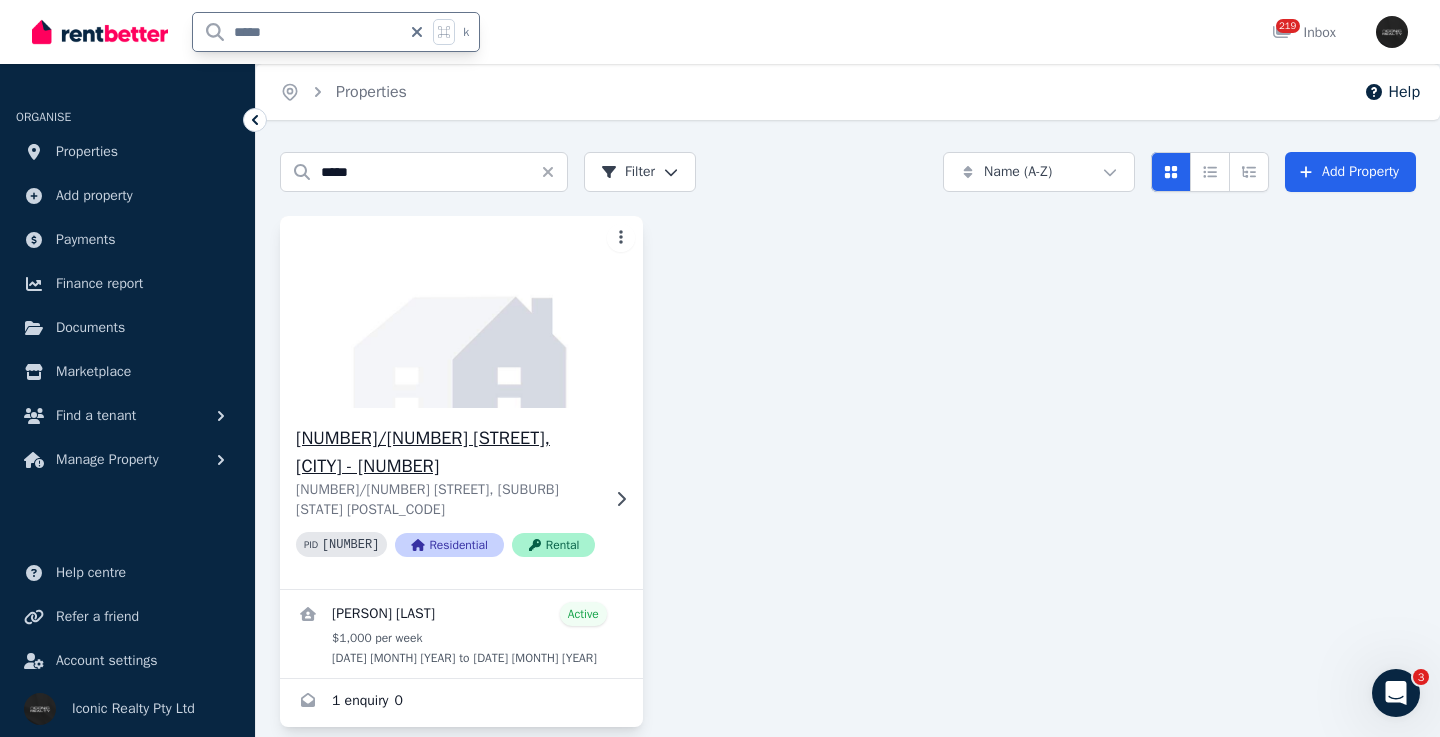 click 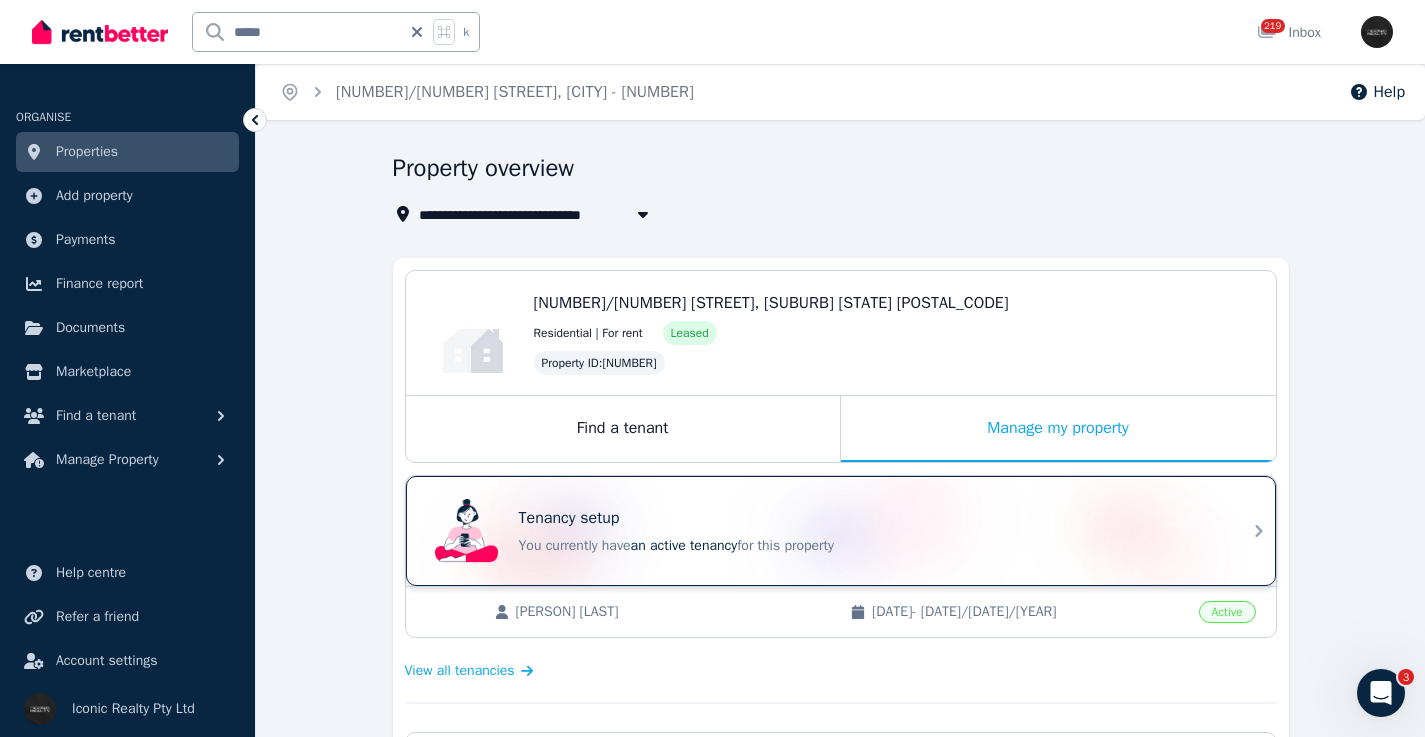 click on "Tenancy setup" at bounding box center [869, 518] 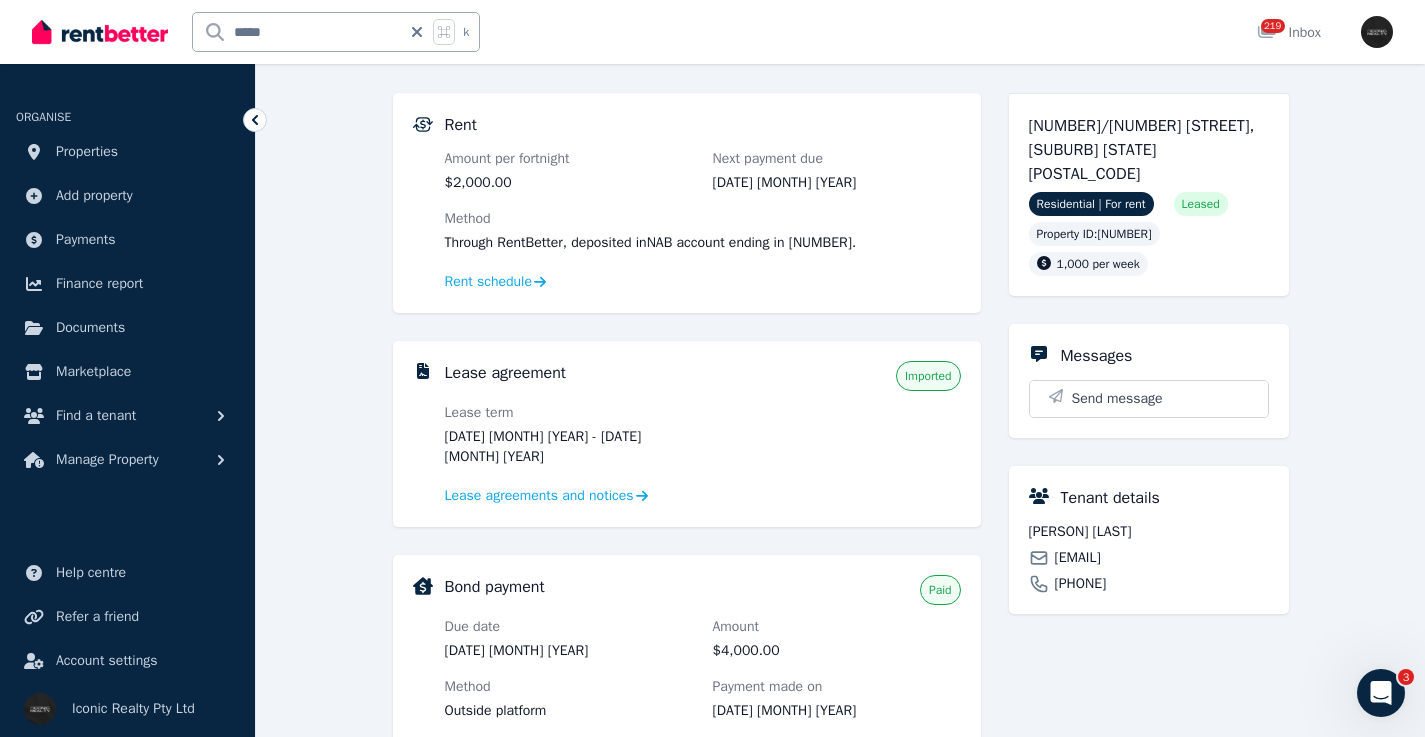 scroll, scrollTop: 0, scrollLeft: 0, axis: both 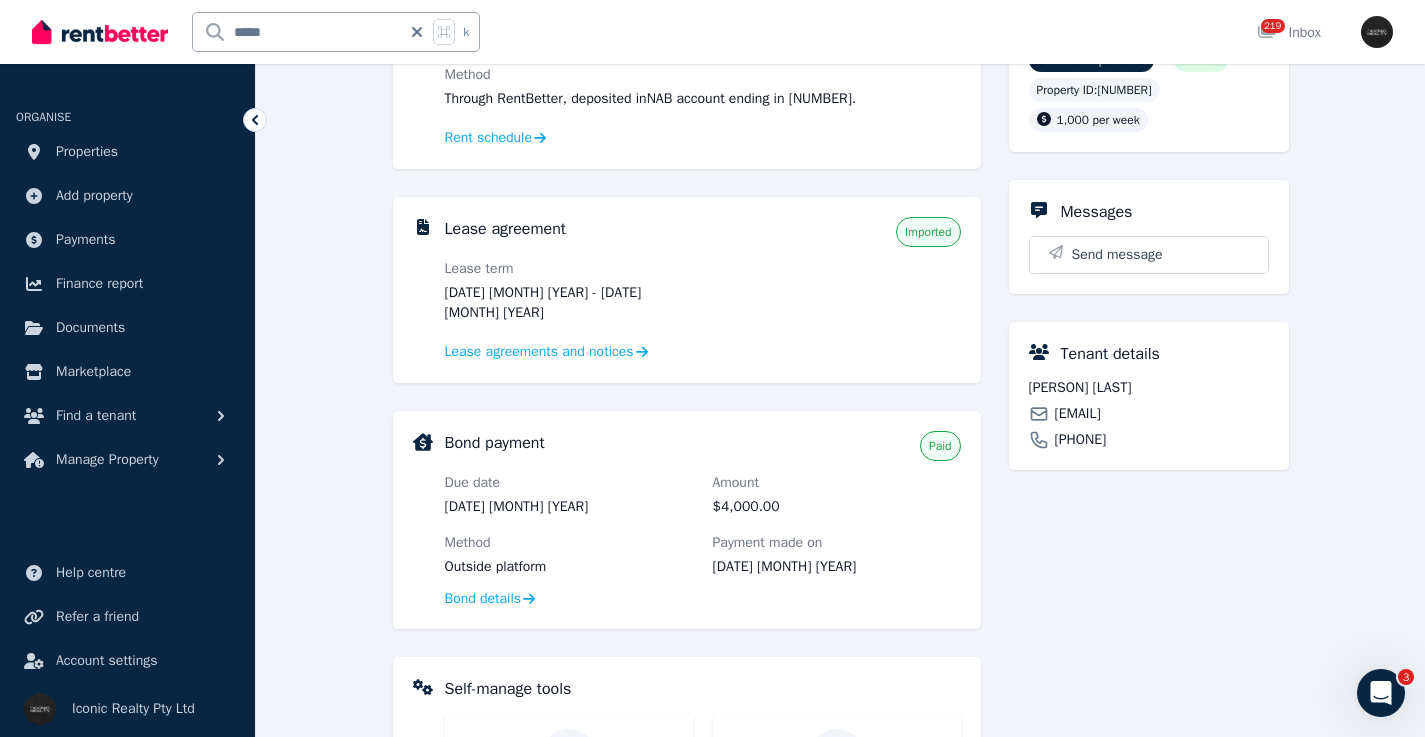 click on "[EMAIL]" at bounding box center [1078, 414] 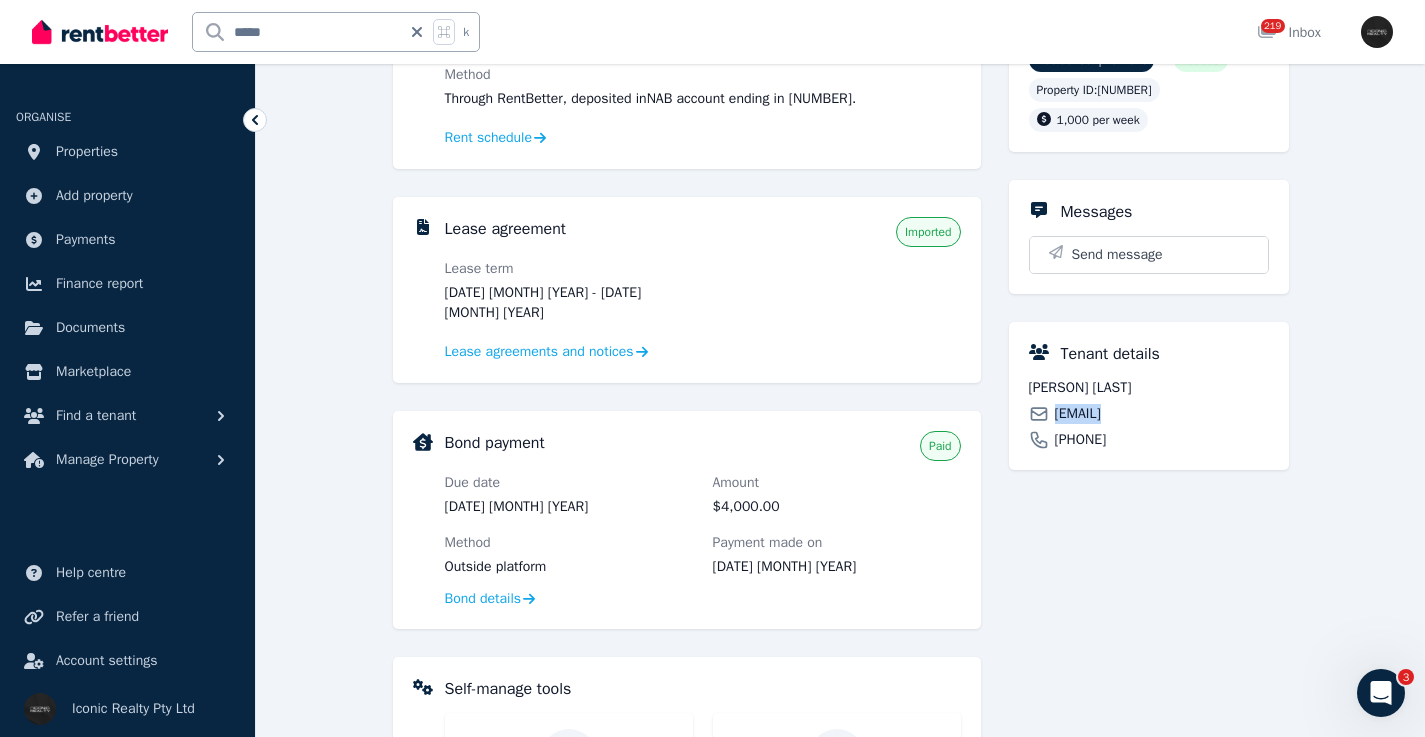 click on "[EMAIL]" at bounding box center (1078, 414) 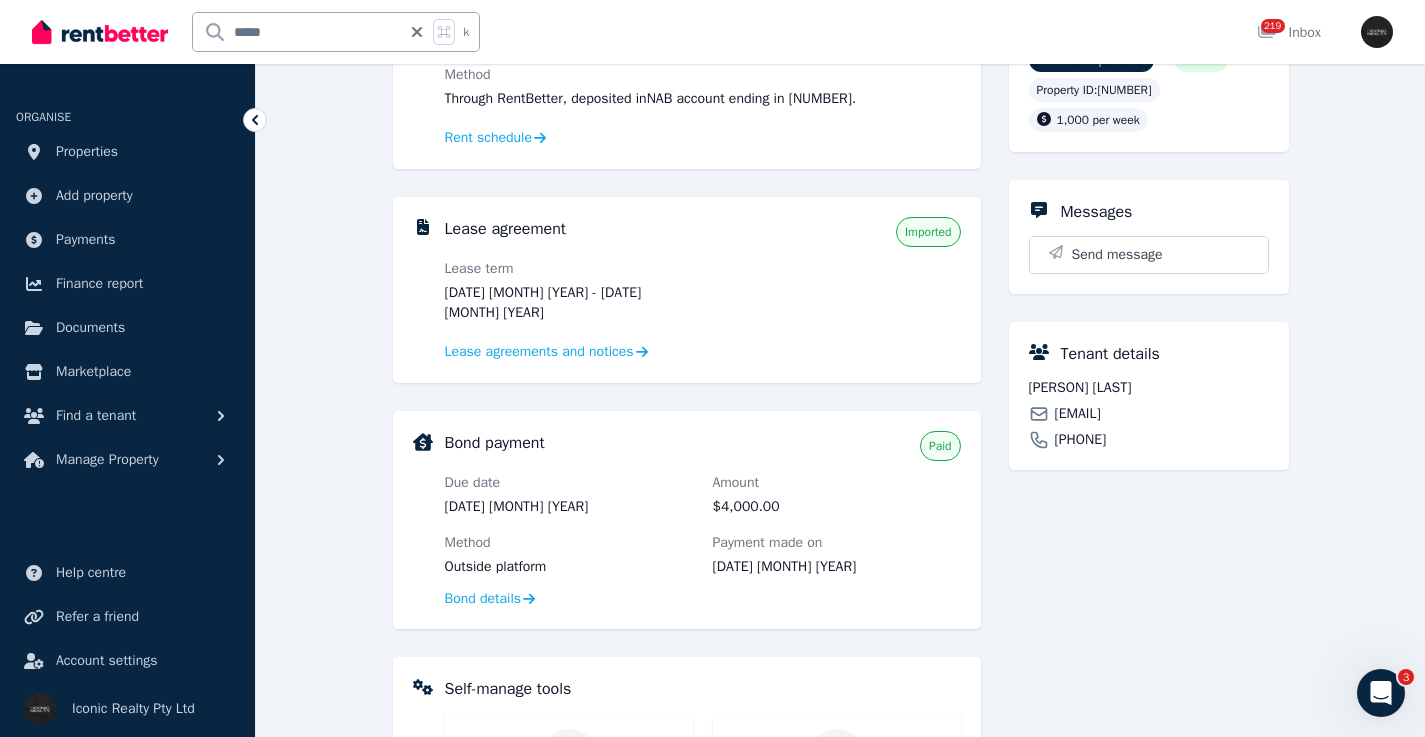 click on "[PERSON] [LAST]" at bounding box center [1149, 388] 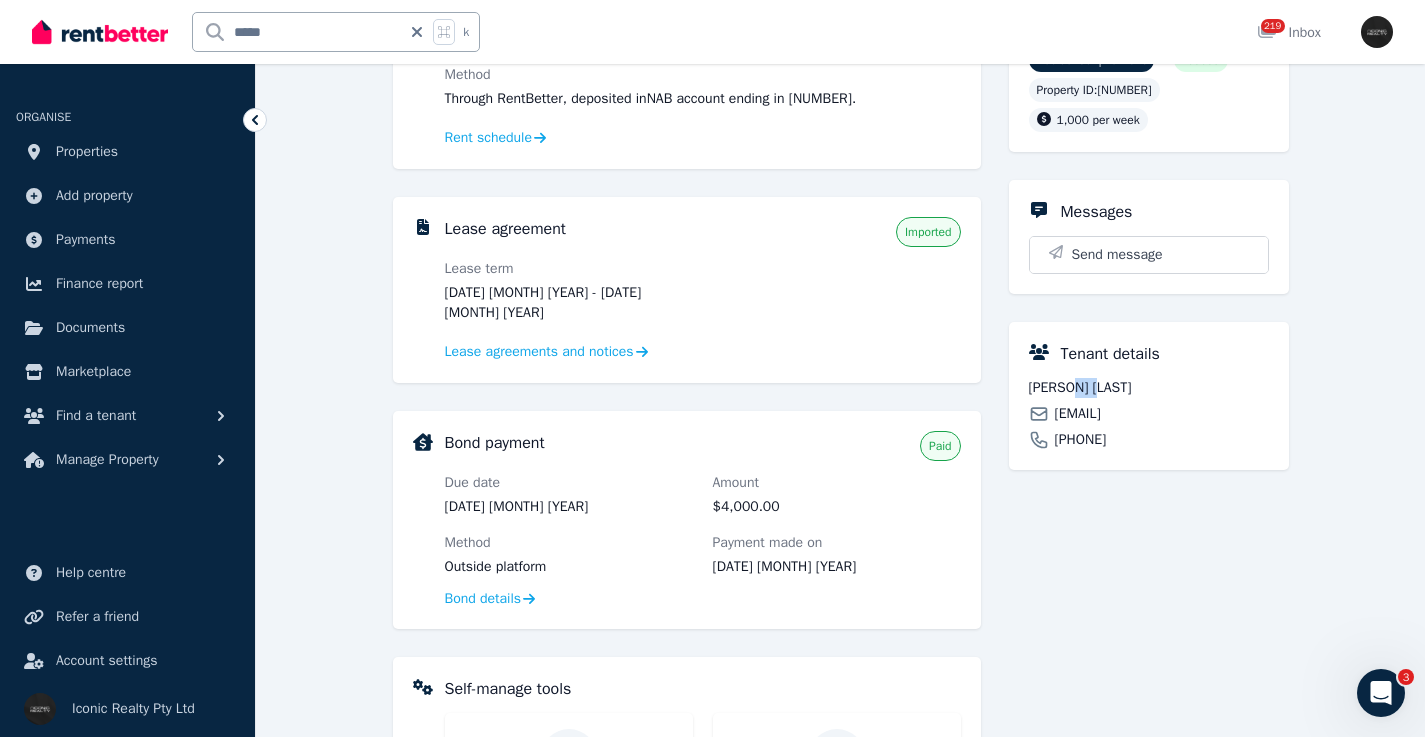 click on "[PERSON] [LAST]" at bounding box center (1149, 388) 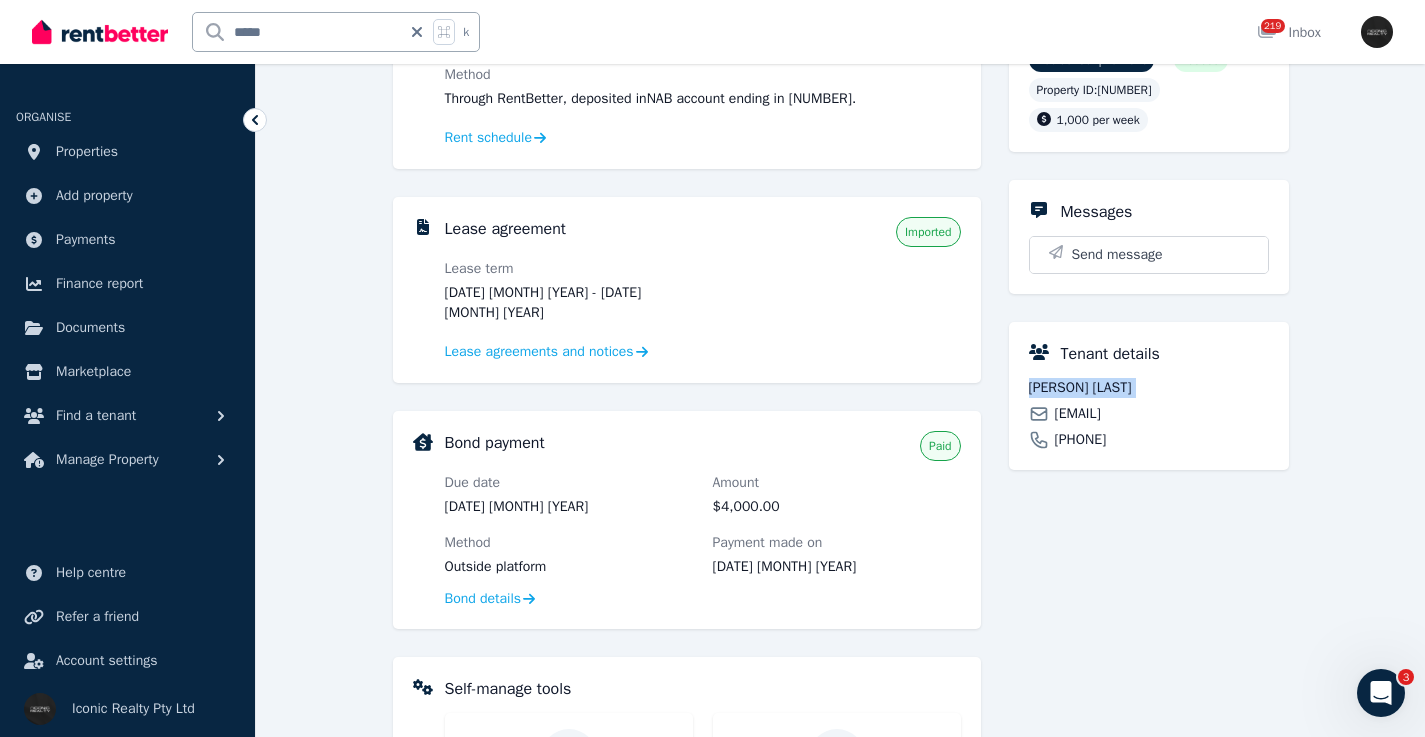 click on "[PERSON] [LAST]" at bounding box center (1149, 388) 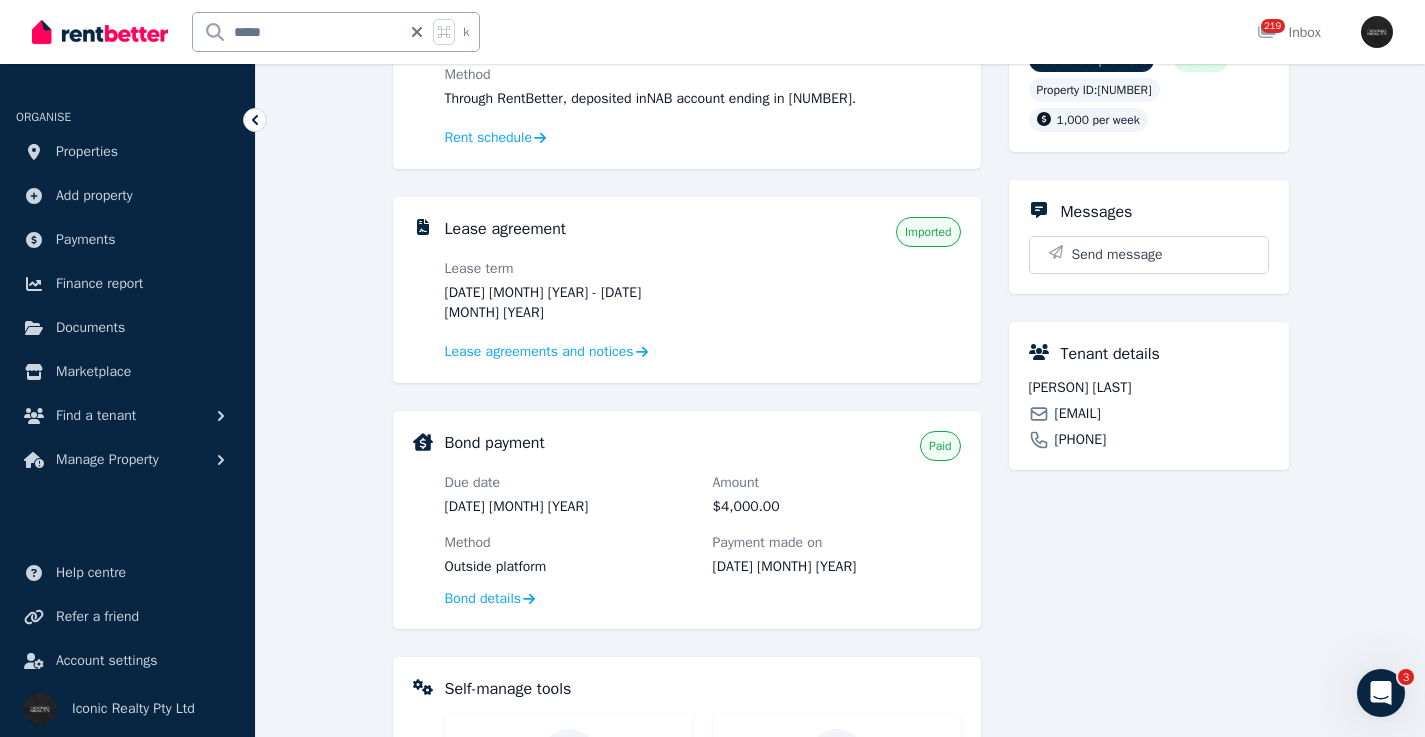click on "[PHONE]" at bounding box center (1081, 440) 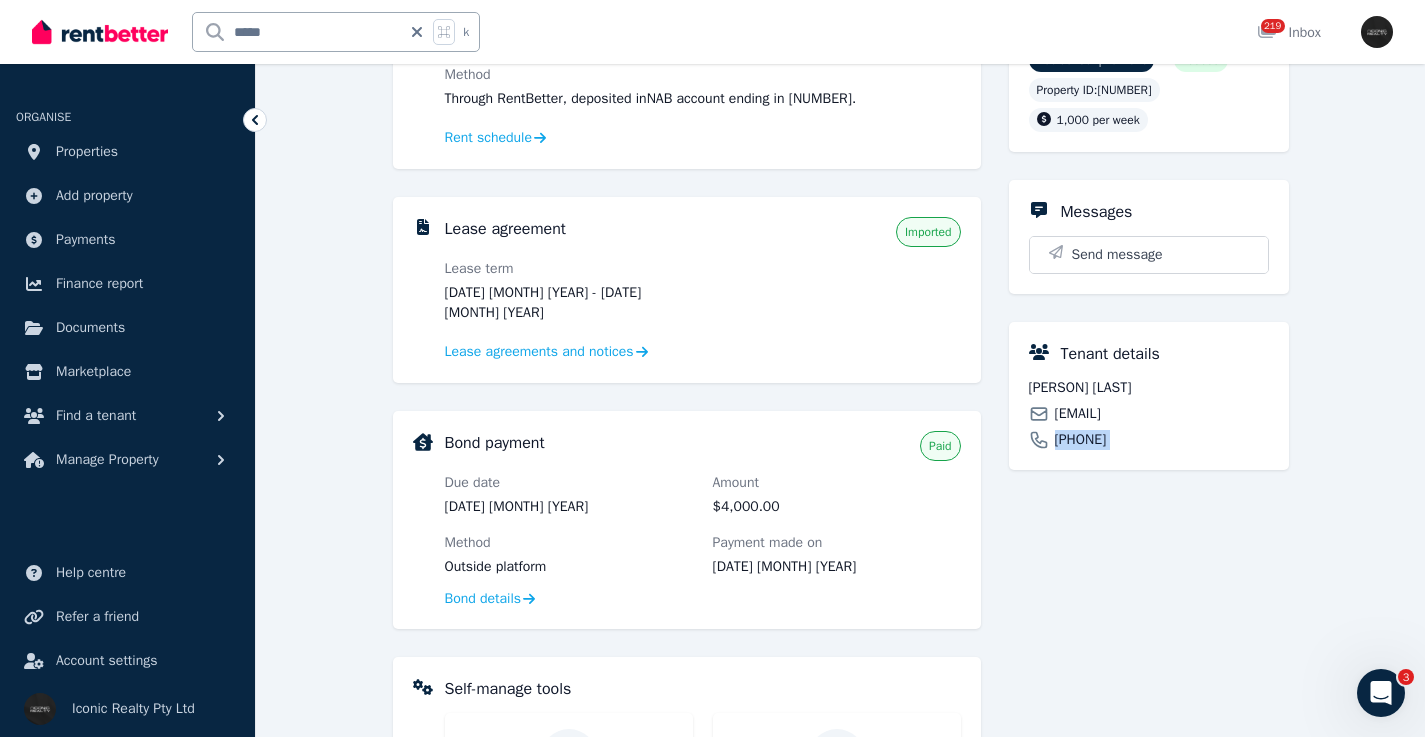 click on "[PHONE]" at bounding box center [1081, 440] 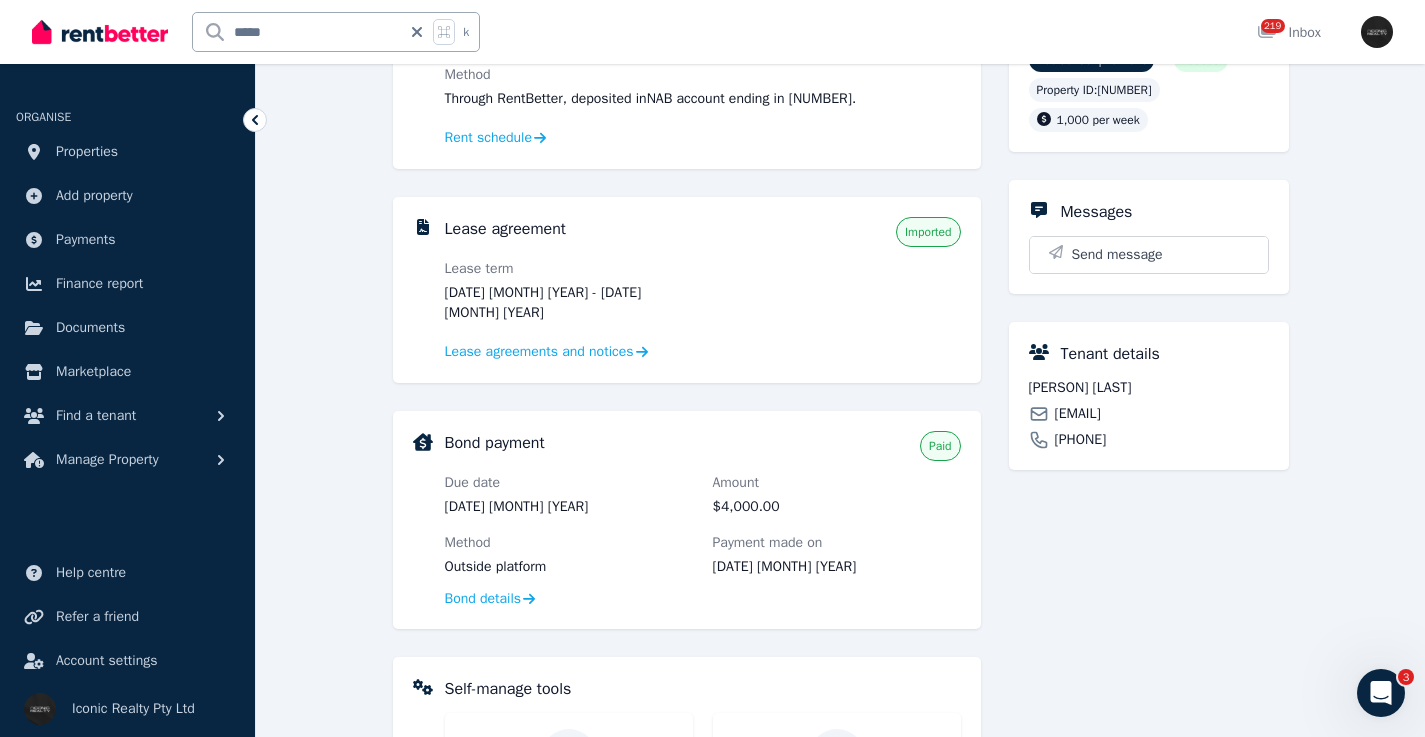 click on "**********" at bounding box center [840, 498] 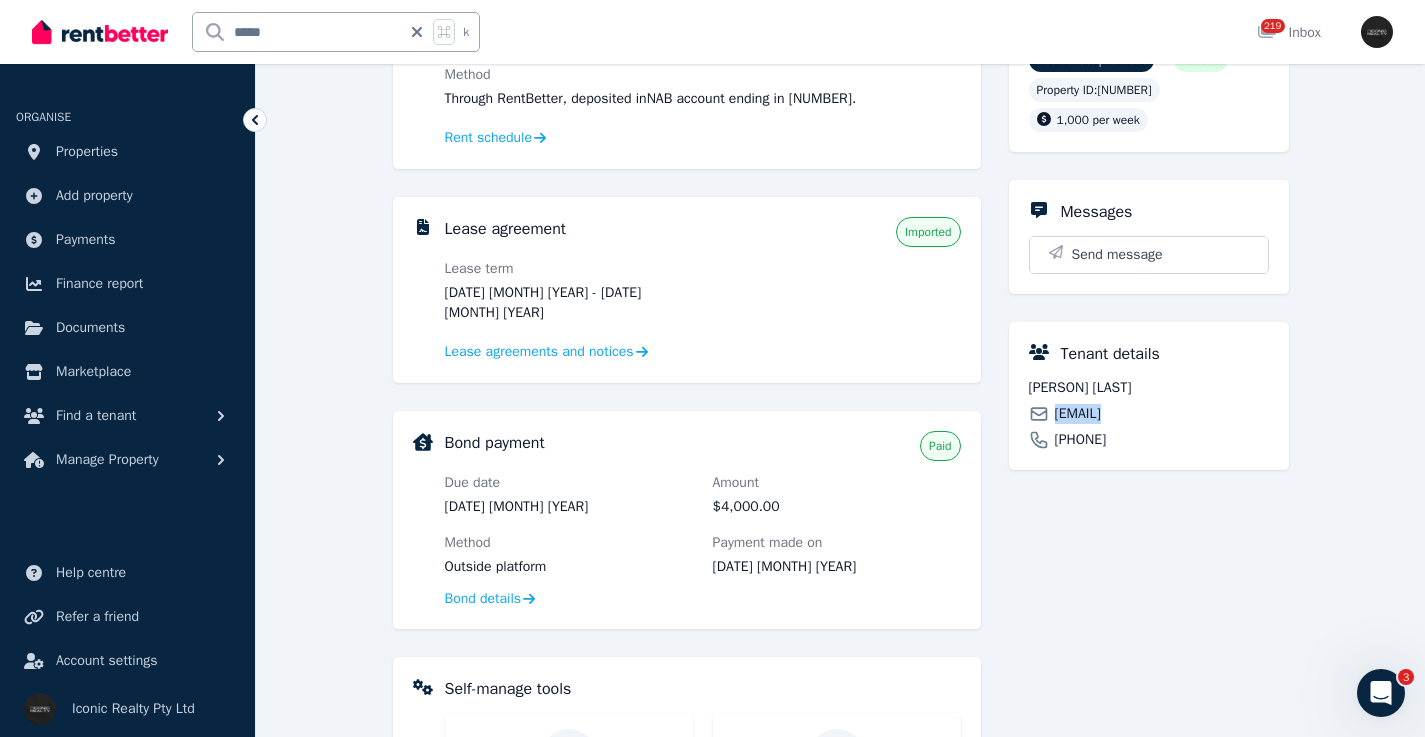 click on "[EMAIL]" at bounding box center [1078, 414] 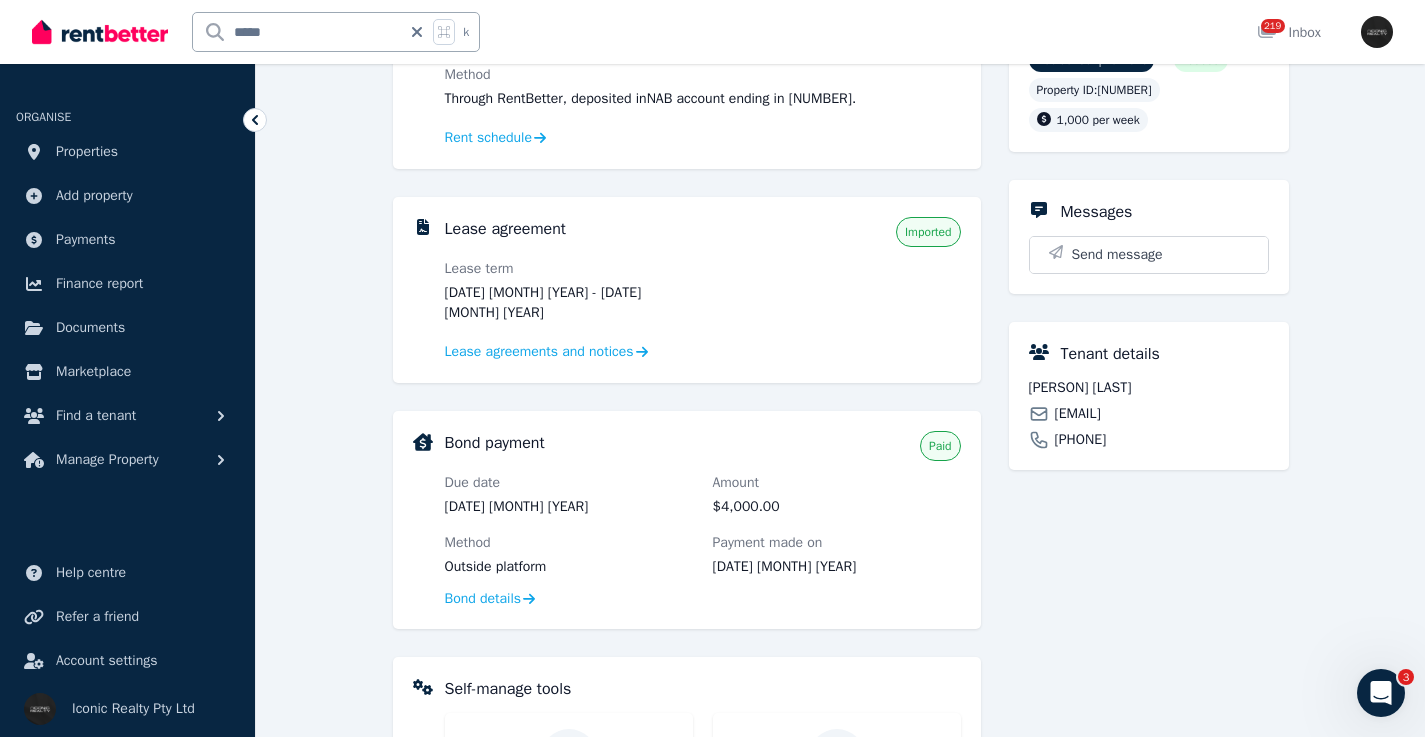 click on "[PERSON] [LAST]" at bounding box center [1149, 388] 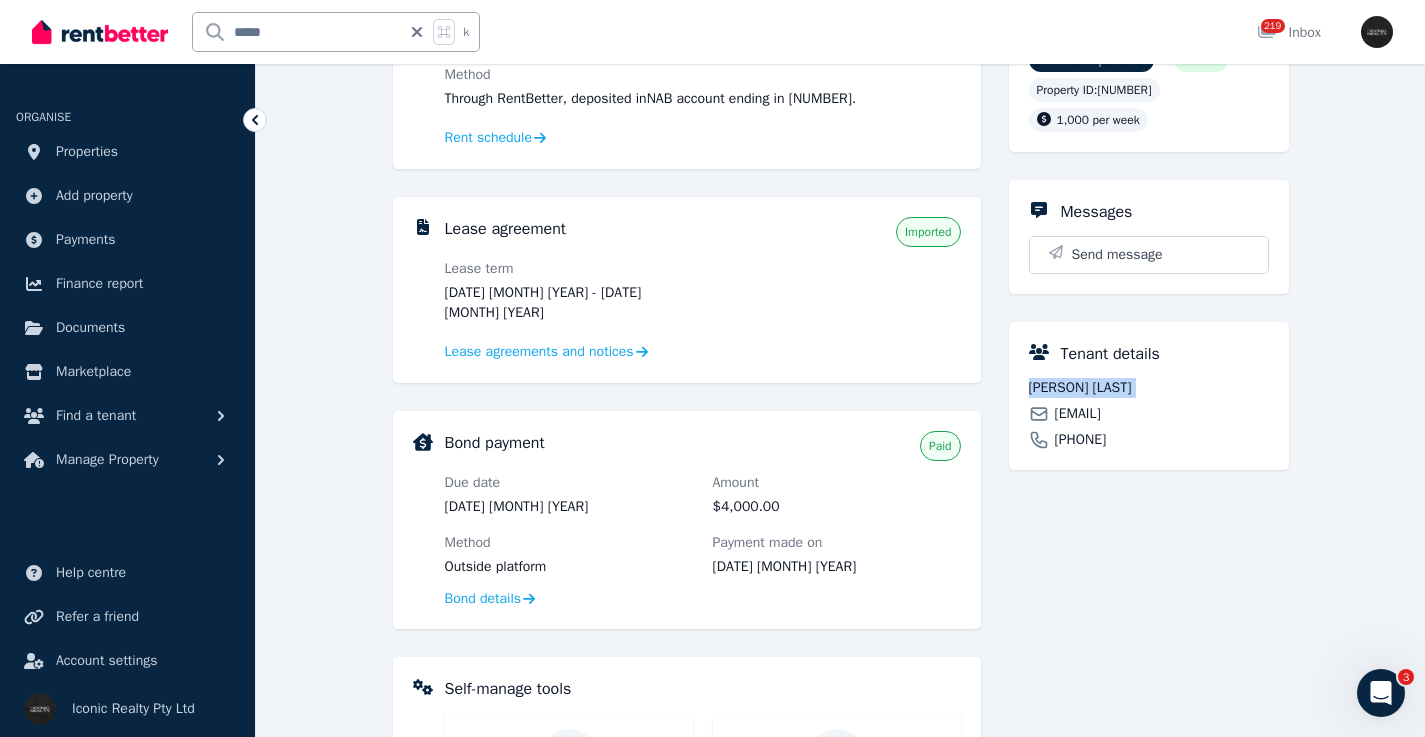 click on "[PERSON] [LAST]" at bounding box center [1149, 388] 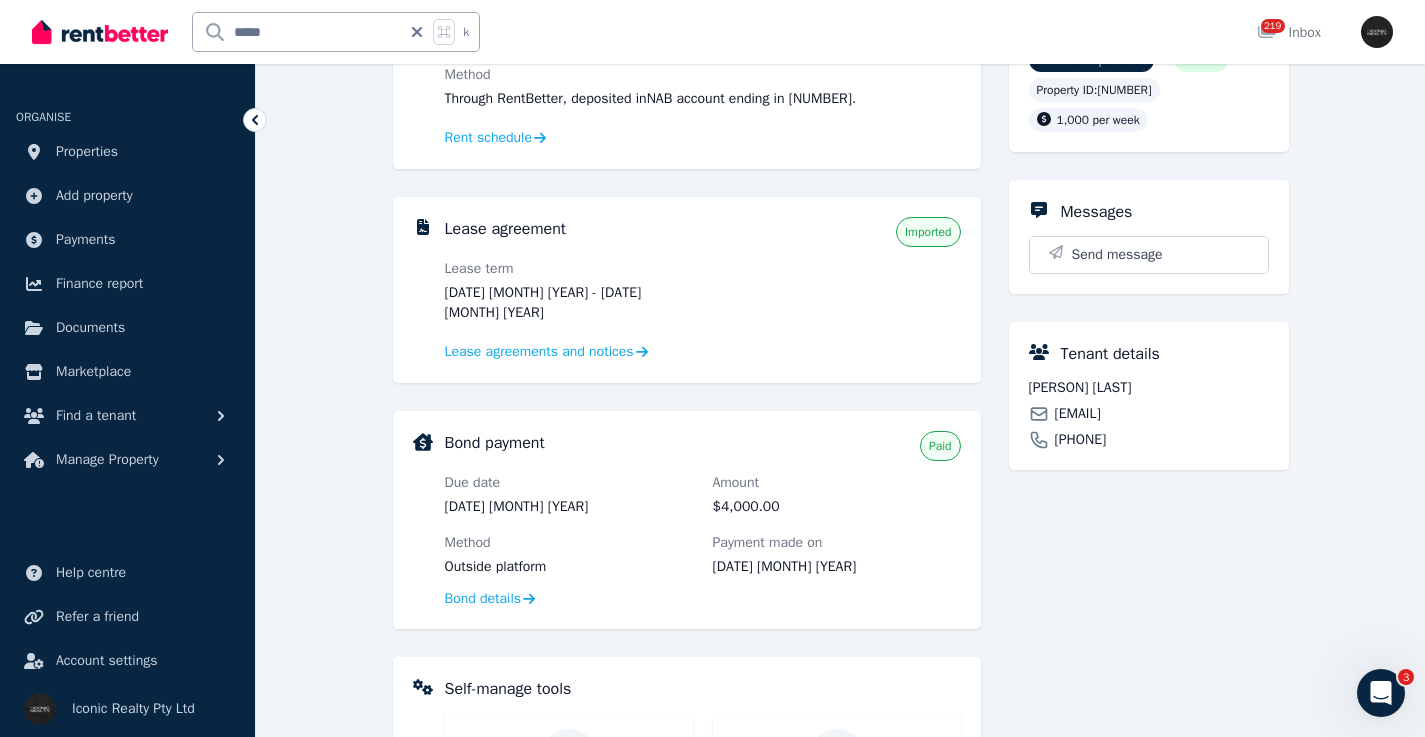 drag, startPoint x: 1197, startPoint y: 362, endPoint x: 1025, endPoint y: 364, distance: 172.01163 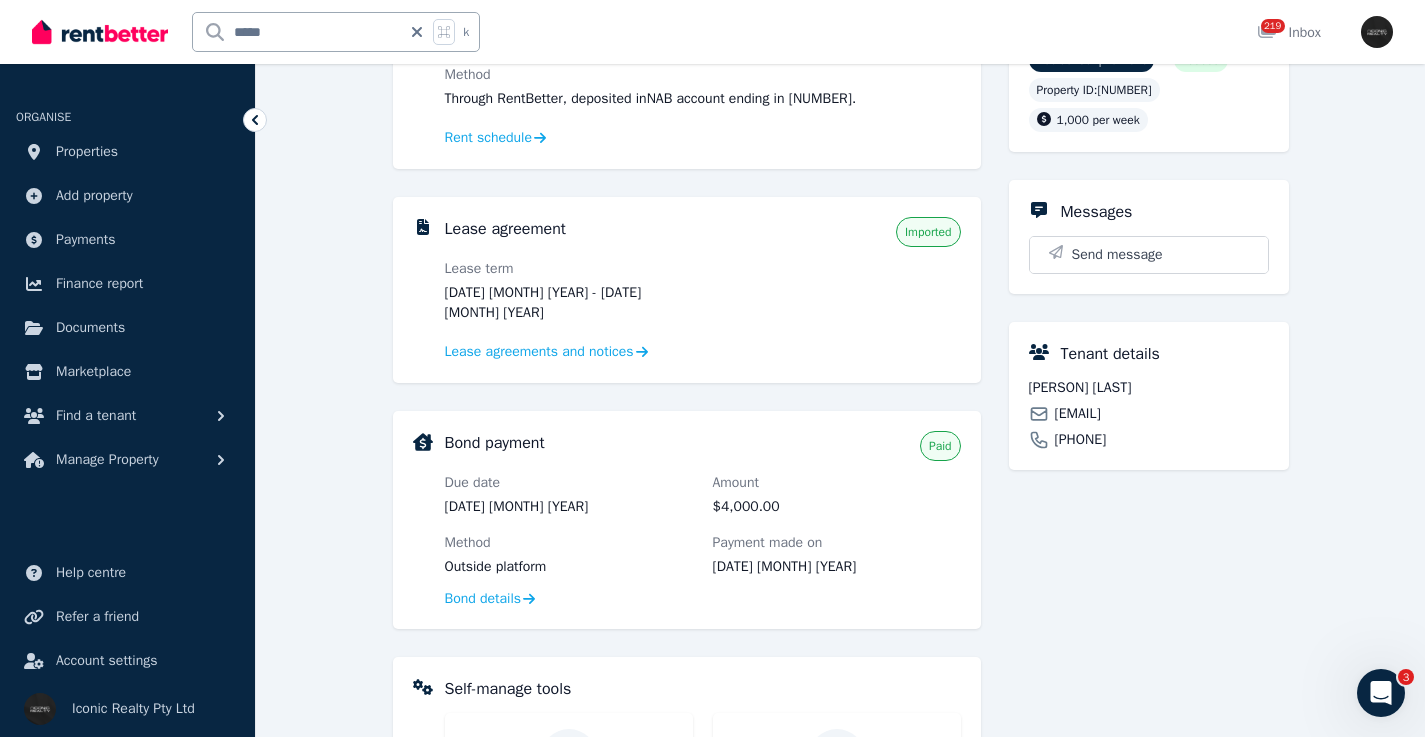 click on "[EMAIL]" at bounding box center [1078, 414] 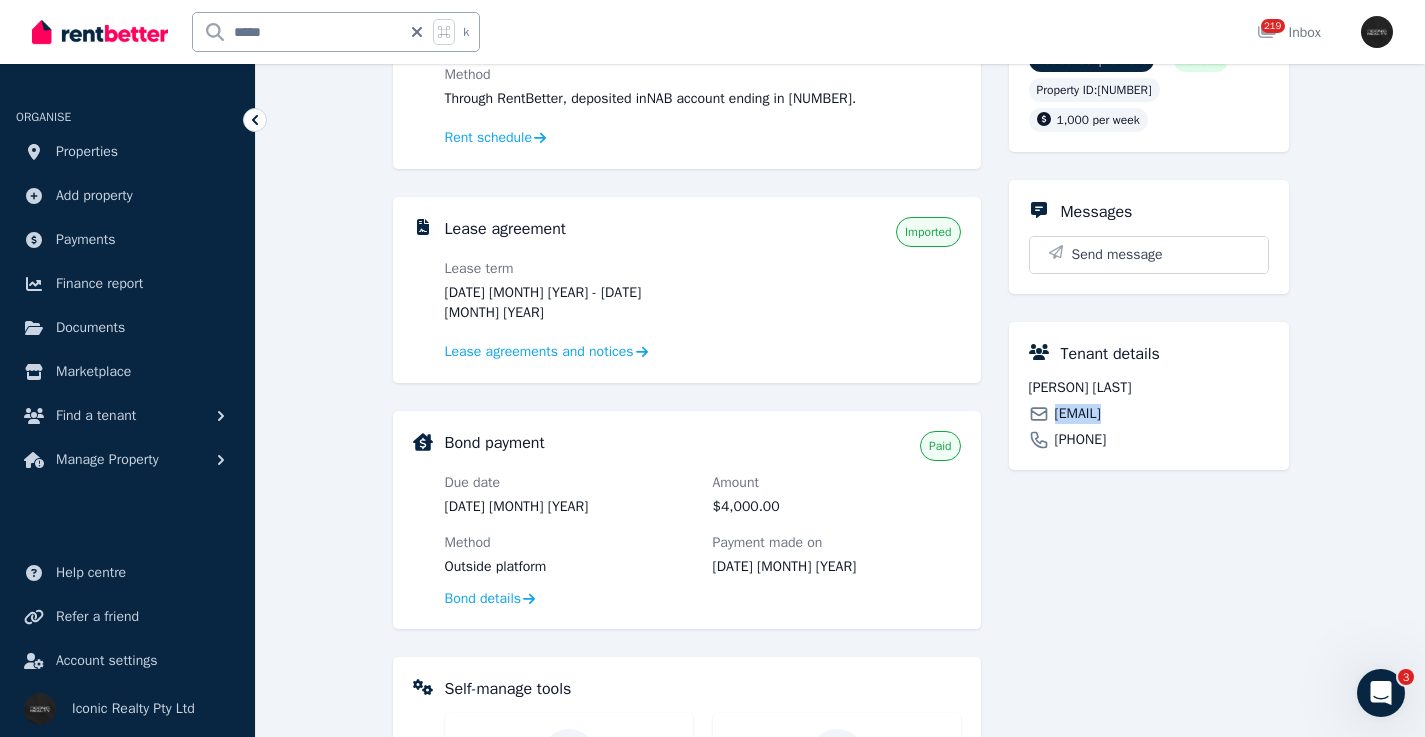 click on "[EMAIL]" at bounding box center (1078, 414) 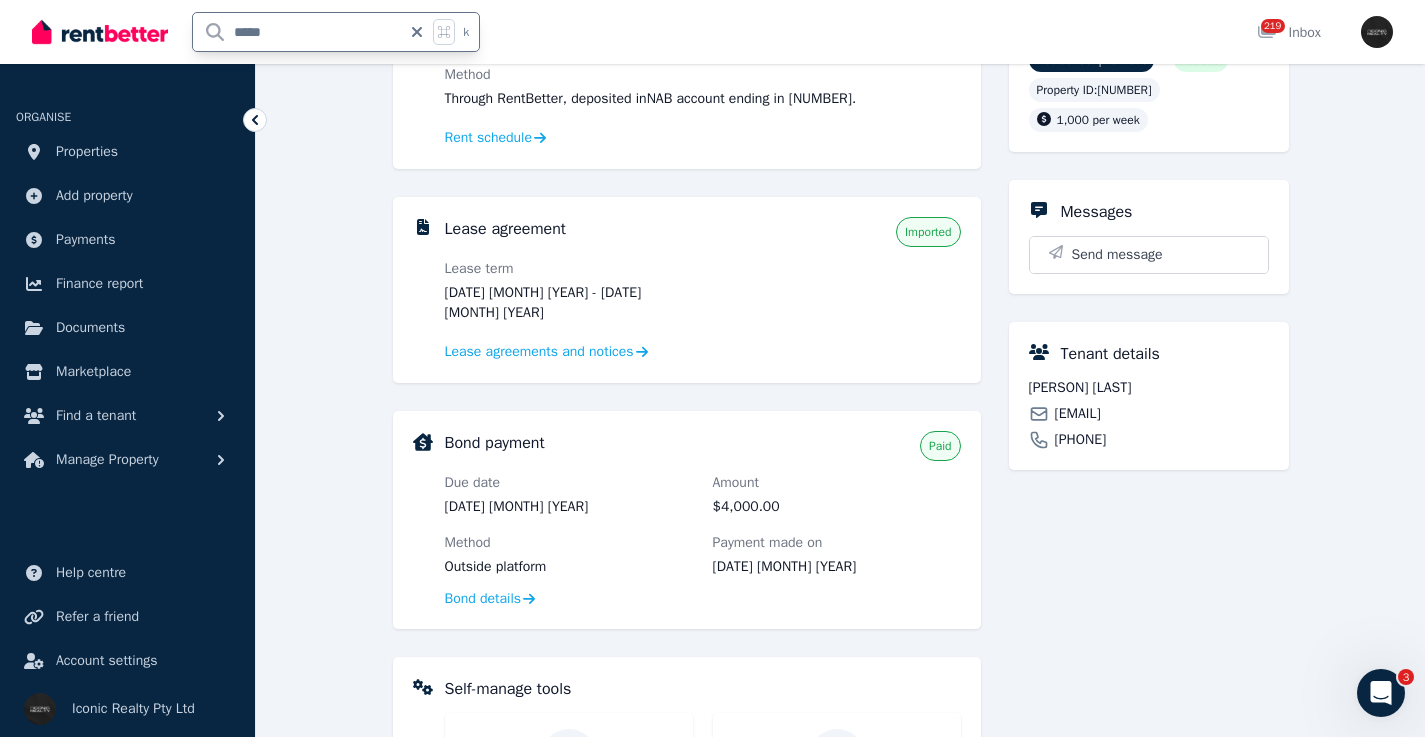 drag, startPoint x: 283, startPoint y: 33, endPoint x: 201, endPoint y: 35, distance: 82.02438 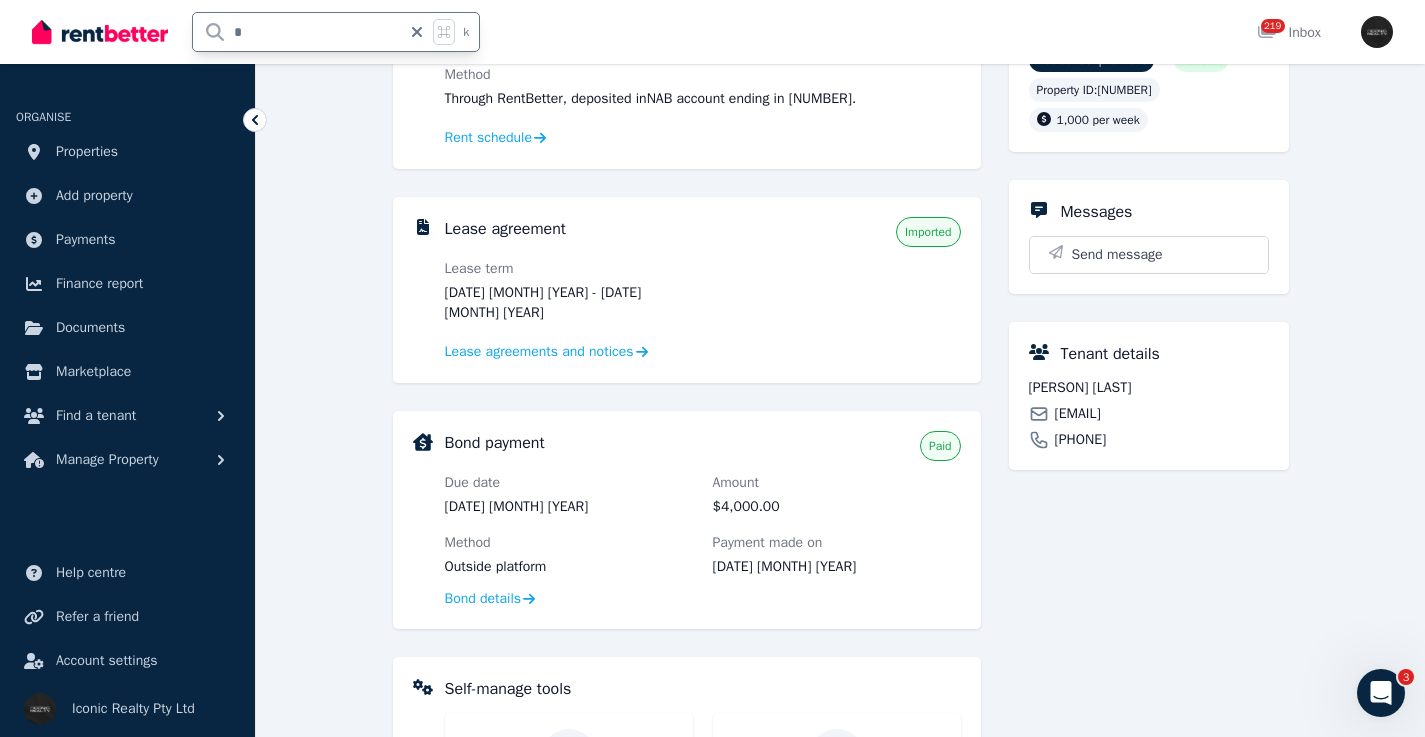 type on "**" 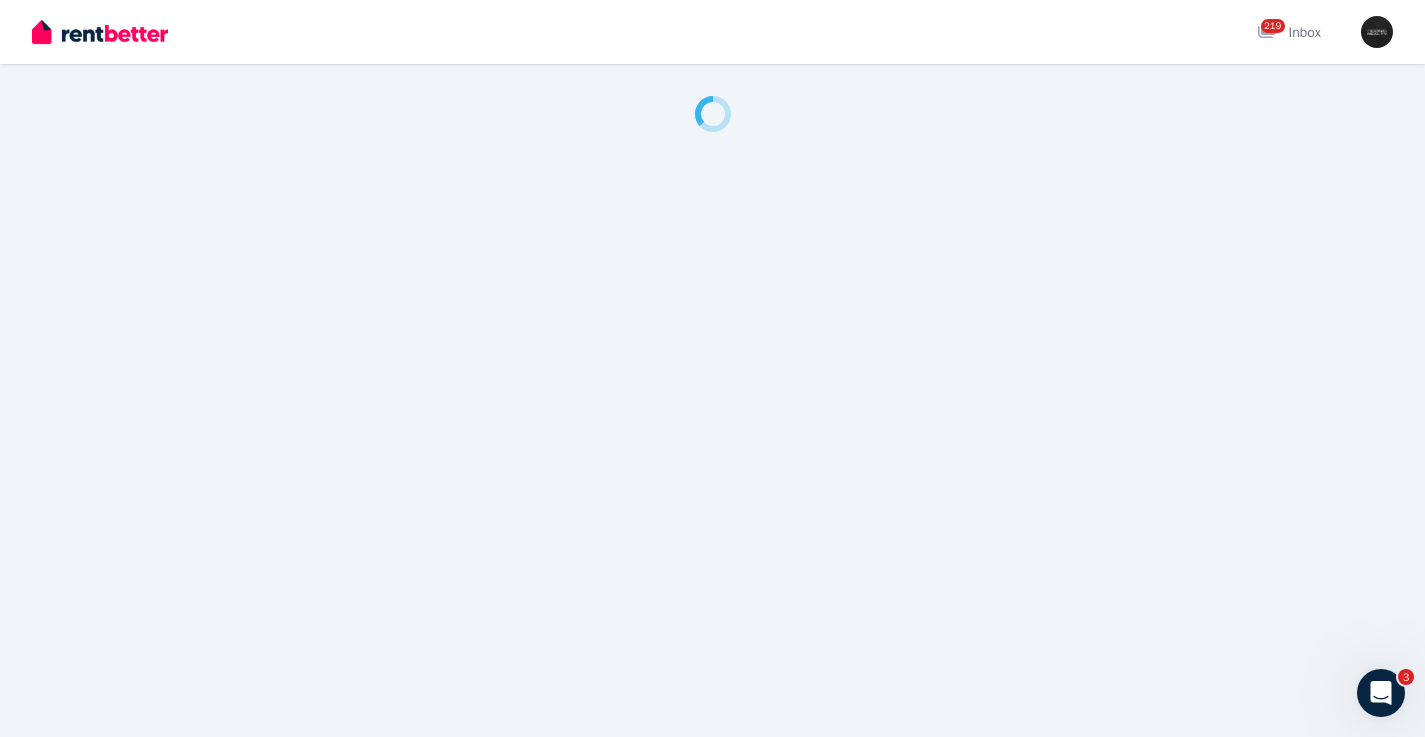 scroll, scrollTop: 0, scrollLeft: 0, axis: both 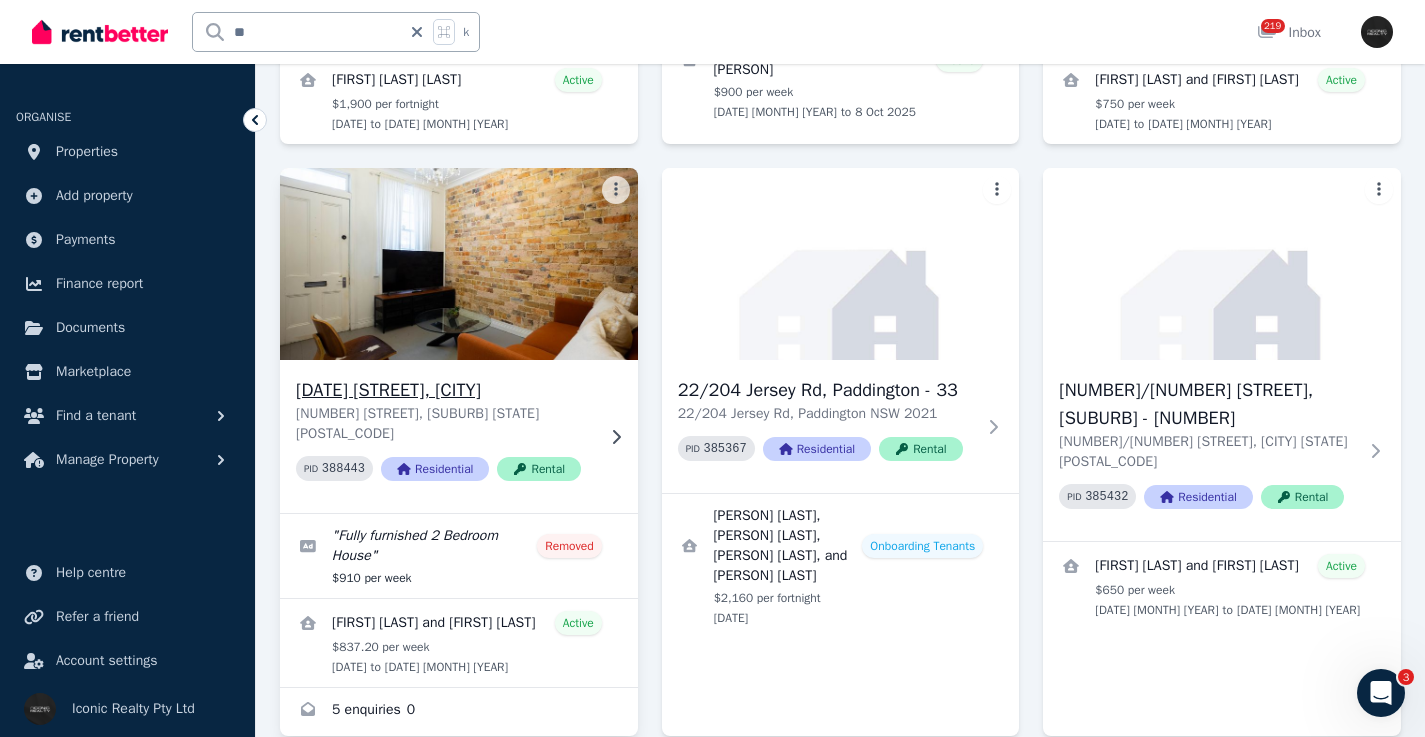click on "[DATE] [STREET], [CITY] [DATE] [STREET], [CITY] [STATE] [POSTAL_CODE] PID   [NUMBER] Residential Rental" at bounding box center [459, 436] 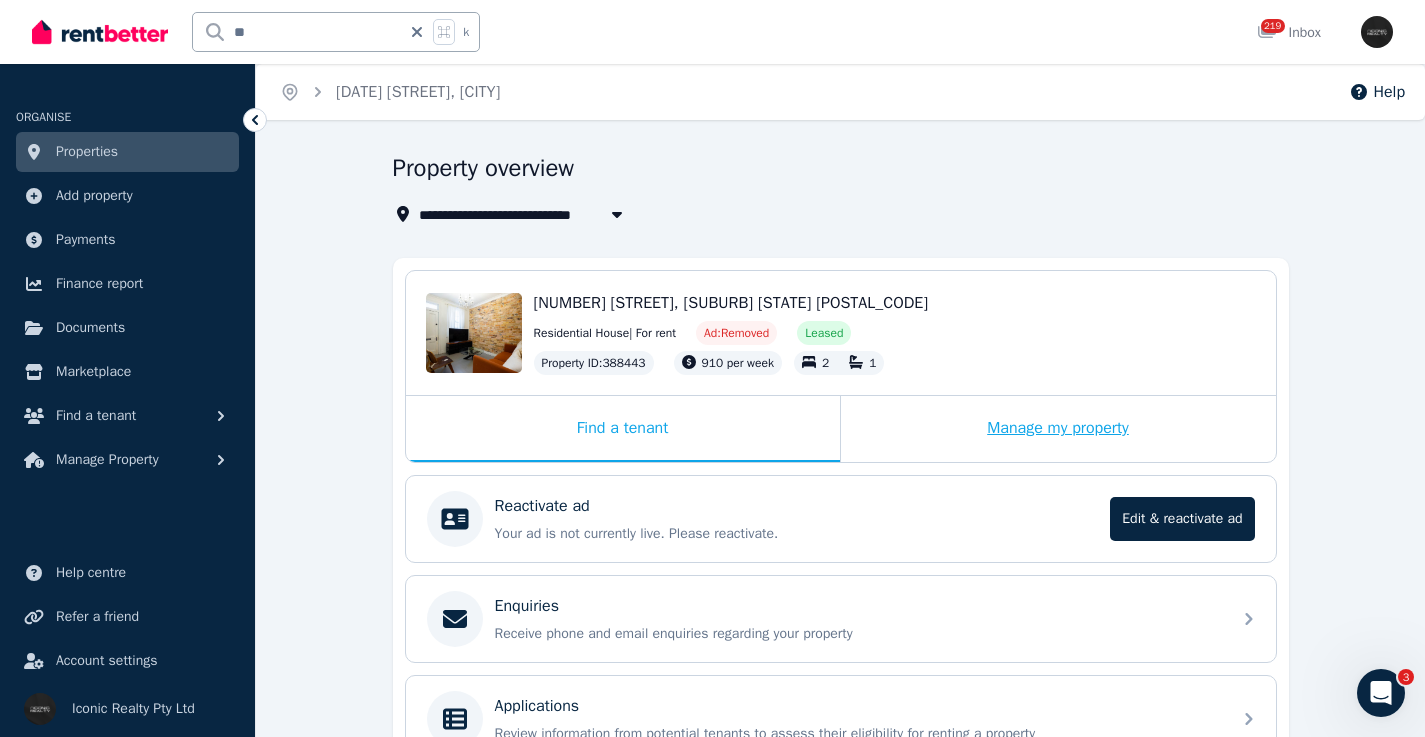 click on "Manage my property" at bounding box center [1058, 429] 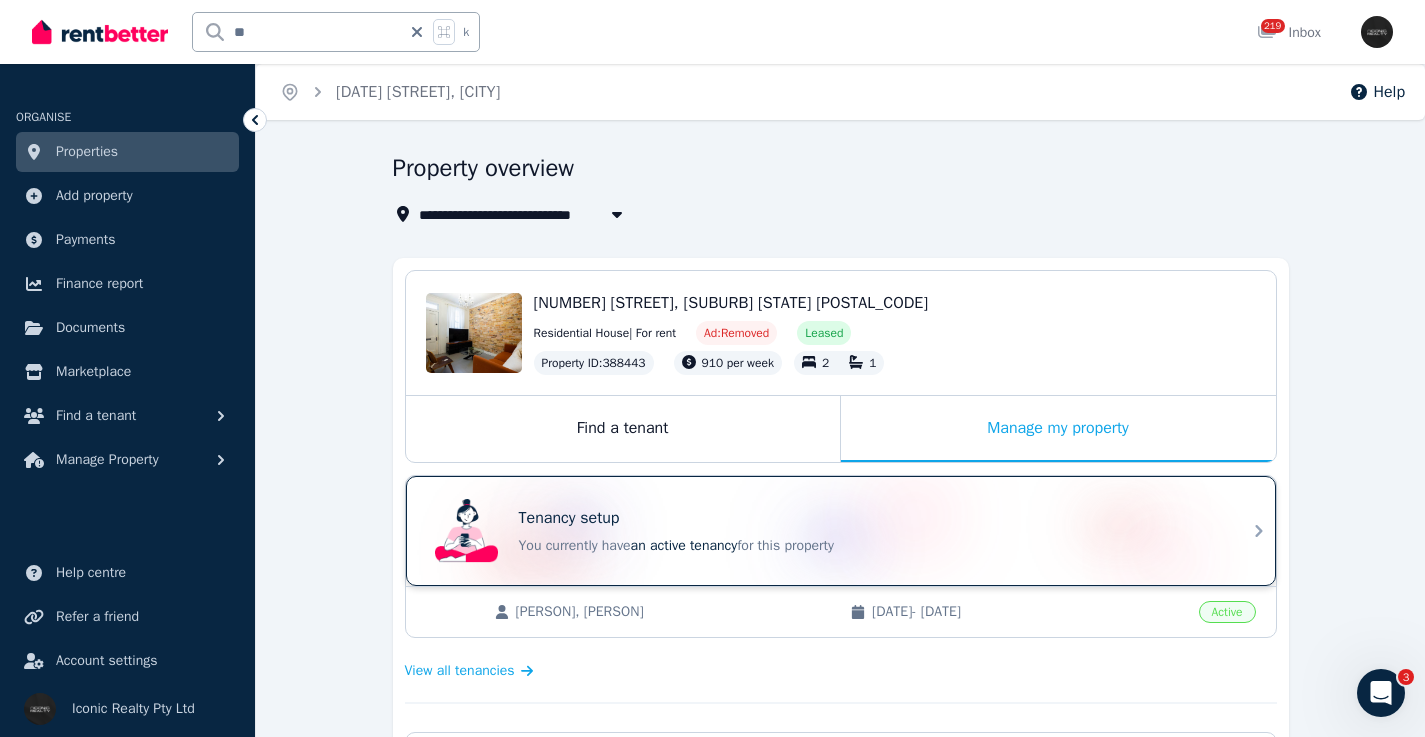 click on "Tenancy setup" at bounding box center [869, 518] 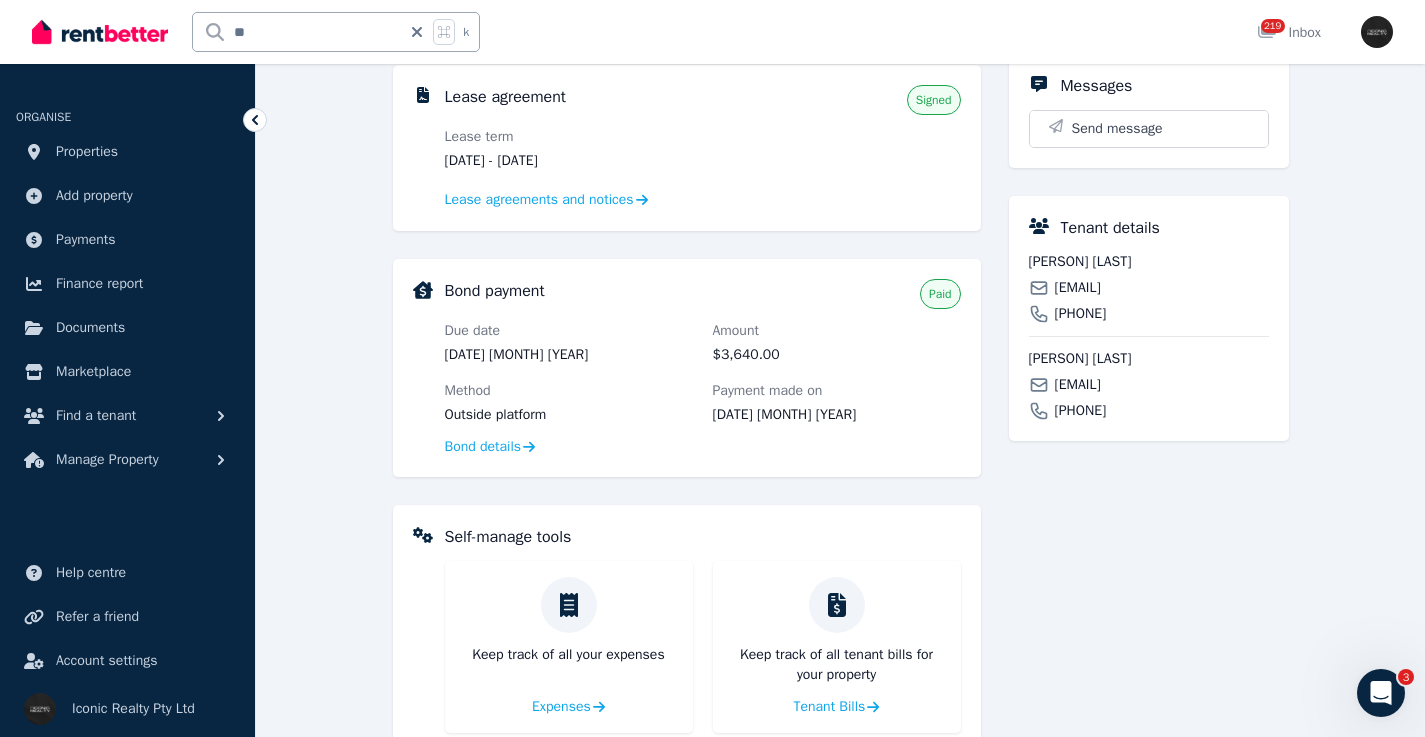 scroll, scrollTop: 390, scrollLeft: 0, axis: vertical 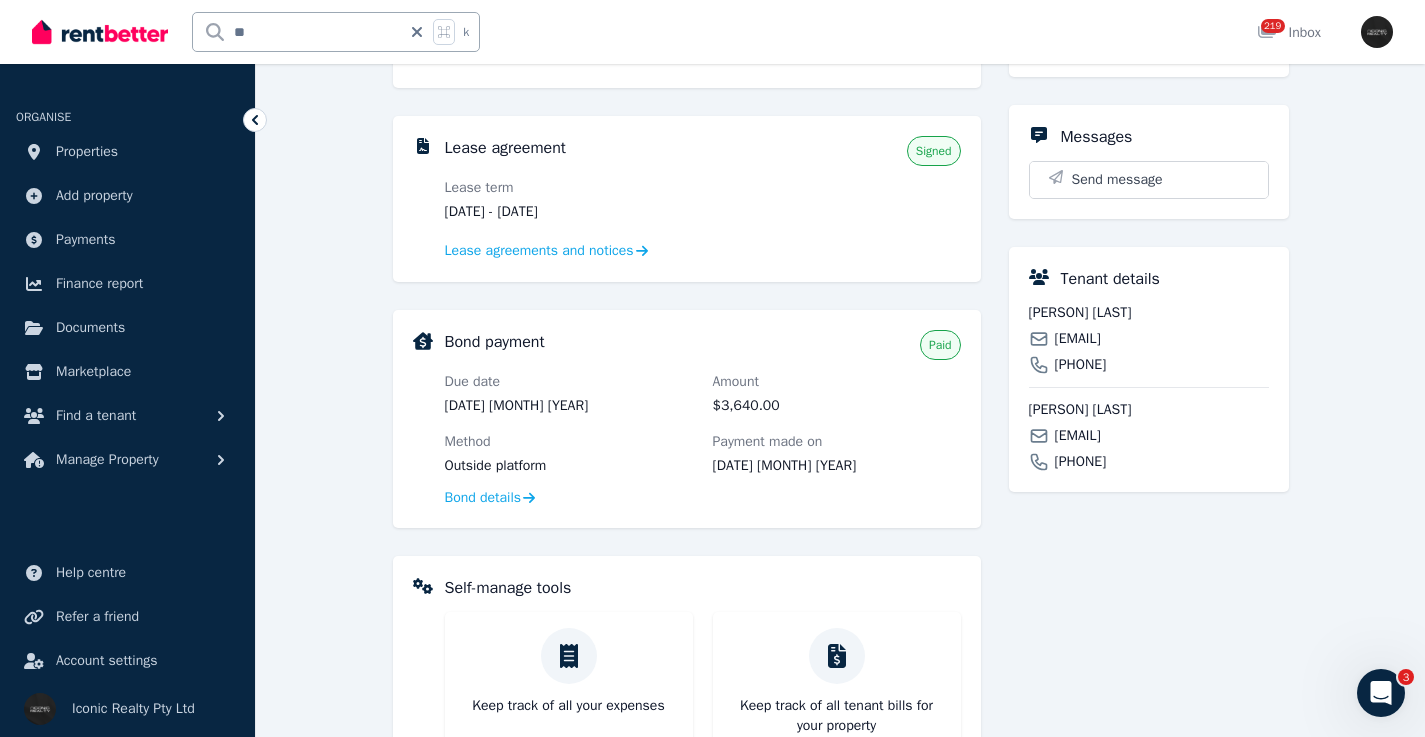 click on "[EMAIL]" at bounding box center (1078, 339) 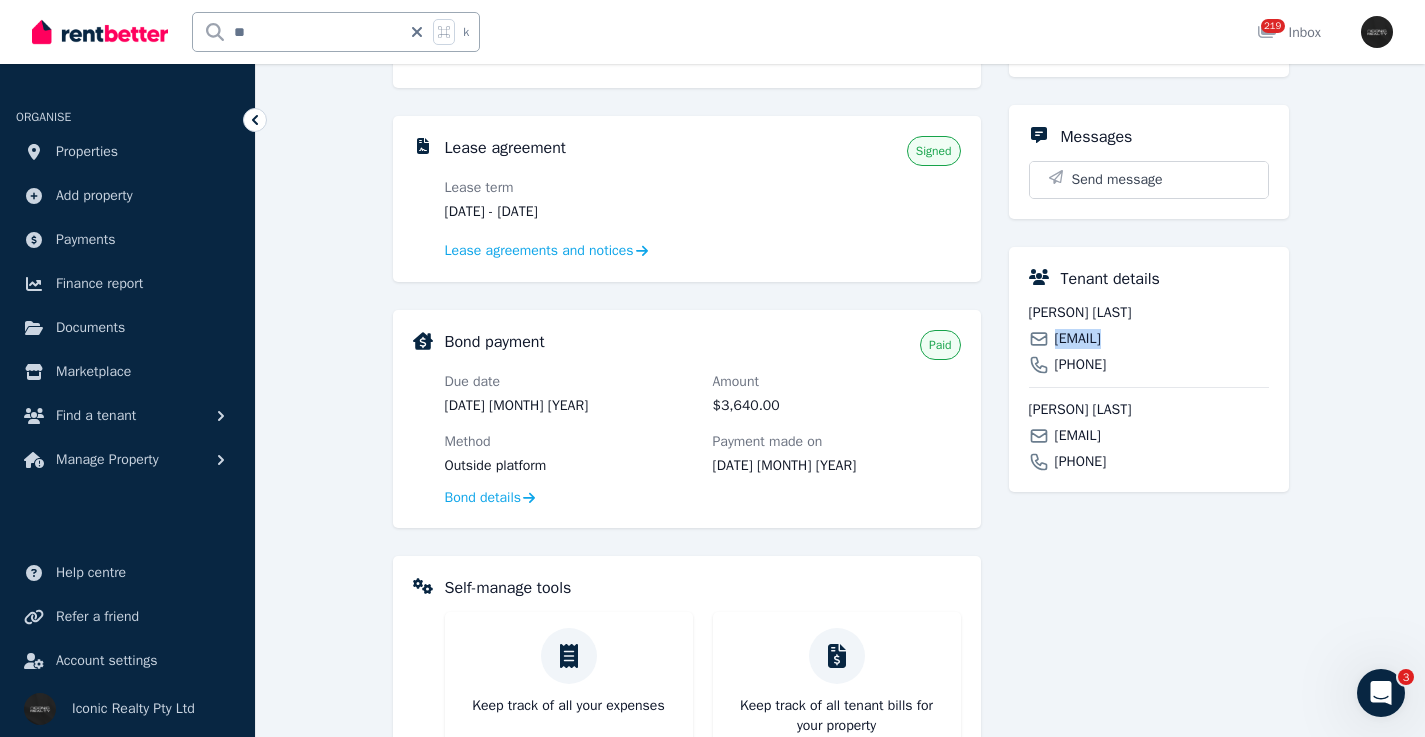 click on "[EMAIL]" at bounding box center (1078, 339) 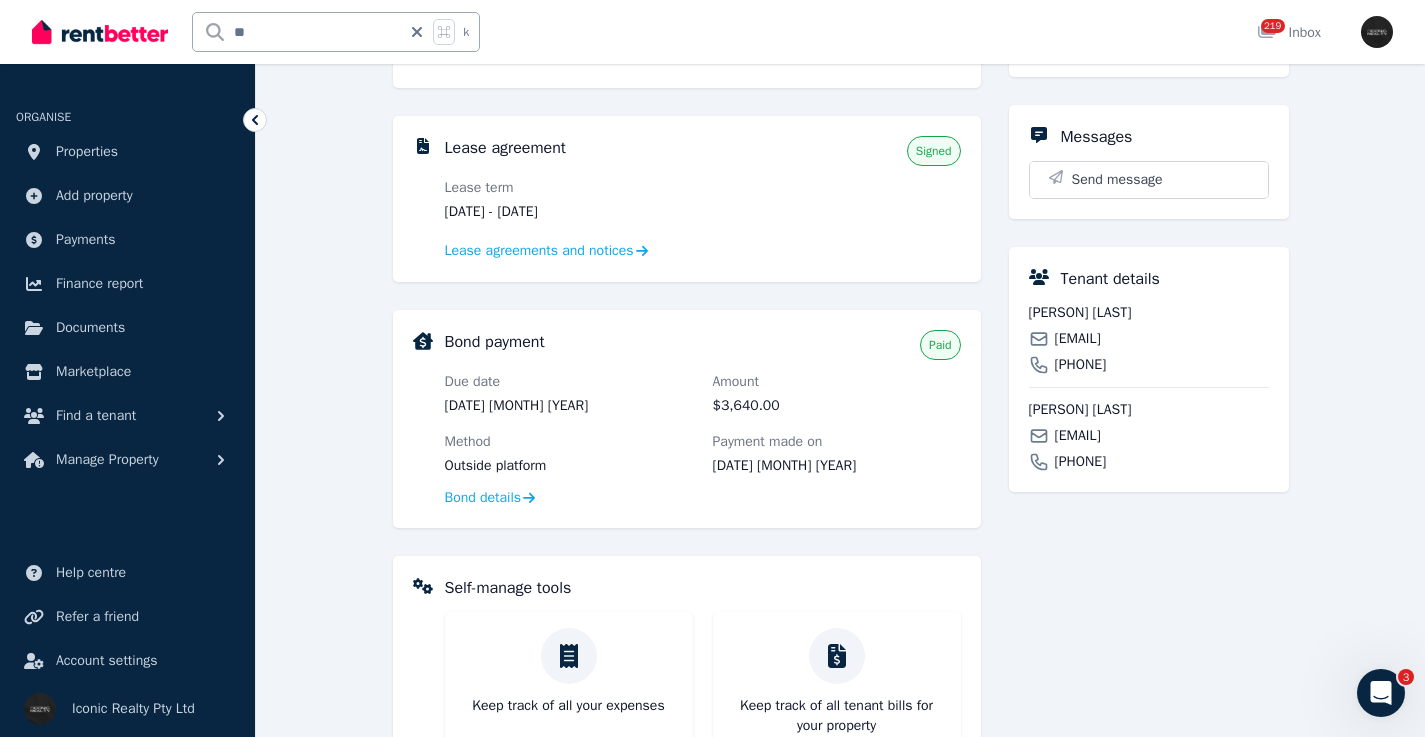 click on "[PERSON] [LAST]" at bounding box center (1149, 313) 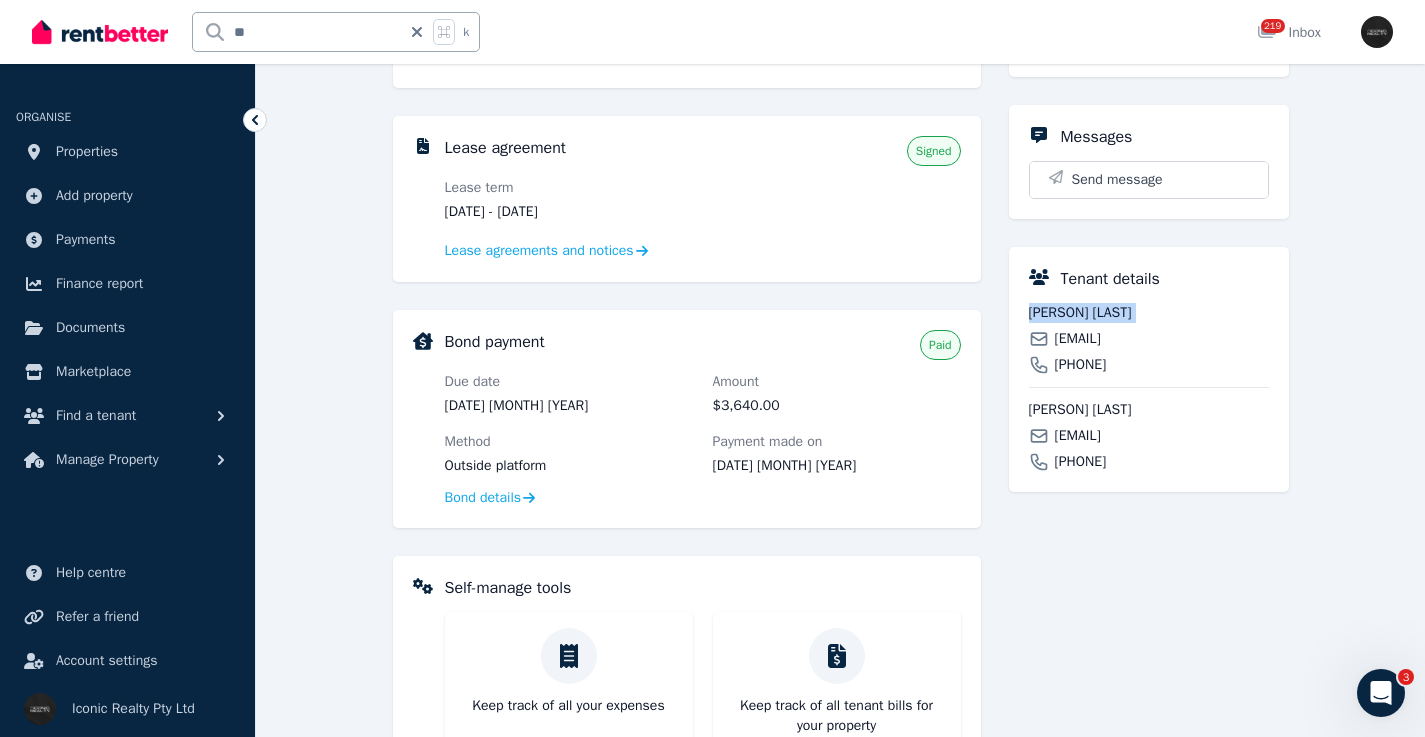 click on "[PERSON] [LAST]" at bounding box center [1149, 313] 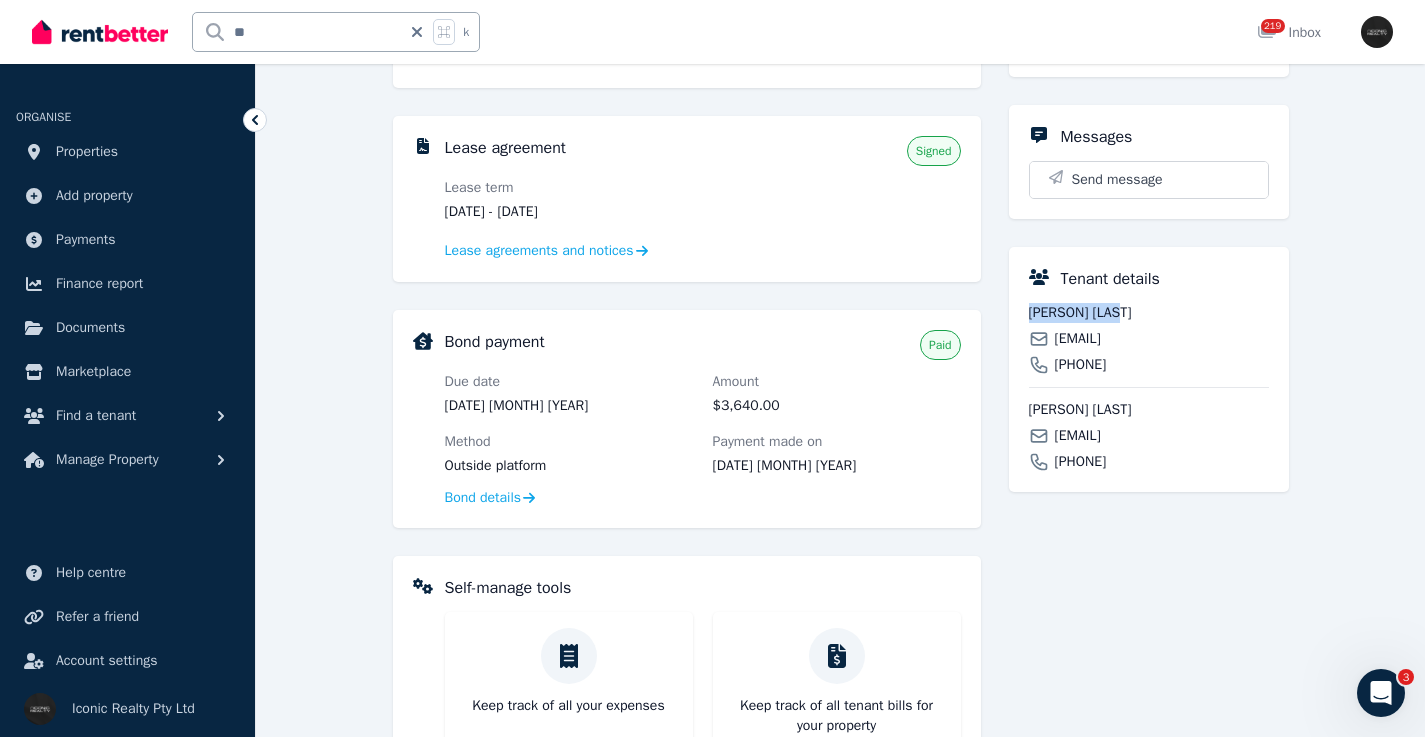 drag, startPoint x: 1113, startPoint y: 313, endPoint x: 1024, endPoint y: 321, distance: 89.358826 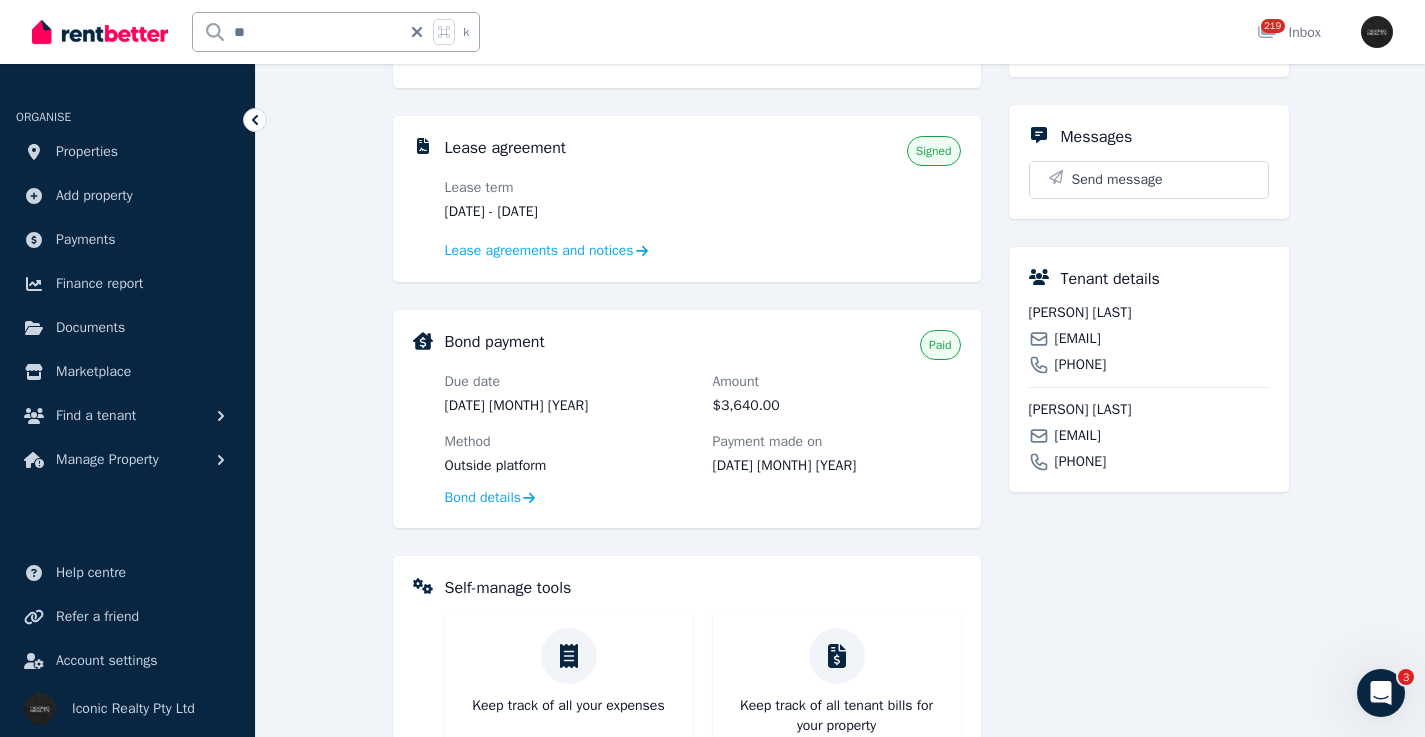 click on "[EMAIL]" at bounding box center (1078, 339) 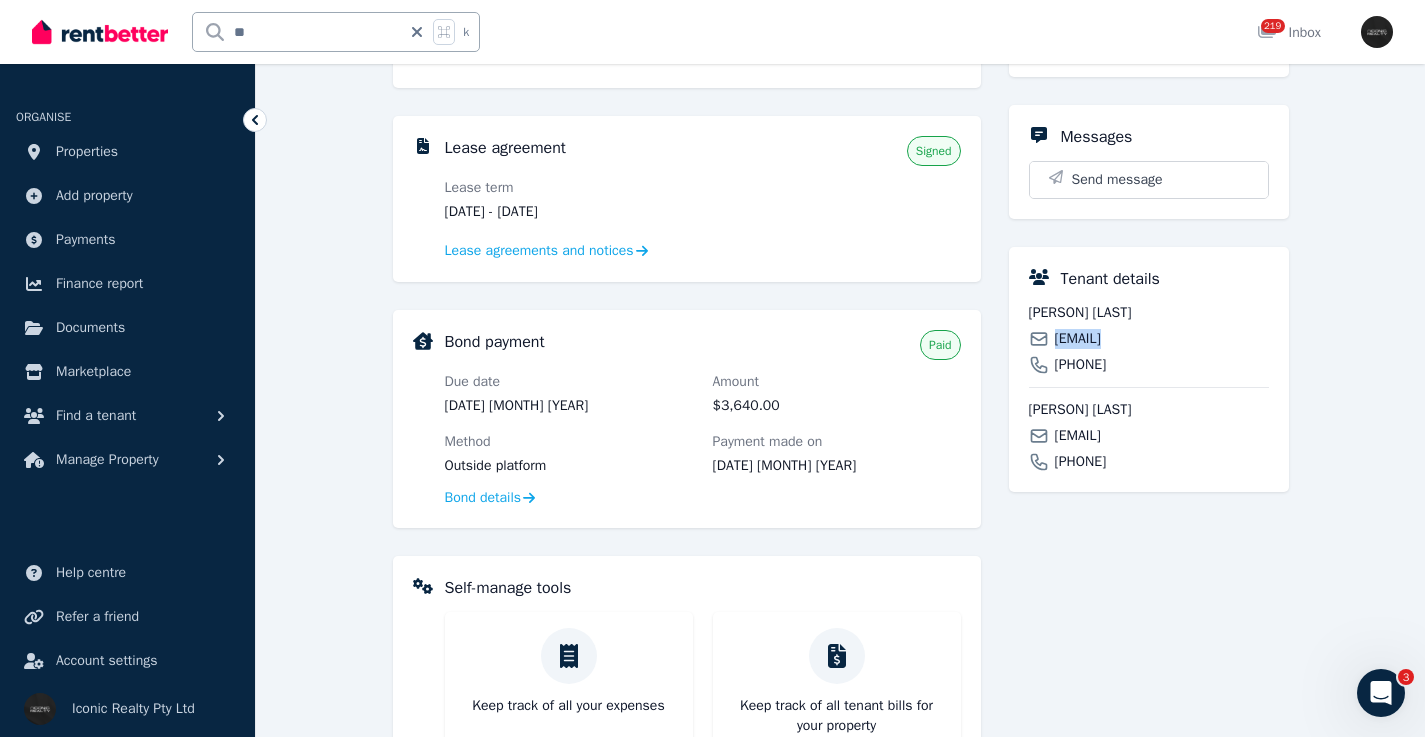 click on "[EMAIL]" at bounding box center [1078, 339] 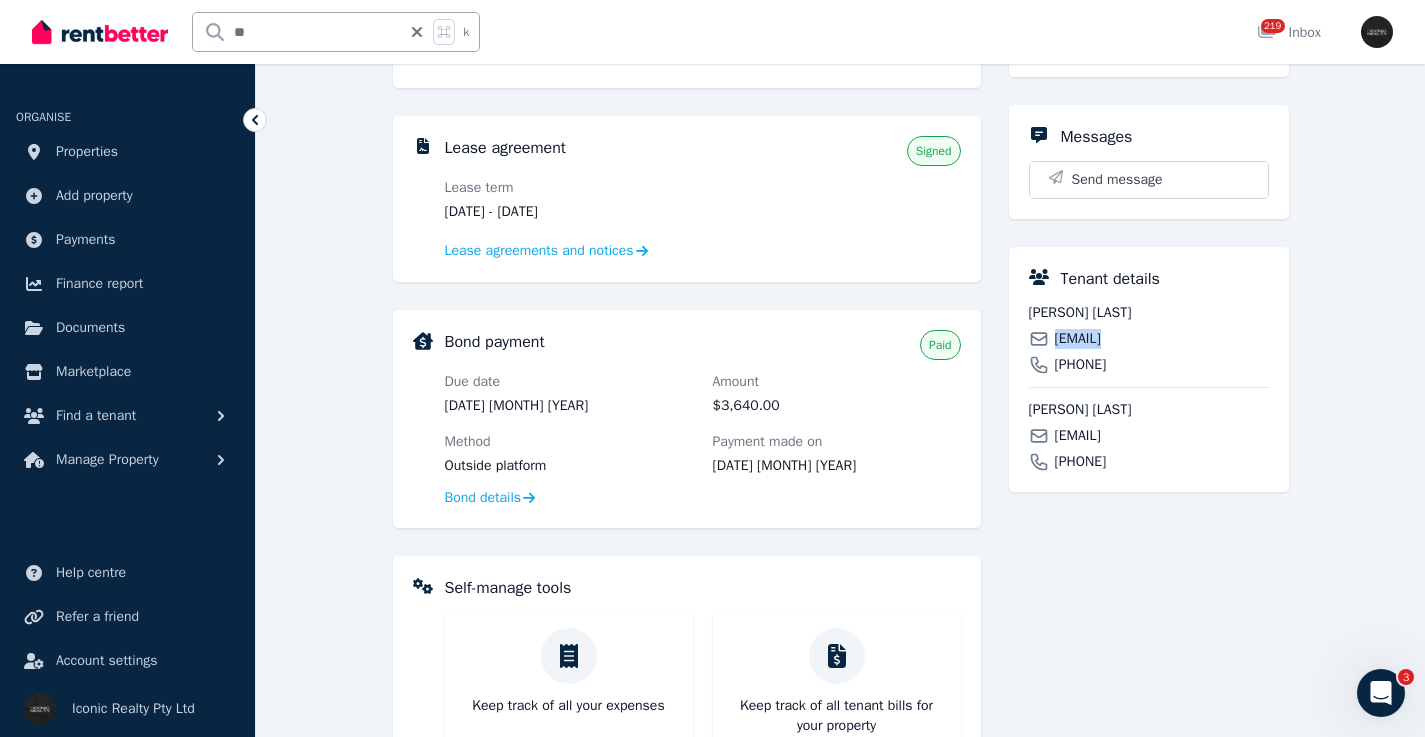 click on "[EMAIL]" at bounding box center (1078, 339) 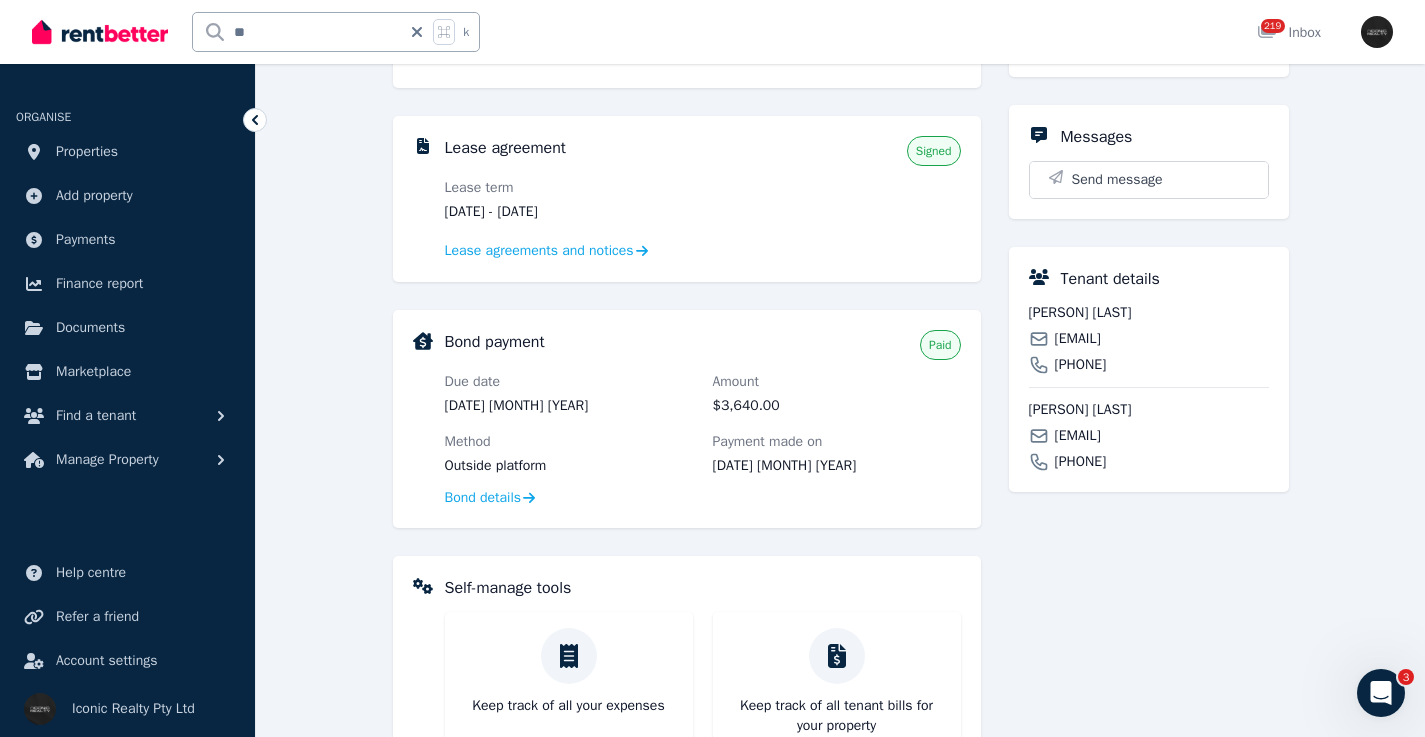 click on "[EMAIL]" at bounding box center [1078, 436] 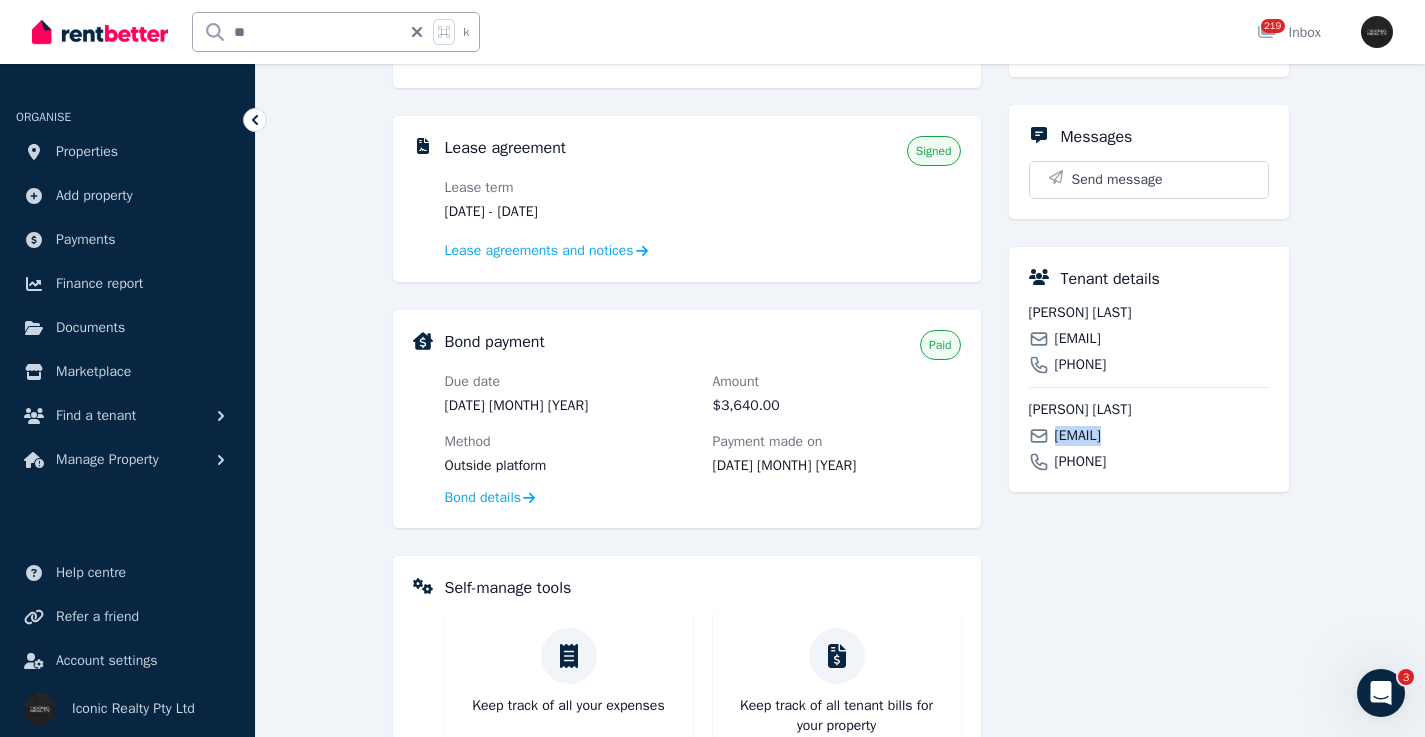 drag, startPoint x: 1107, startPoint y: 433, endPoint x: 1110, endPoint y: 405, distance: 28.160255 